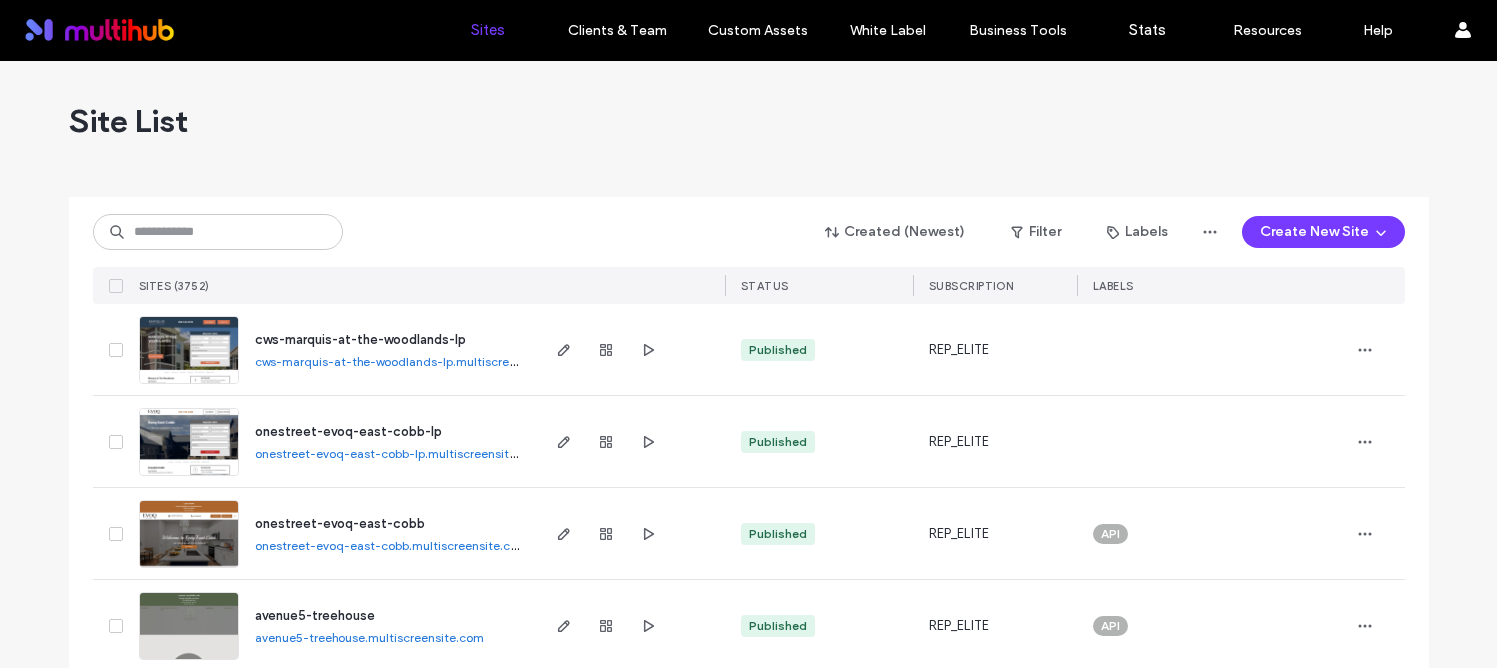 scroll, scrollTop: 0, scrollLeft: 0, axis: both 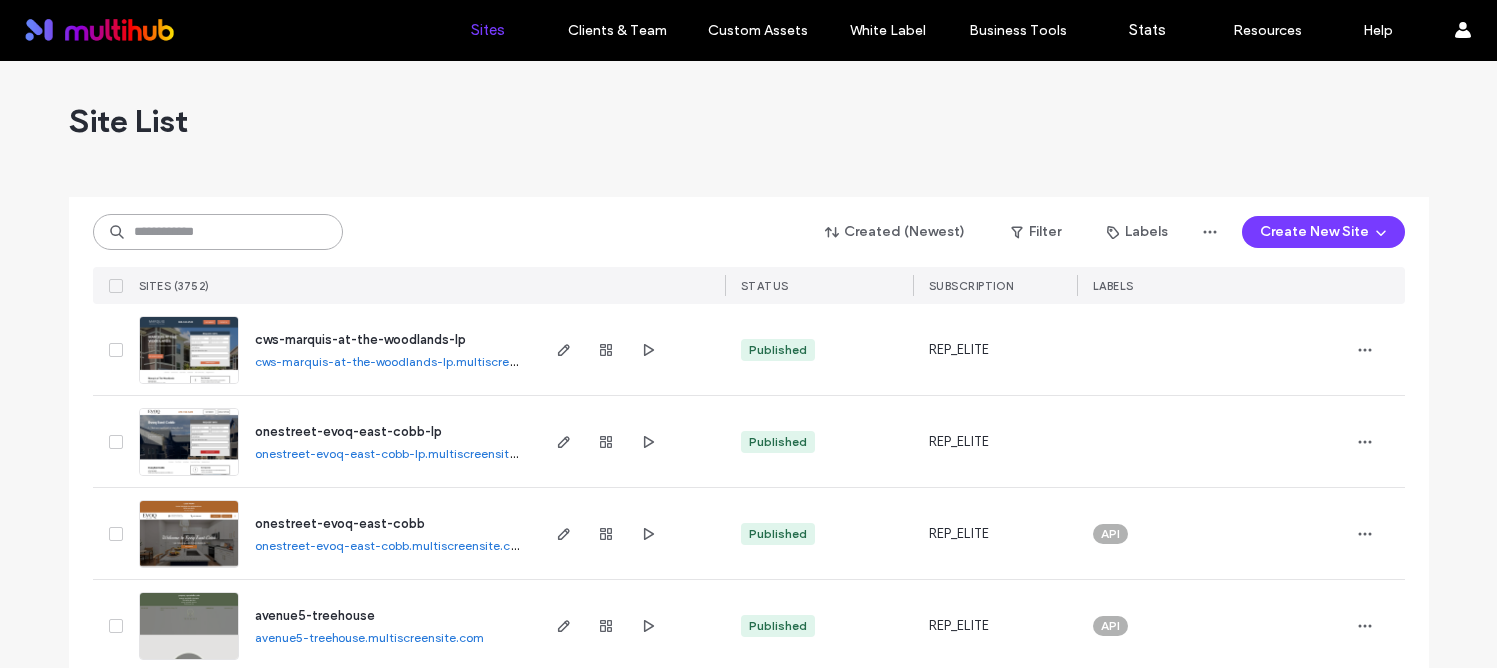 click at bounding box center [218, 232] 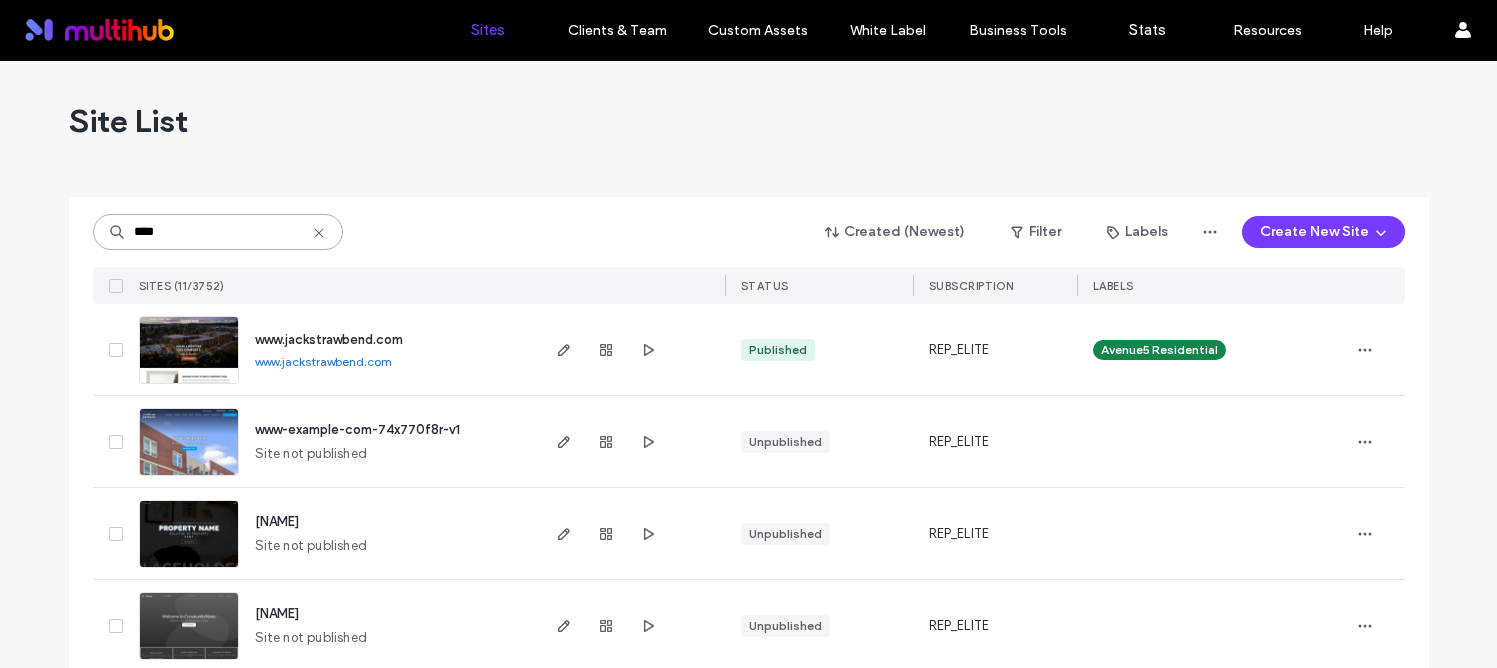 type on "****" 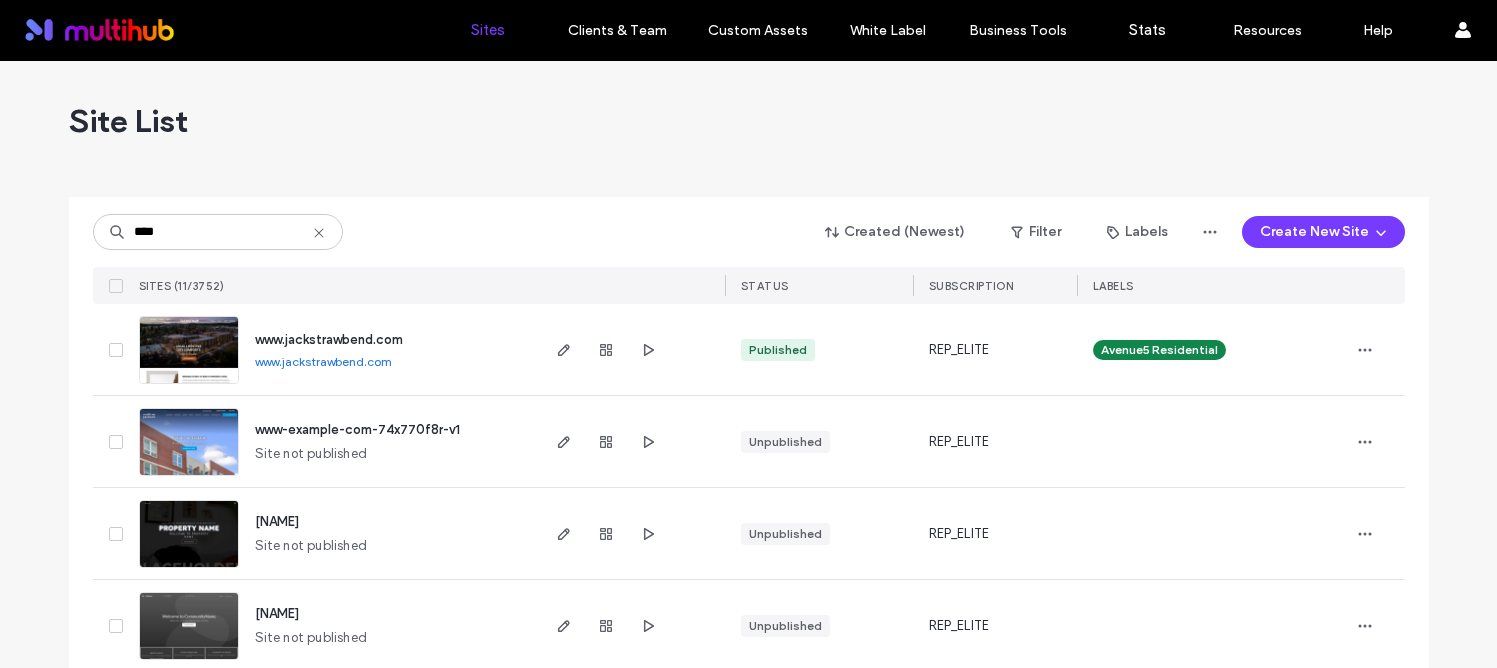 click on "www.jackstrawbend.com" at bounding box center (329, 339) 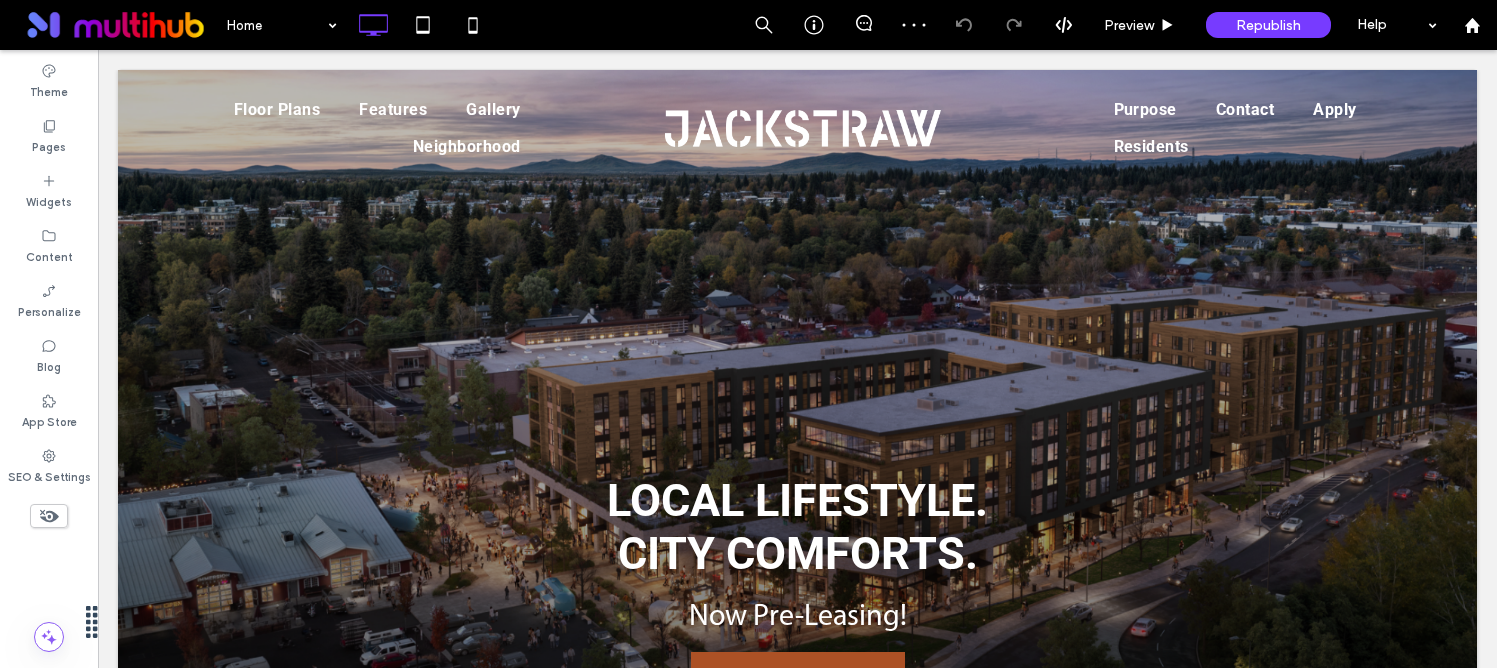 scroll, scrollTop: 0, scrollLeft: 0, axis: both 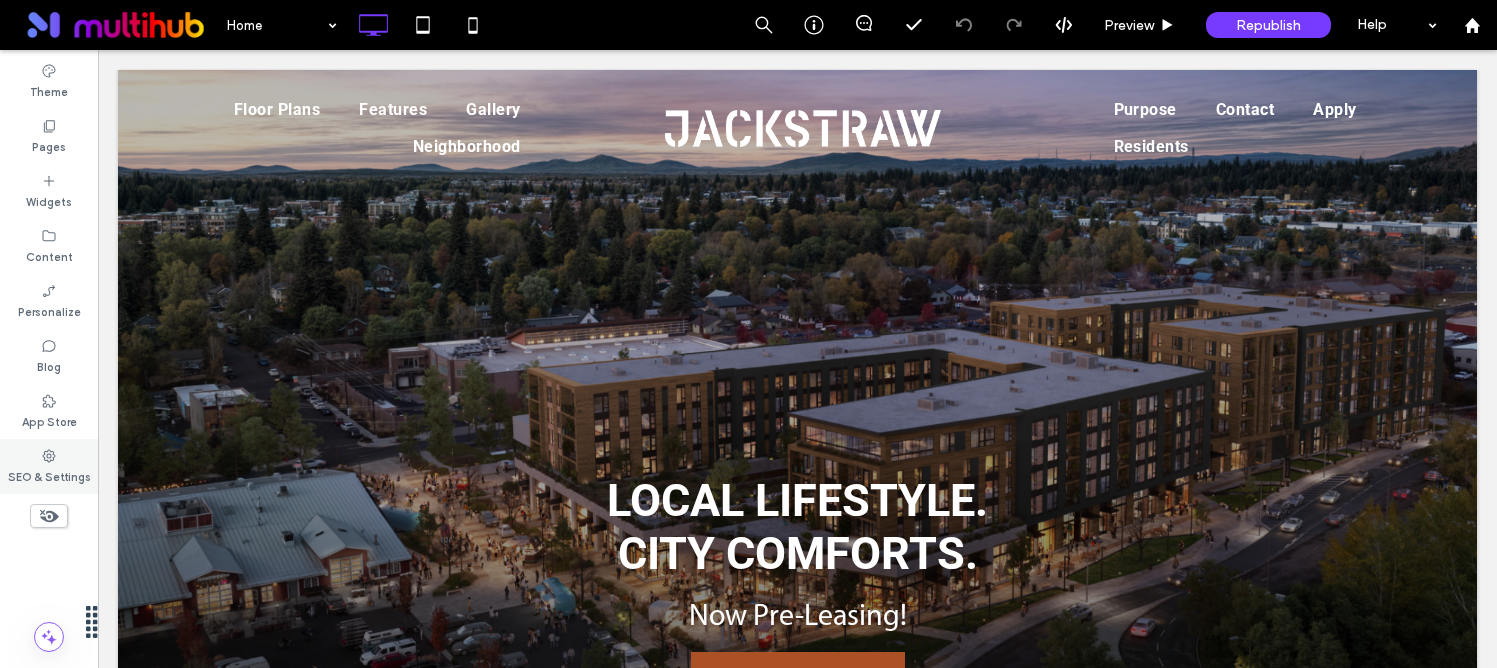 click on "SEO & Settings" at bounding box center (49, 475) 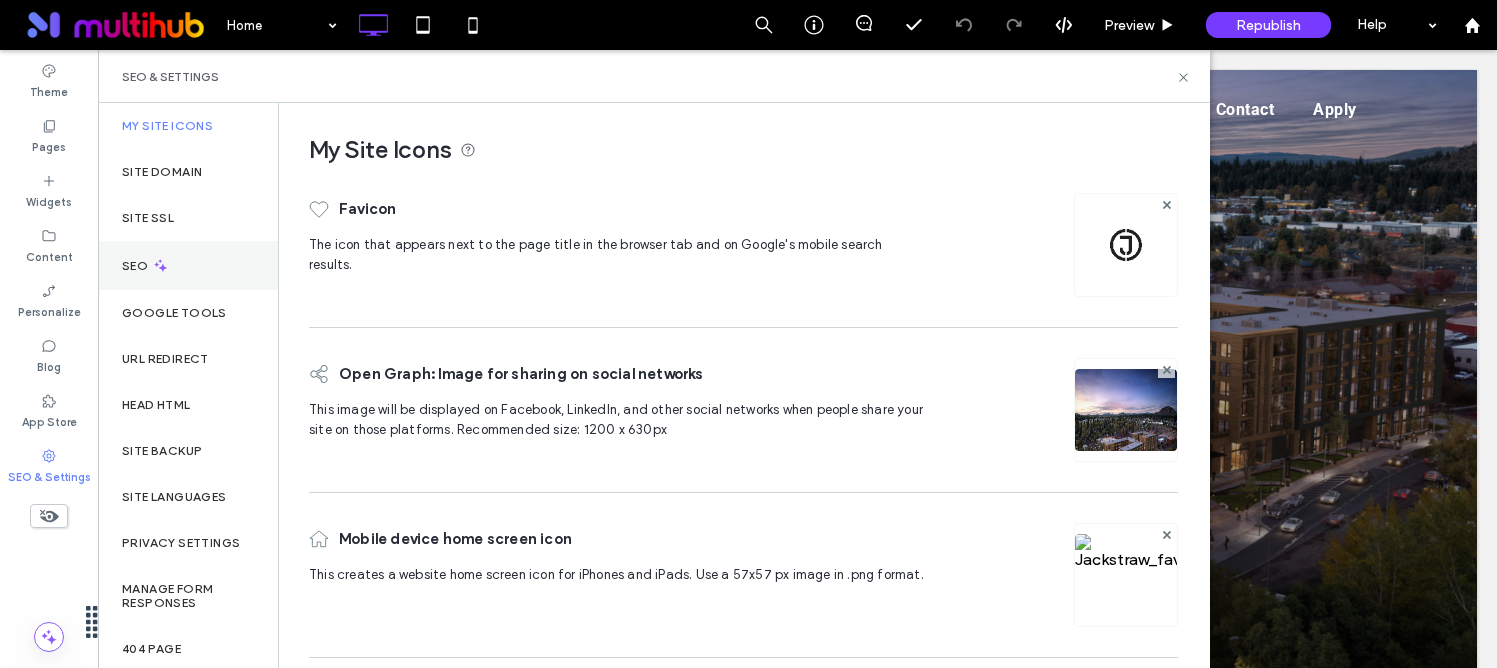 click on "SEO" at bounding box center [188, 265] 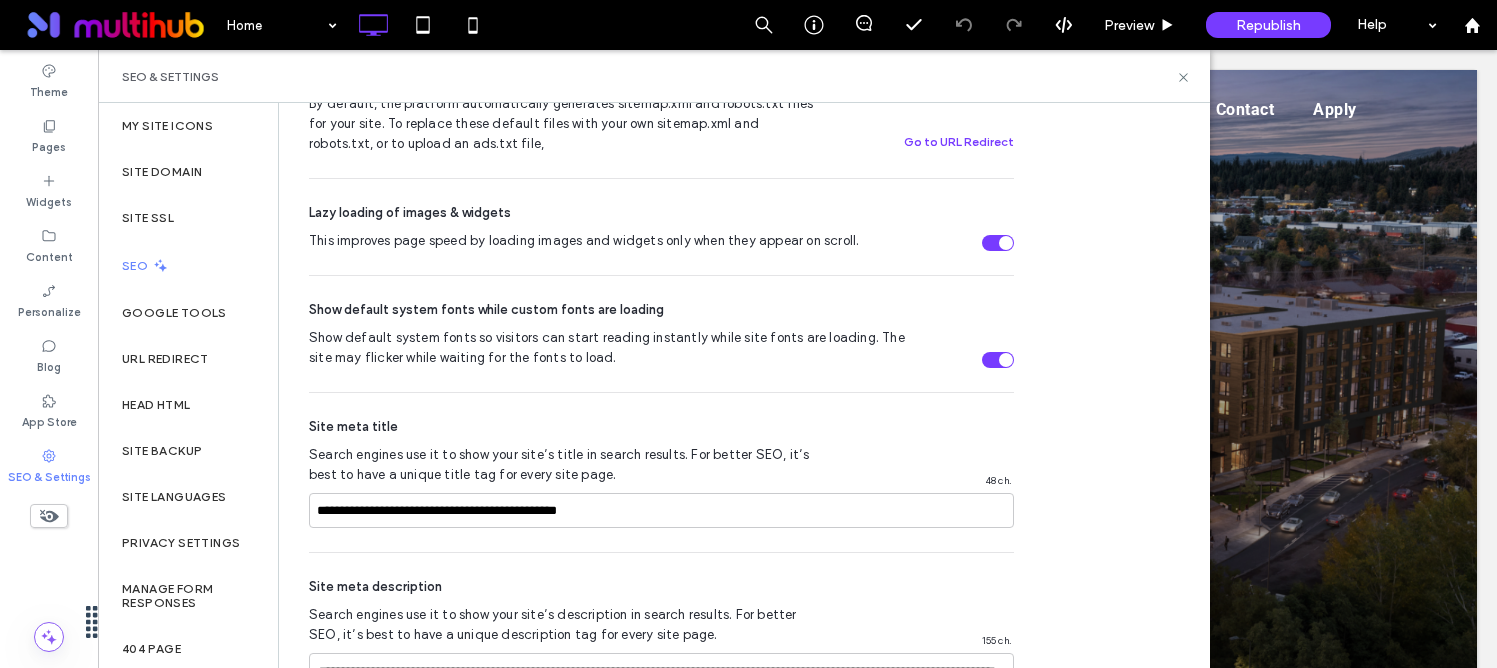 scroll, scrollTop: 939, scrollLeft: 0, axis: vertical 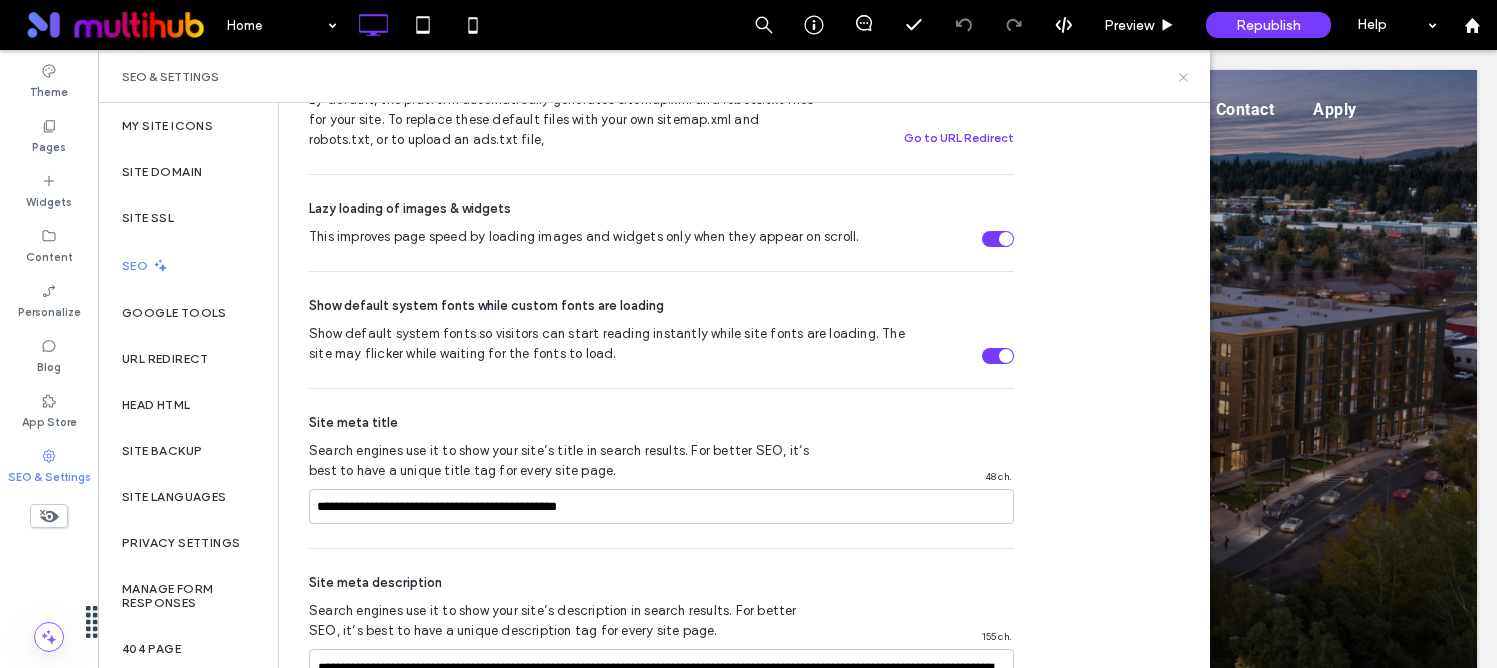 click 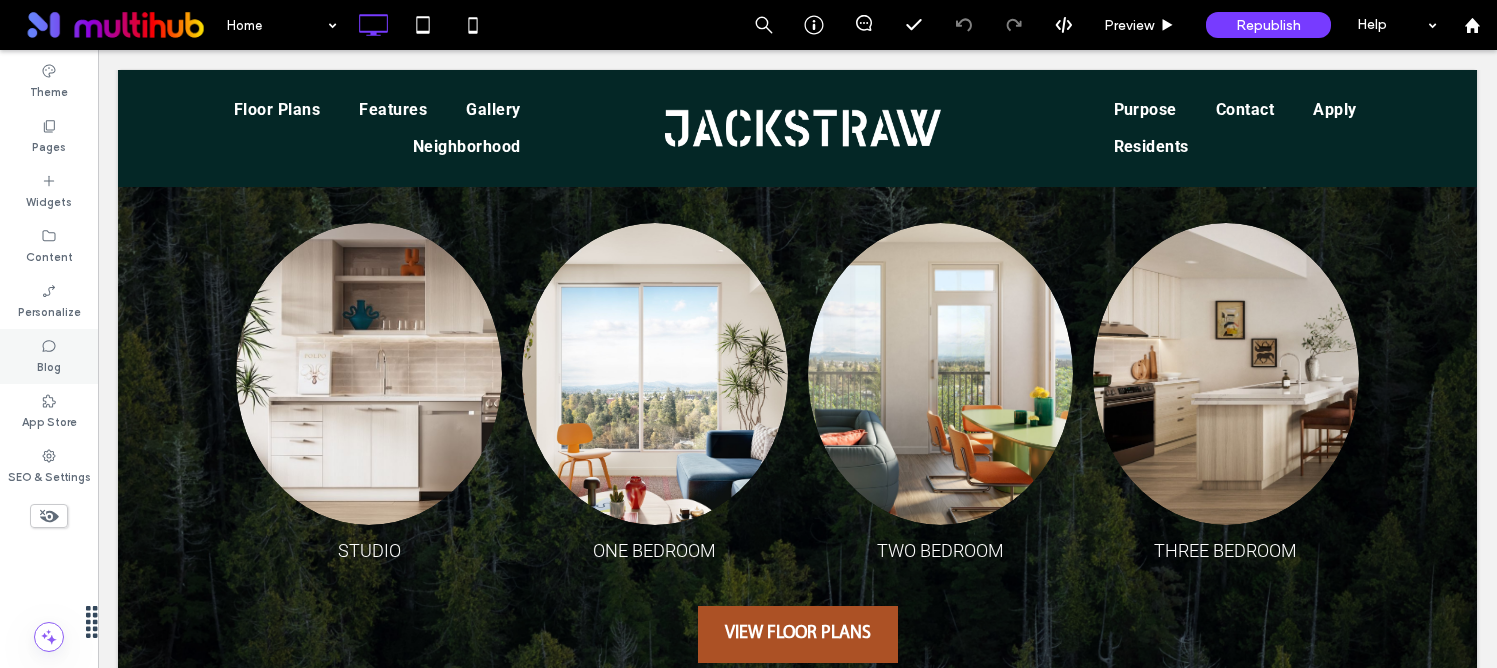 scroll, scrollTop: 1206, scrollLeft: 0, axis: vertical 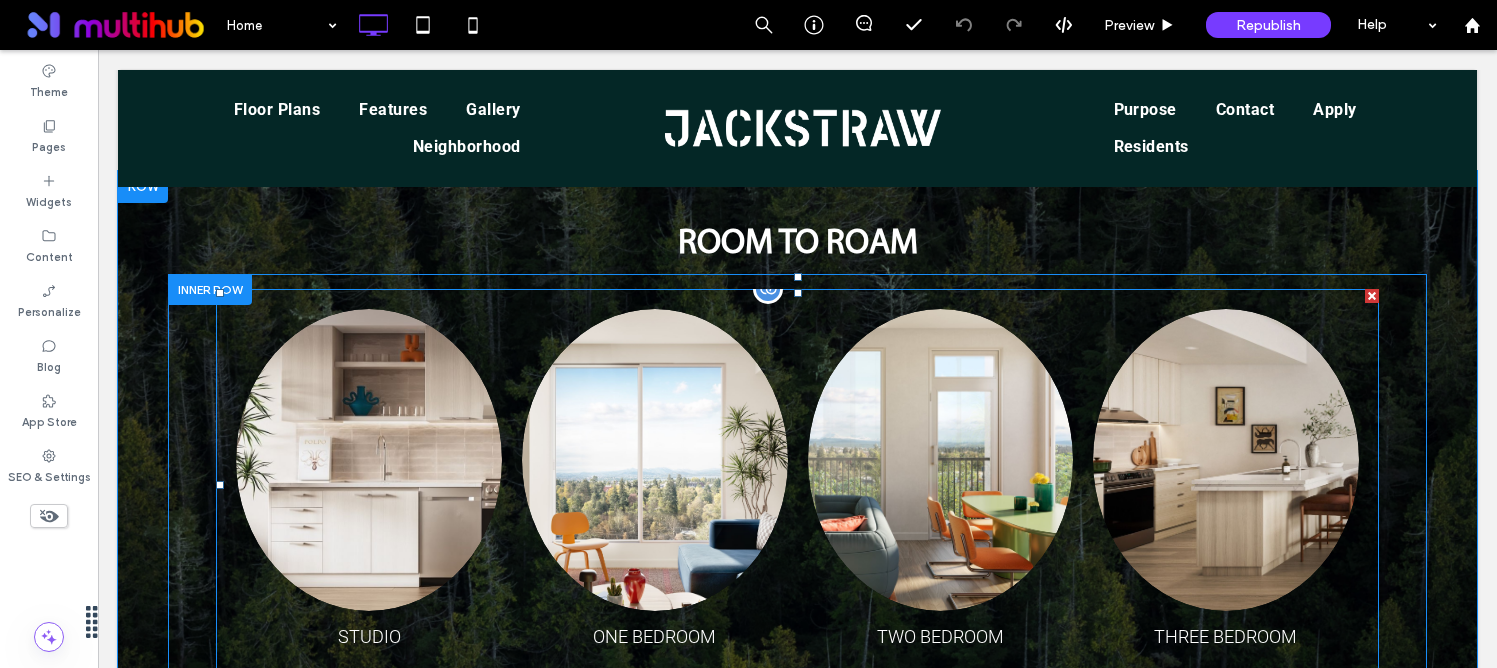 click at bounding box center (654, 460) 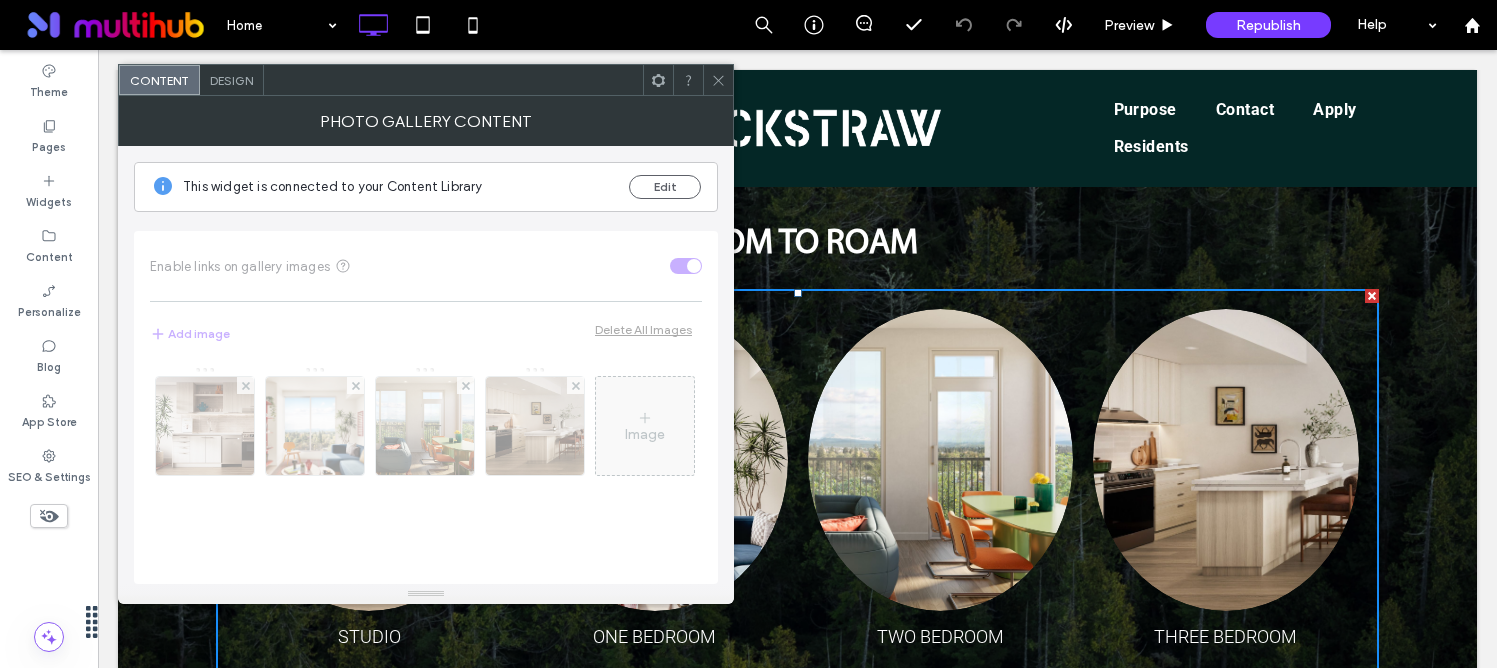 click at bounding box center (718, 80) 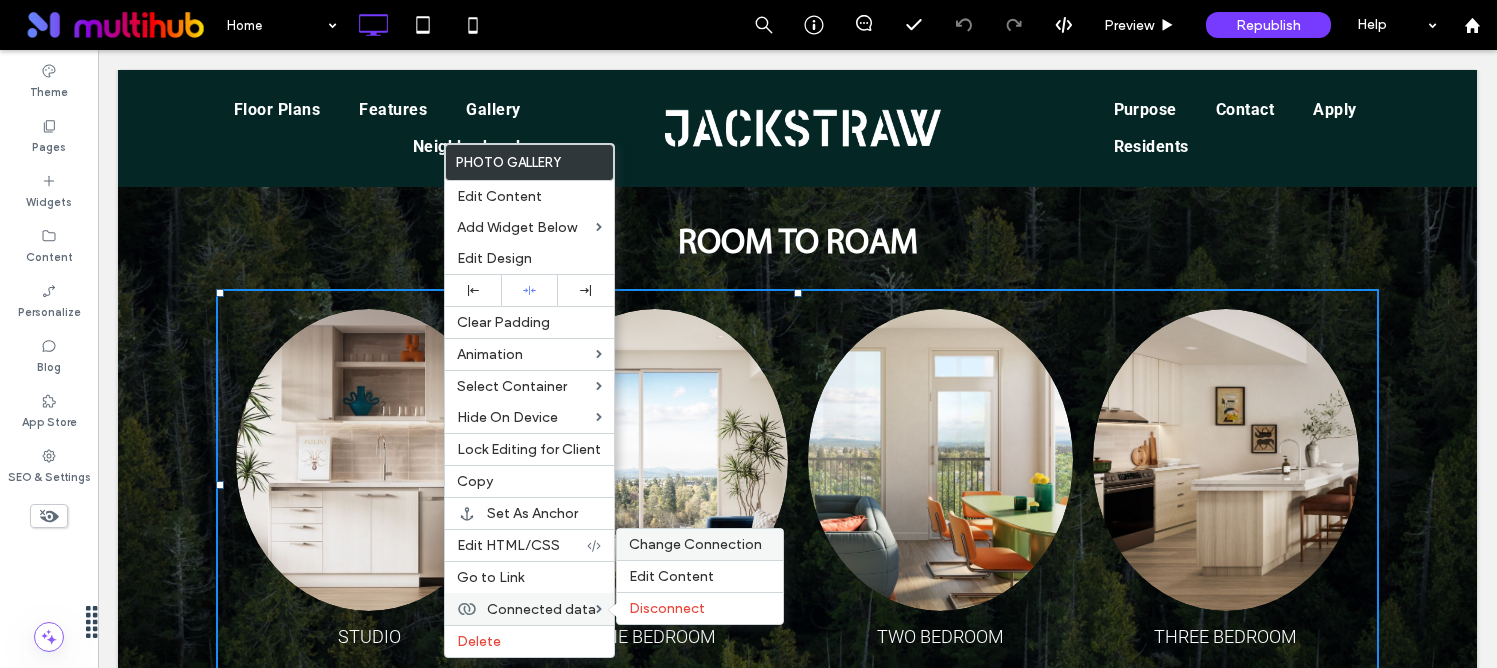 click on "Change Connection" at bounding box center [695, 544] 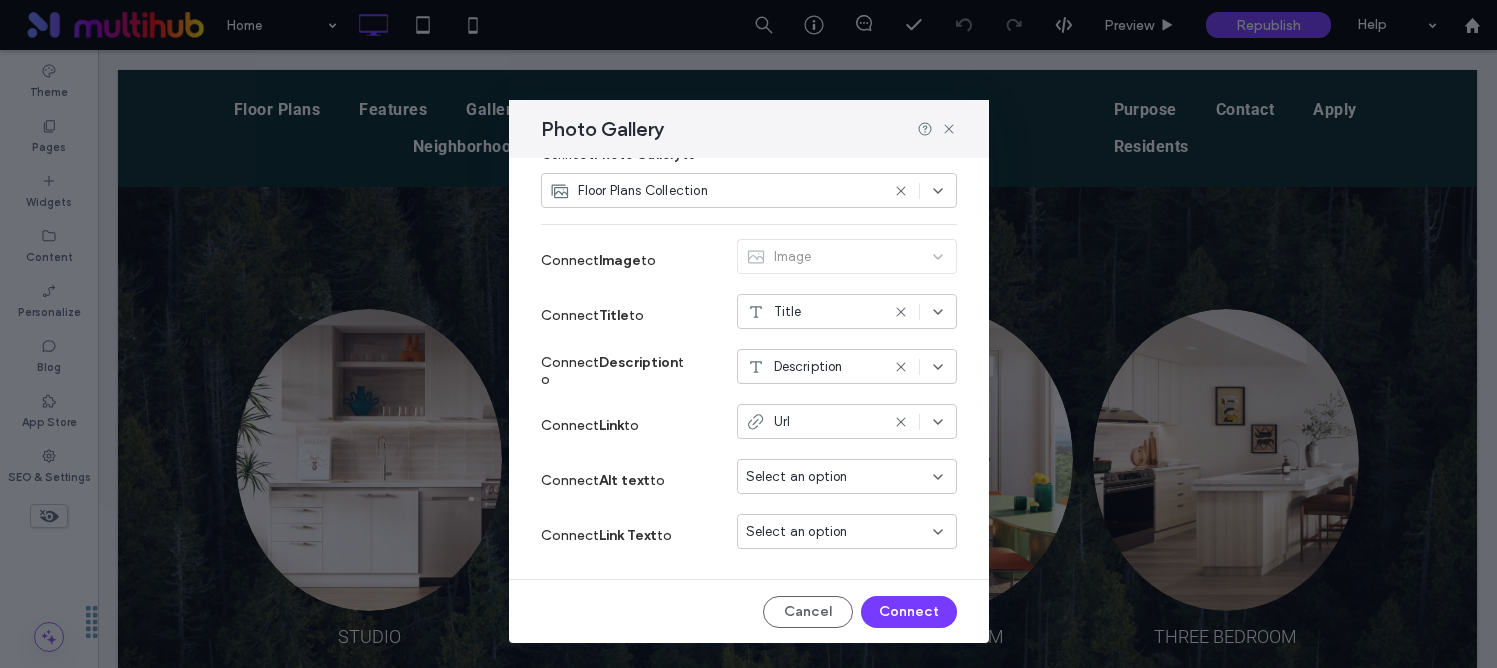 scroll, scrollTop: 167, scrollLeft: 0, axis: vertical 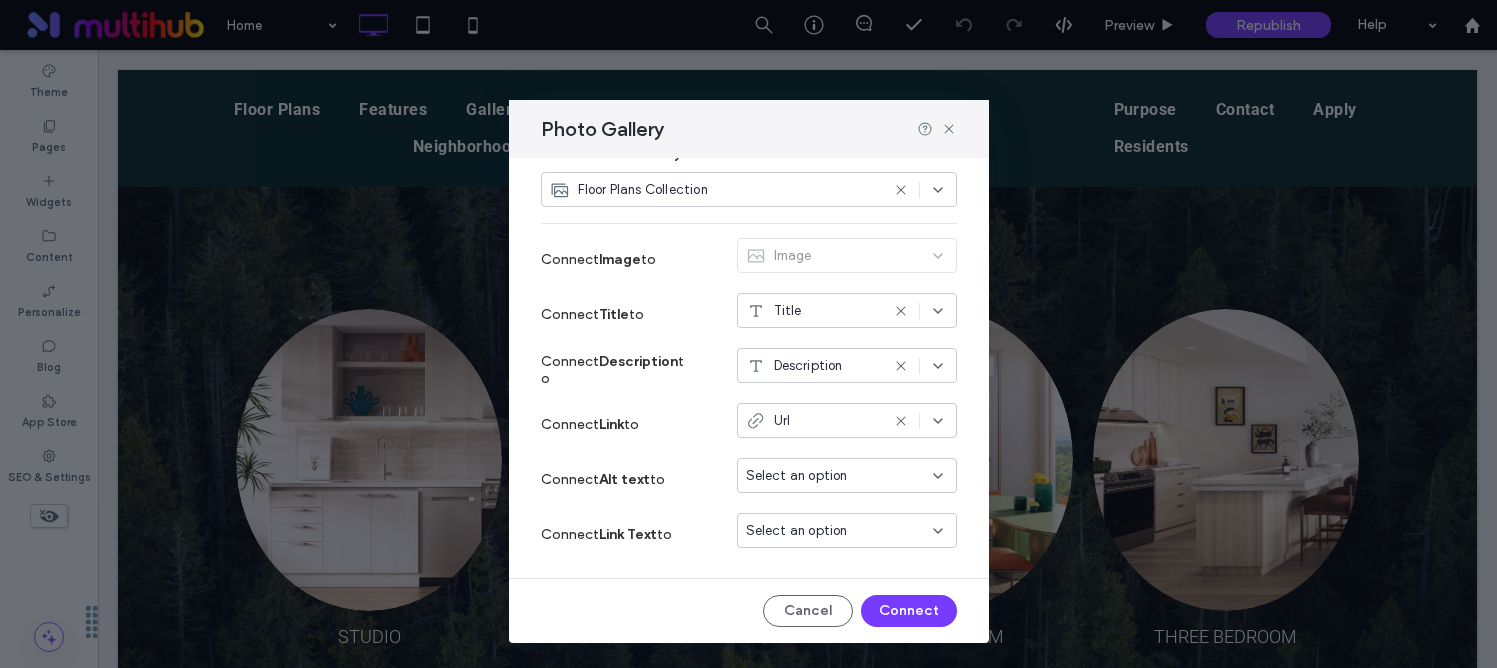 click on "Select an option" at bounding box center (797, 476) 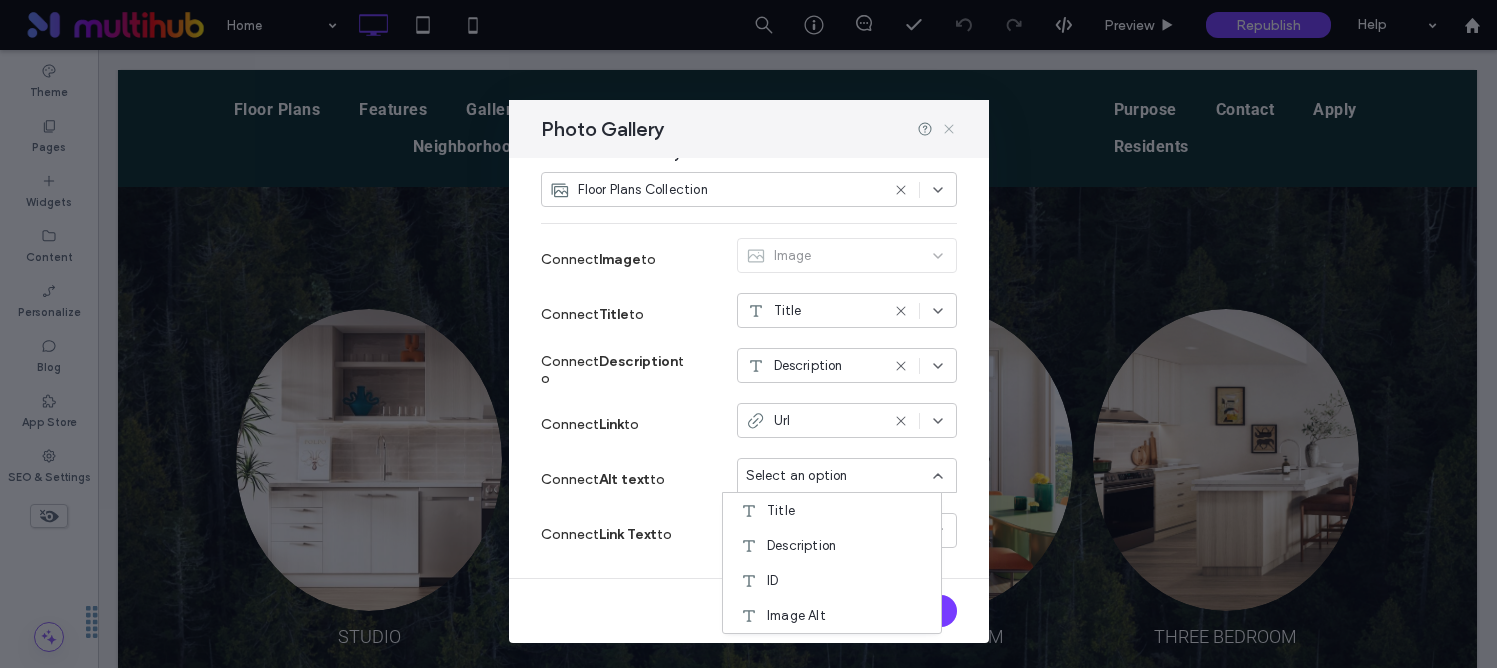 click 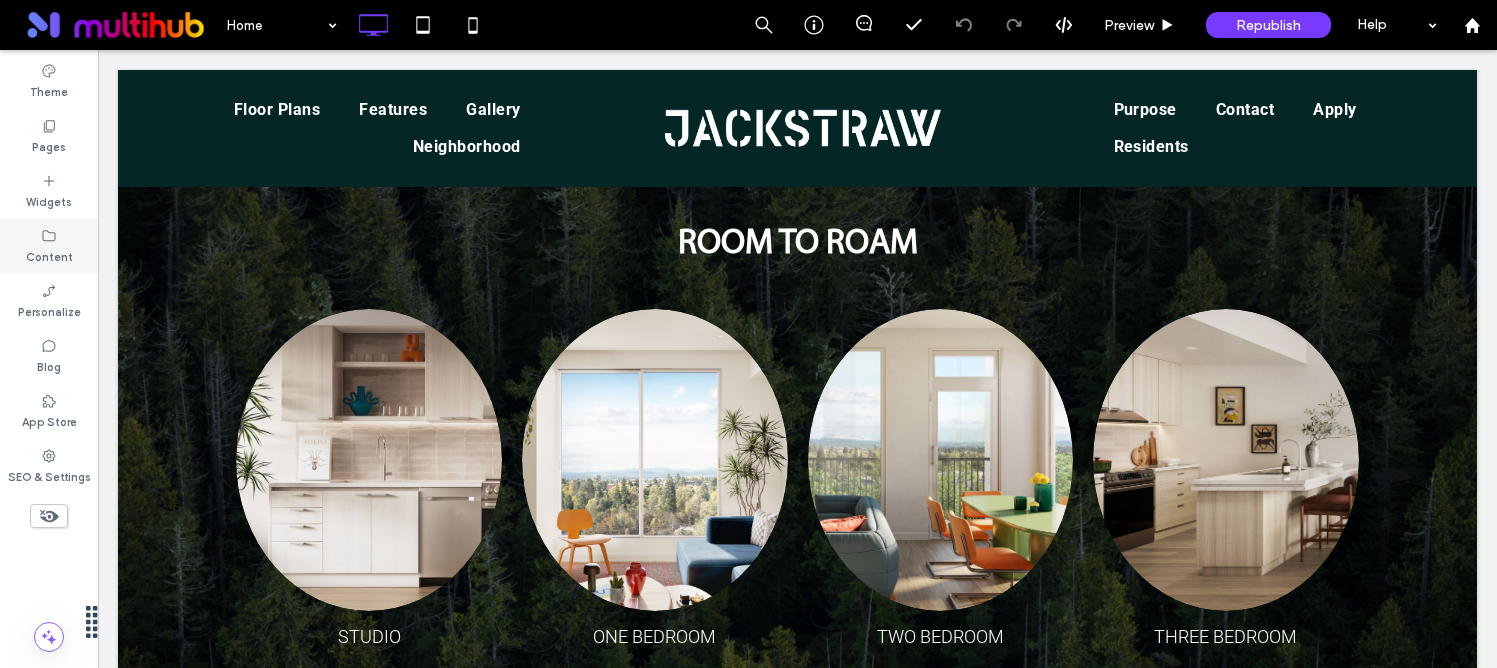 click on "Content" at bounding box center (49, 255) 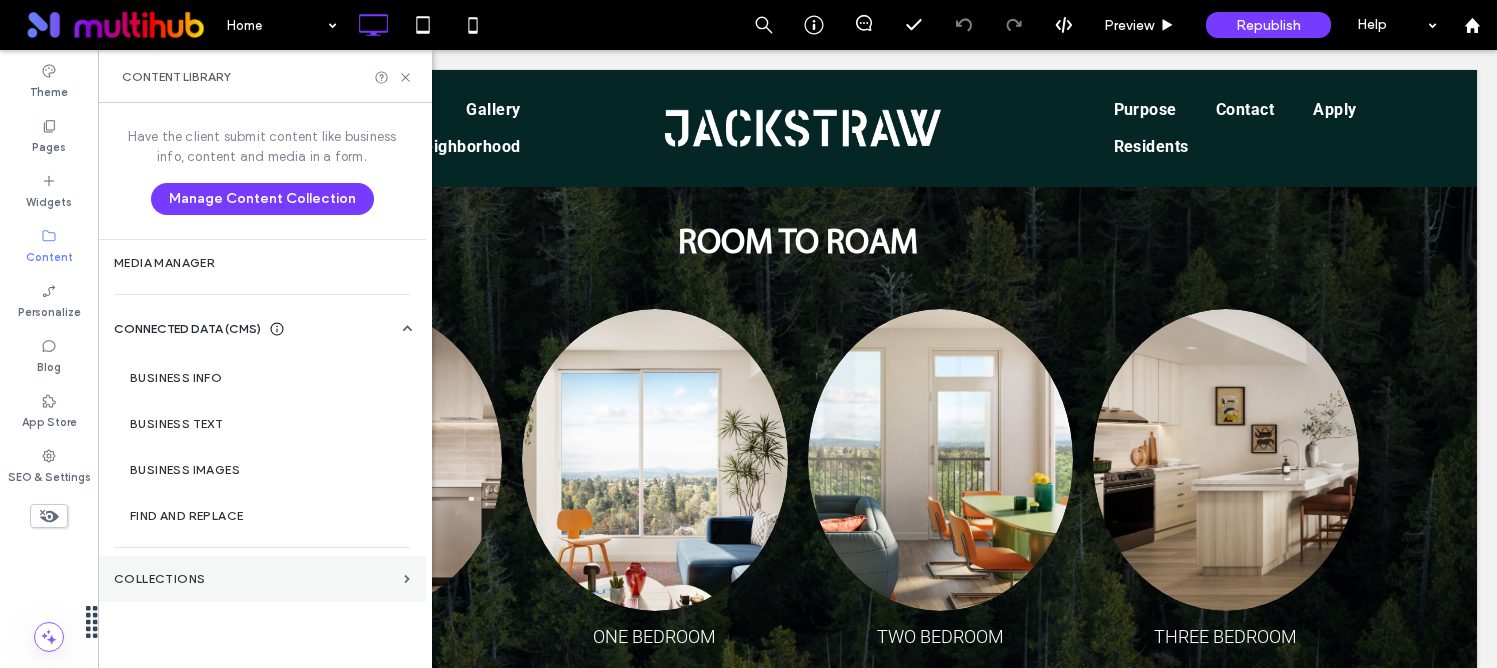 click on "Collections" at bounding box center (255, 579) 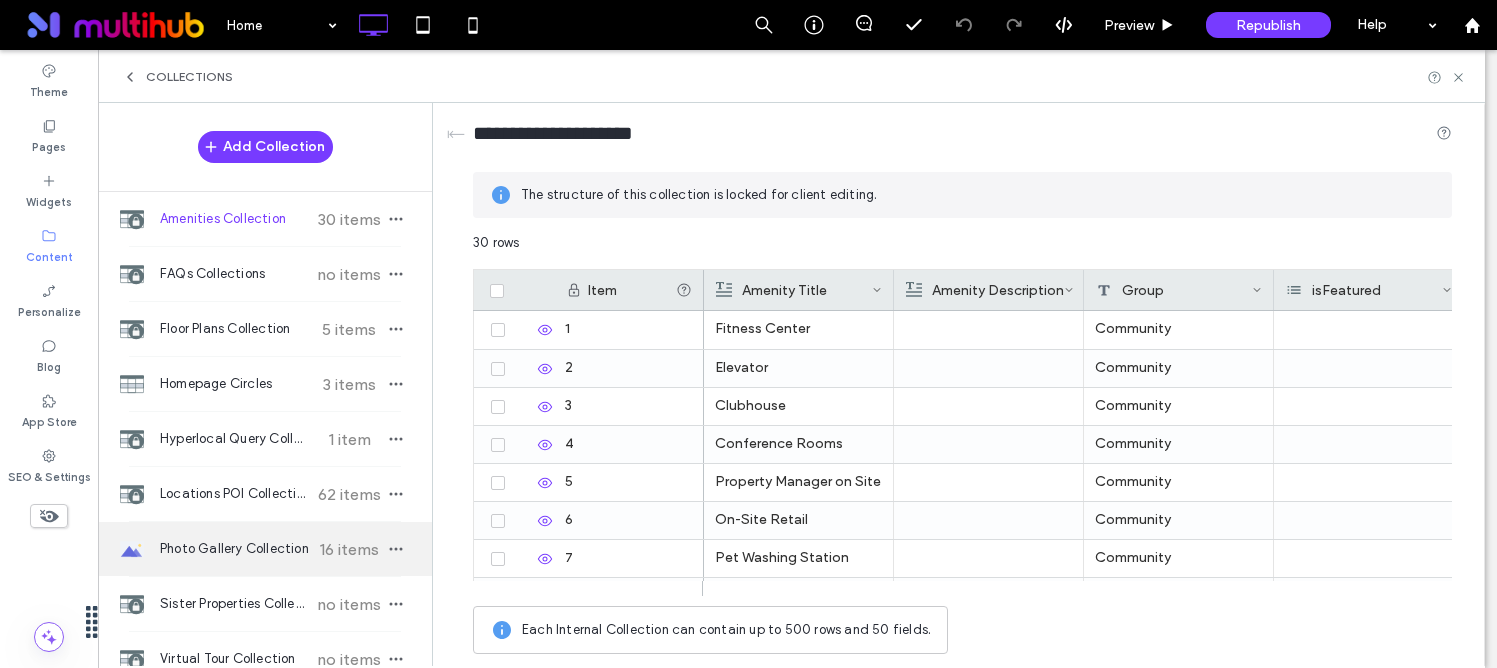 click on "Photo Gallery Collection" at bounding box center [234, 549] 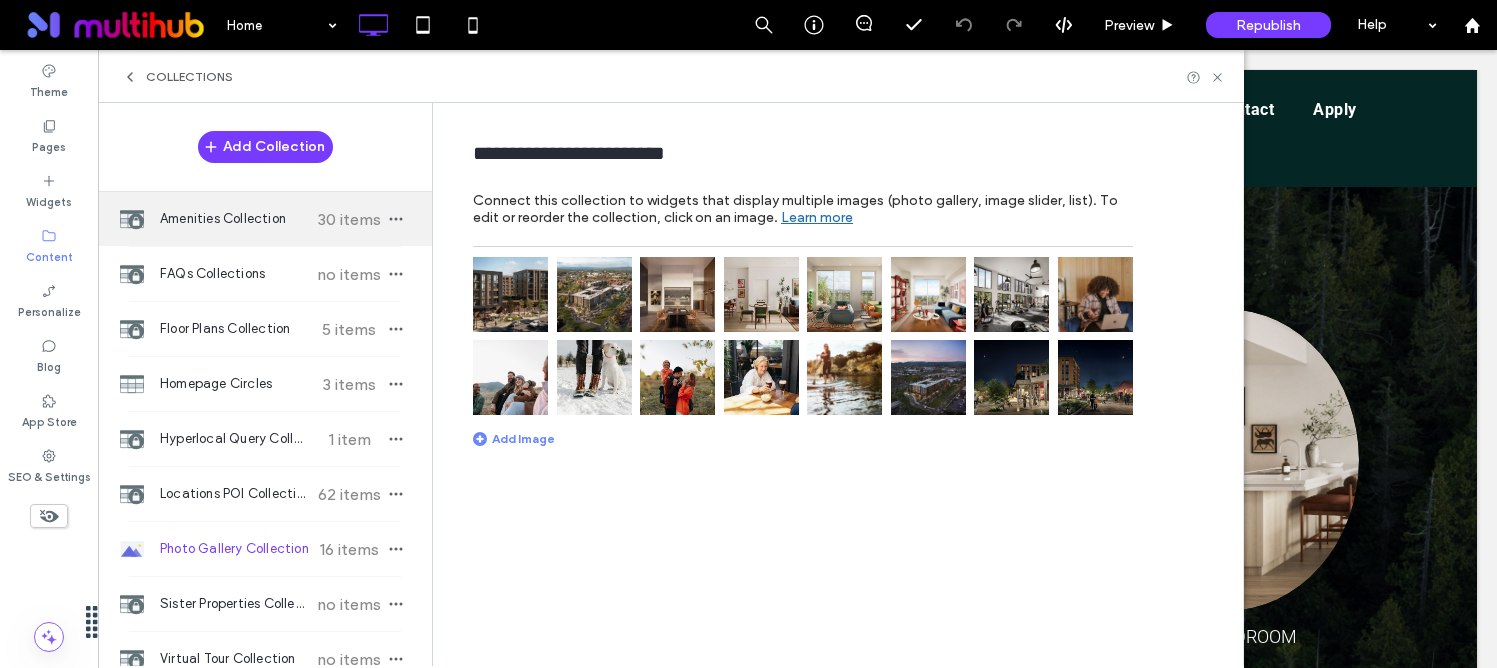 click on "Amenities Collection 30 items" at bounding box center [265, 219] 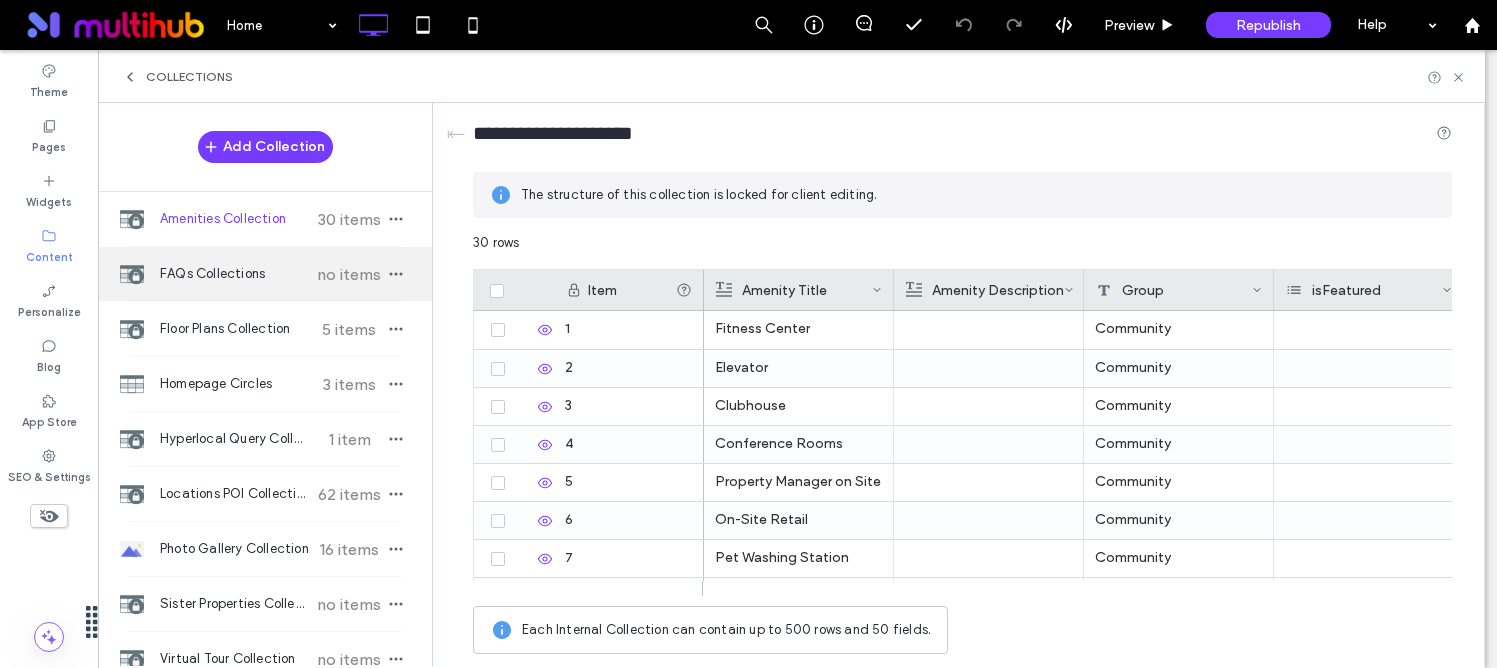 click on "FAQs Collections" at bounding box center (234, 274) 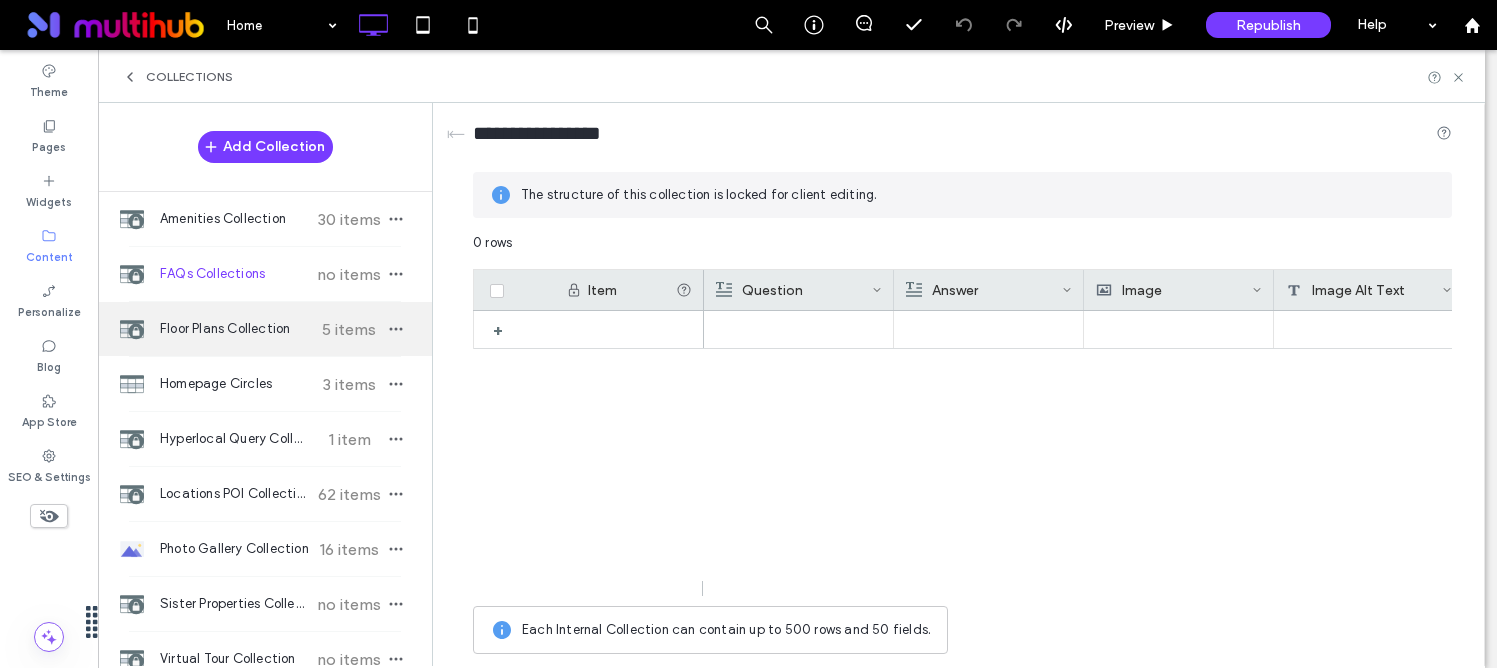 click on "Floor Plans Collection" at bounding box center [234, 329] 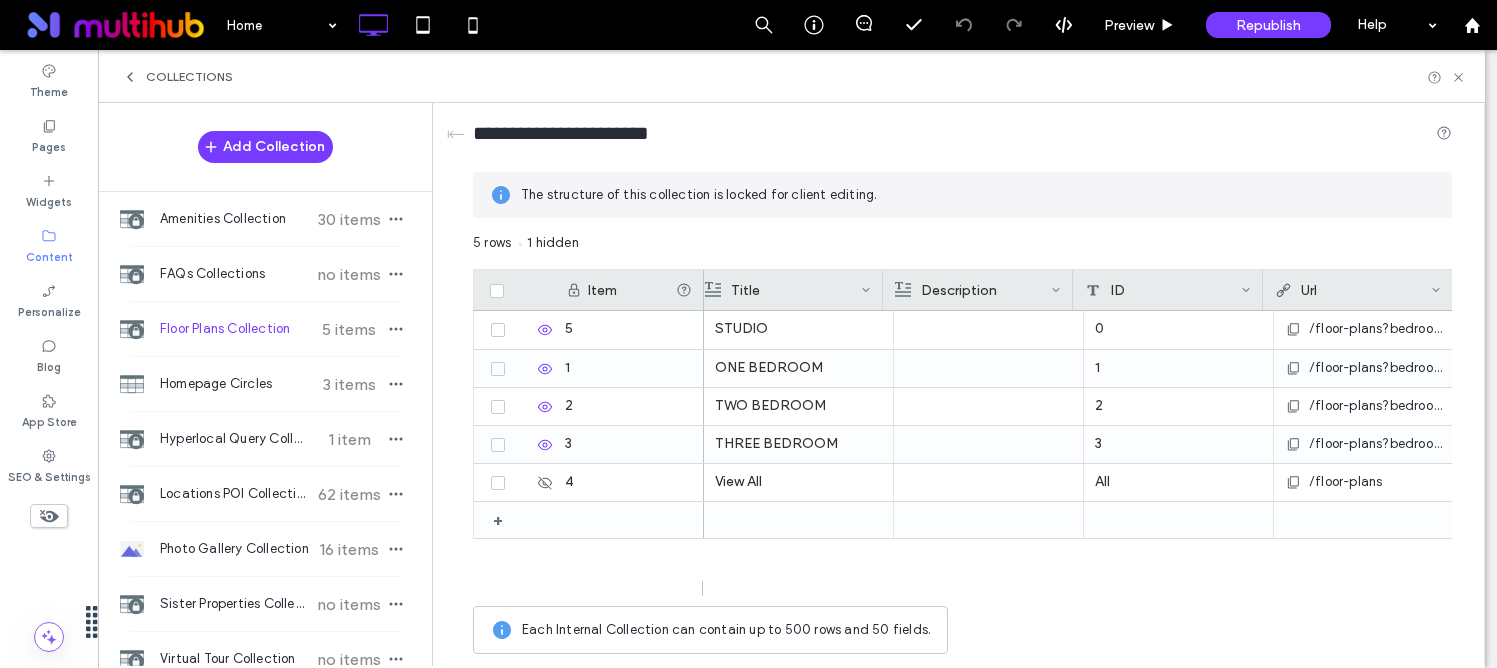 scroll, scrollTop: 0, scrollLeft: 260, axis: horizontal 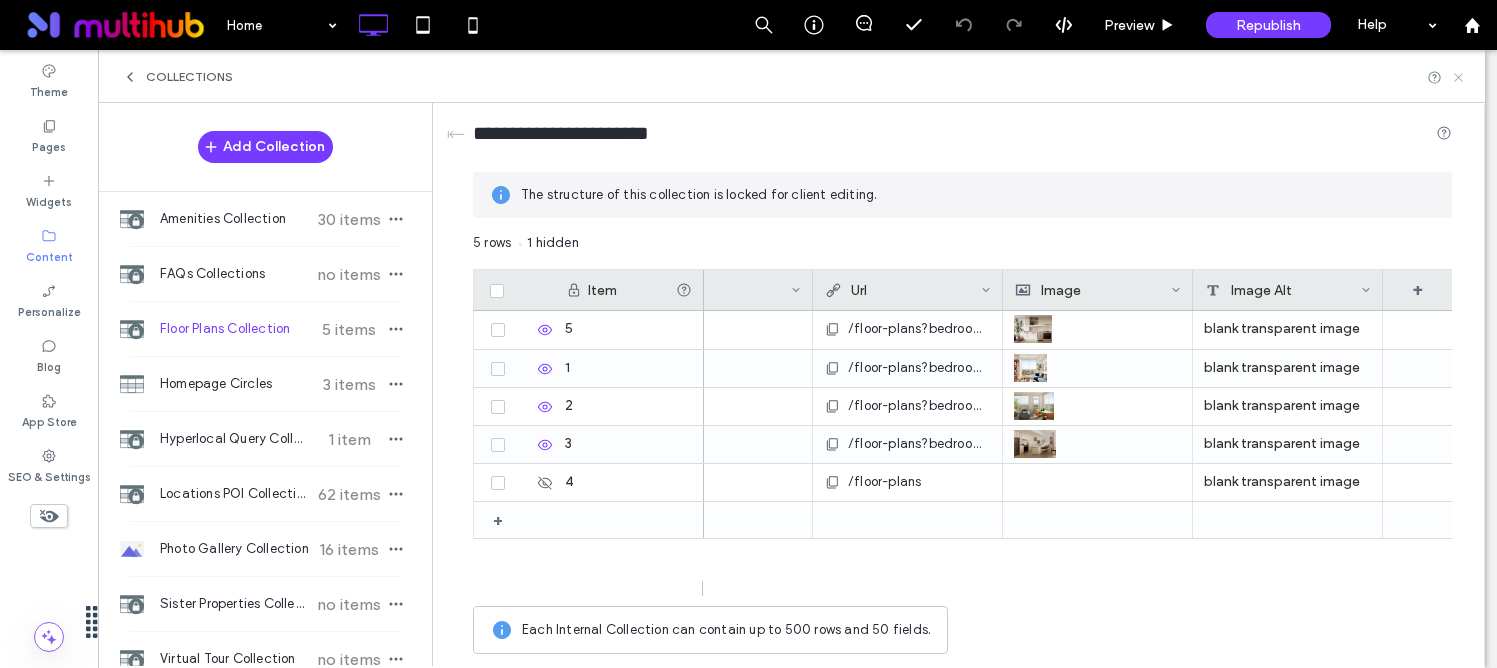 click 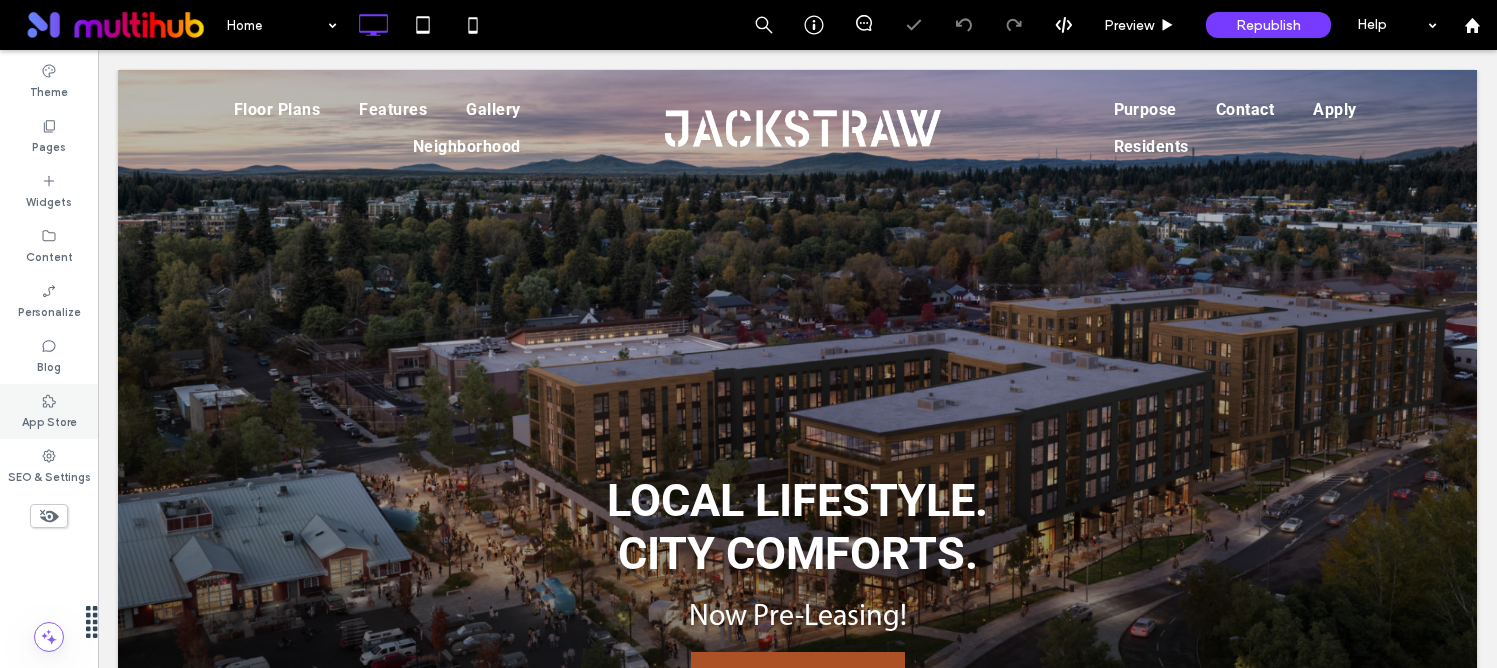scroll, scrollTop: 0, scrollLeft: 0, axis: both 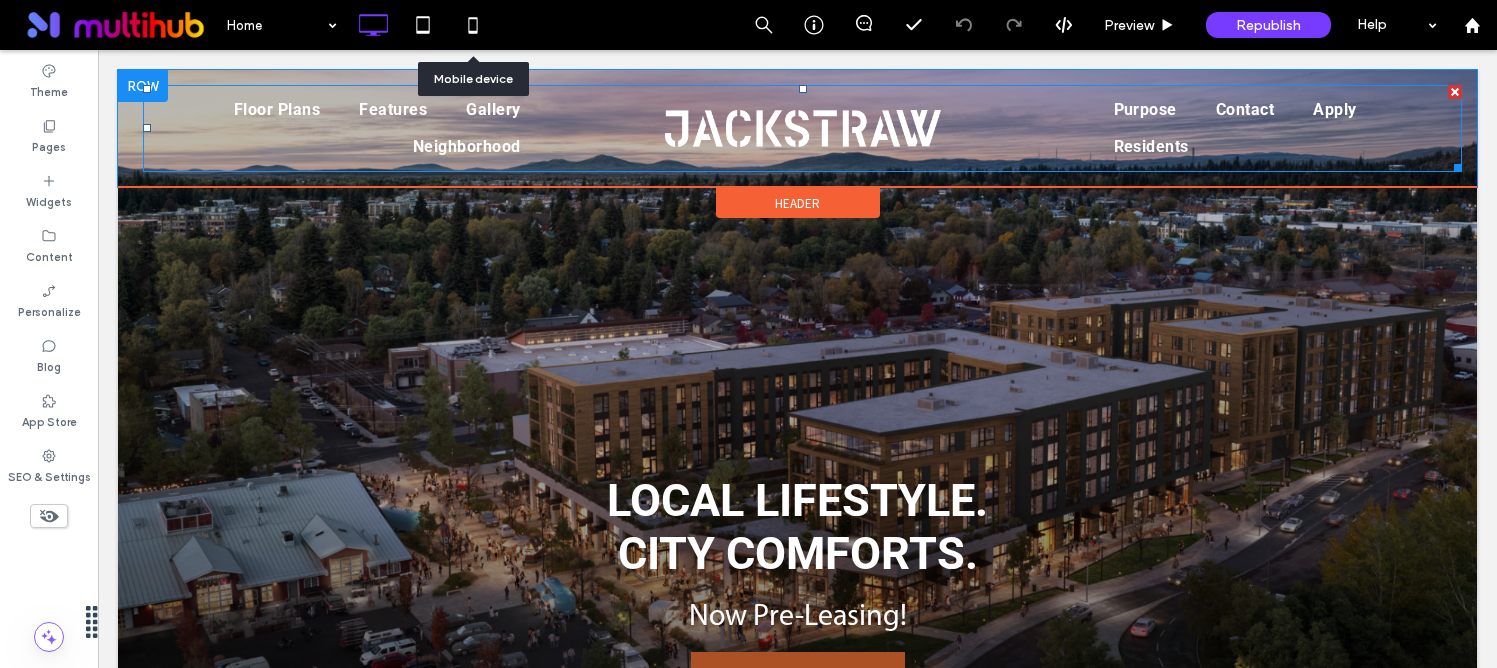 click at bounding box center [803, 128] 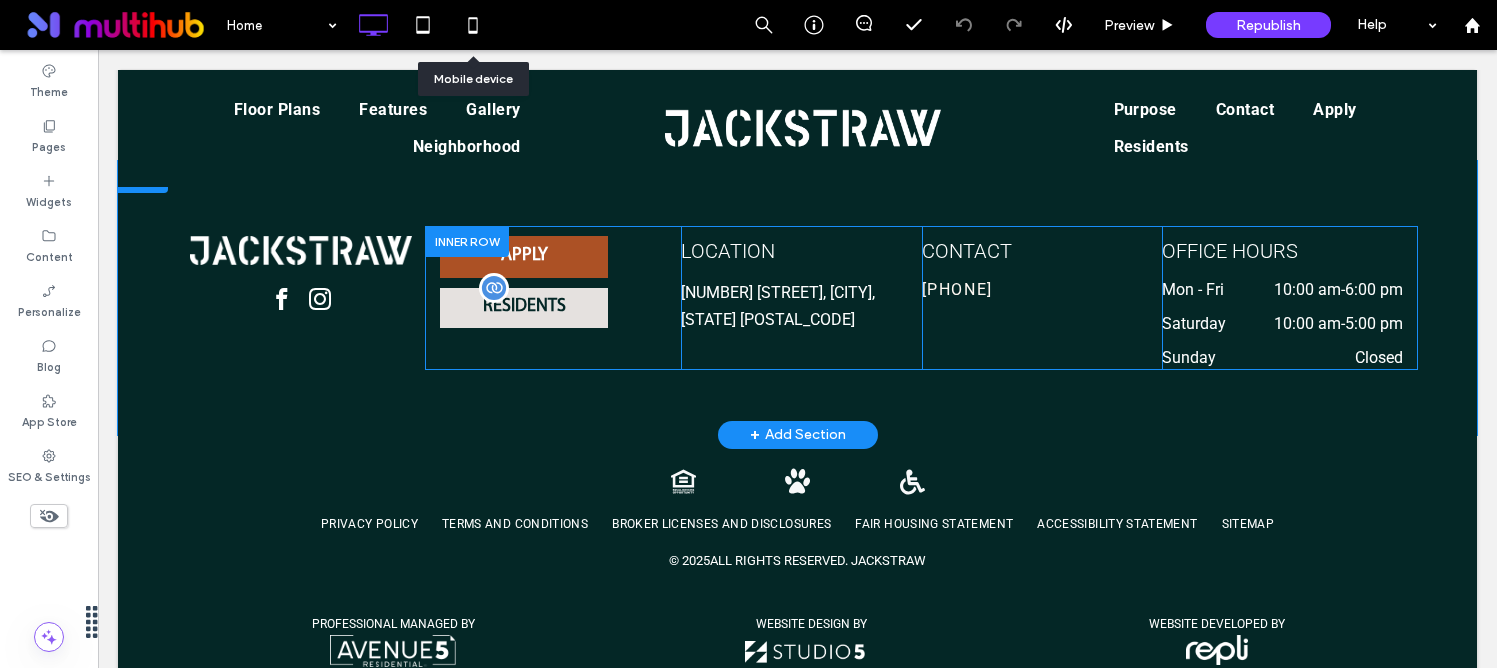 scroll, scrollTop: 5956, scrollLeft: 0, axis: vertical 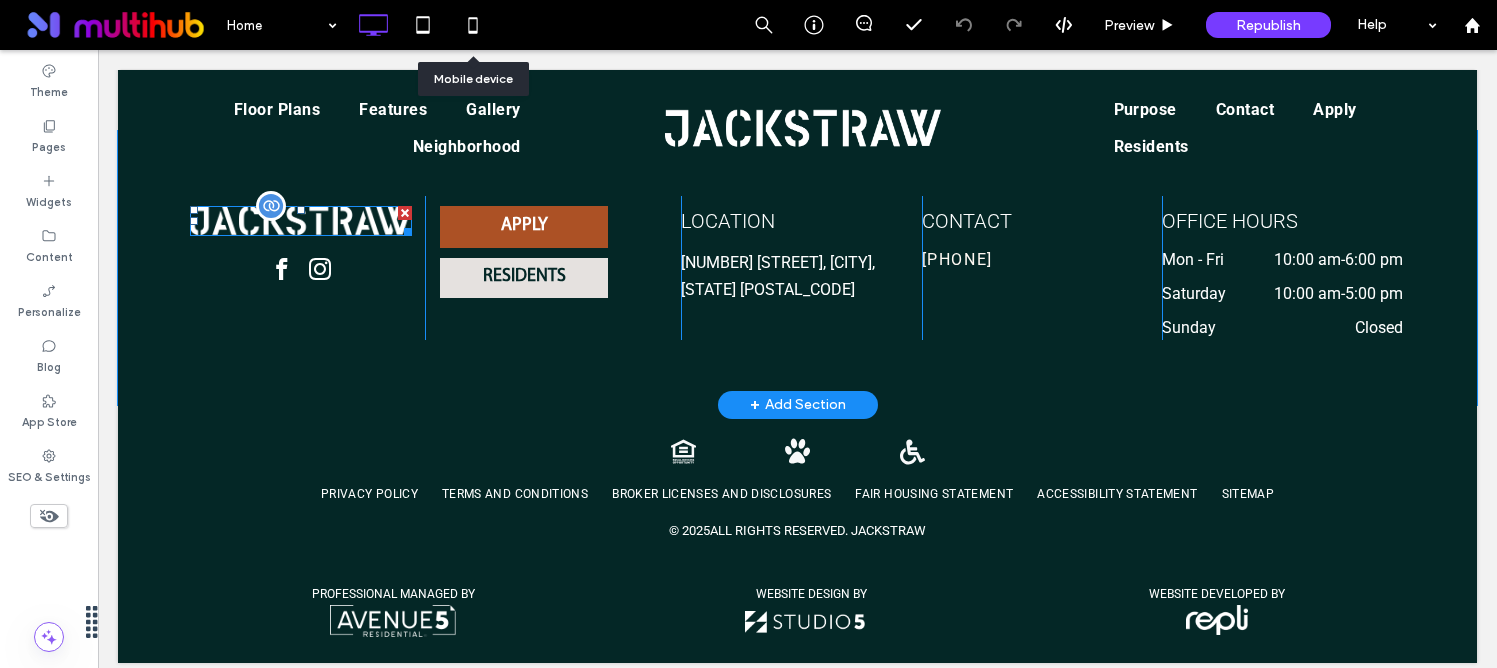 click at bounding box center (301, 220) 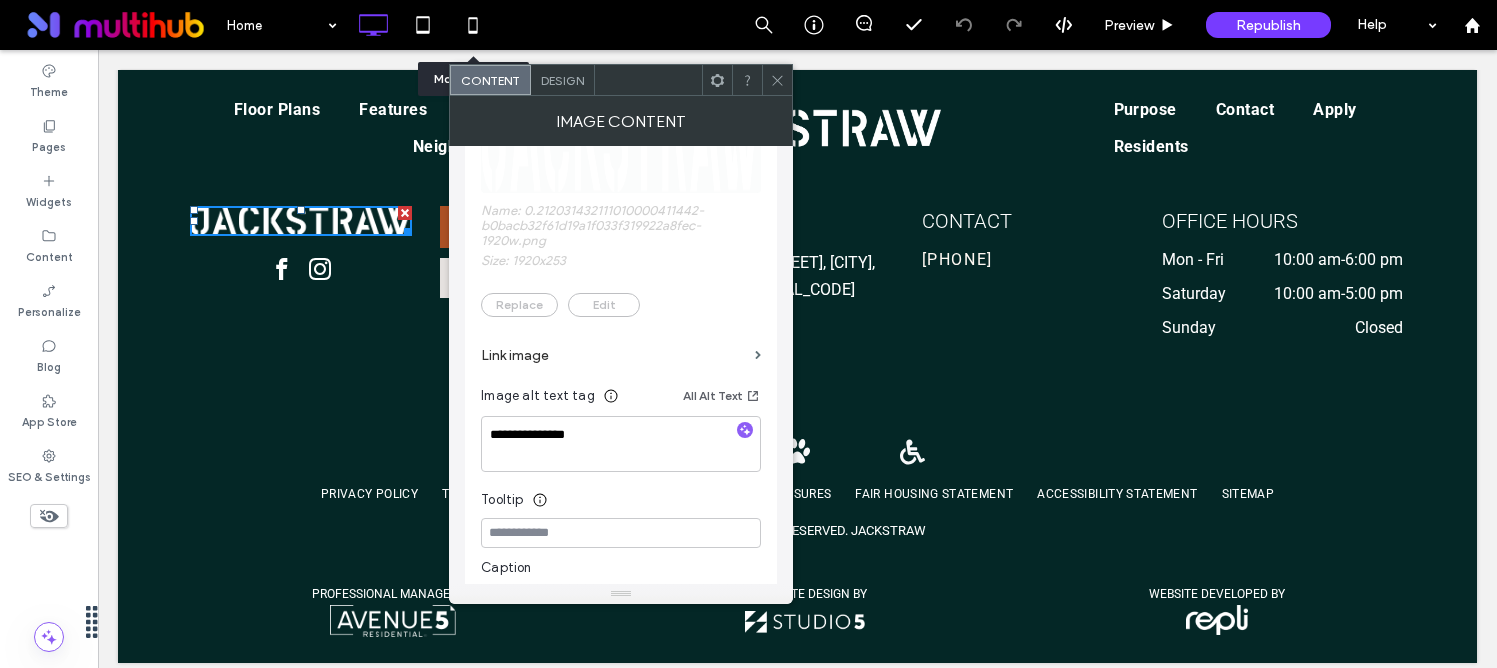 scroll, scrollTop: 471, scrollLeft: 0, axis: vertical 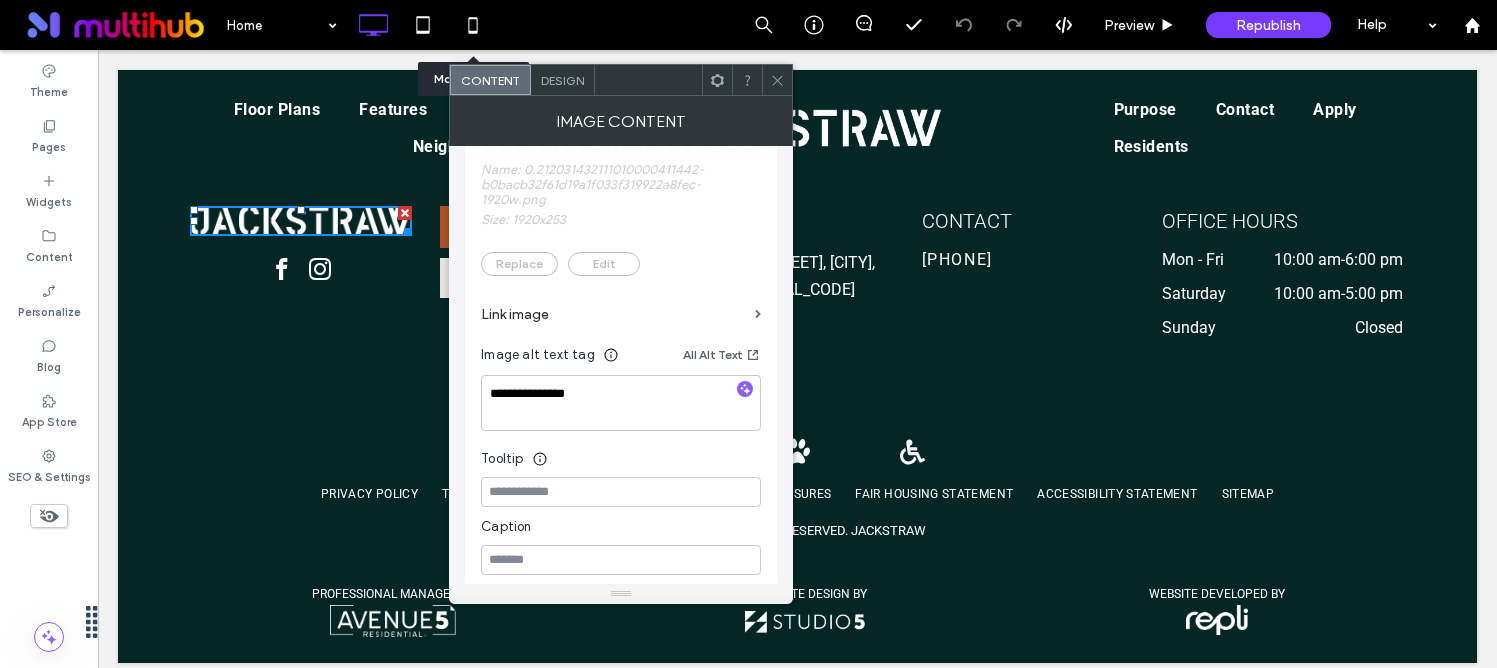 click 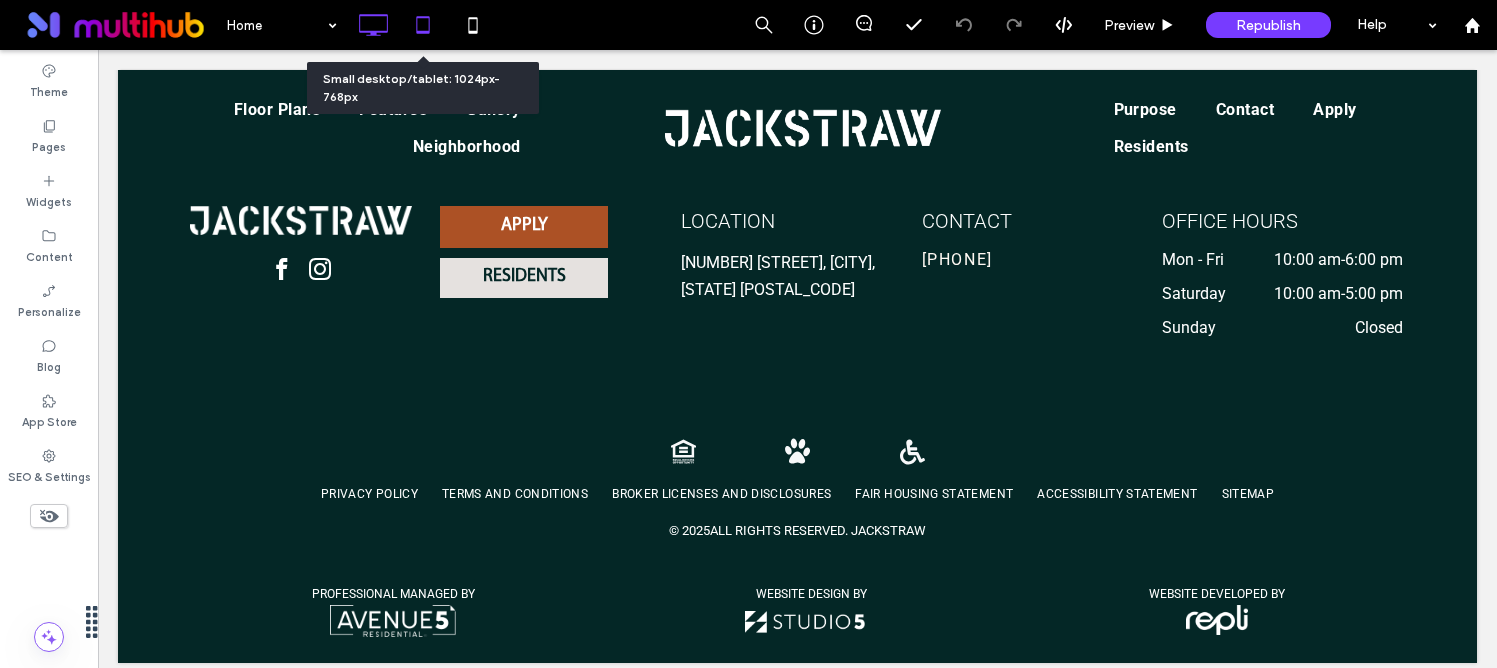click 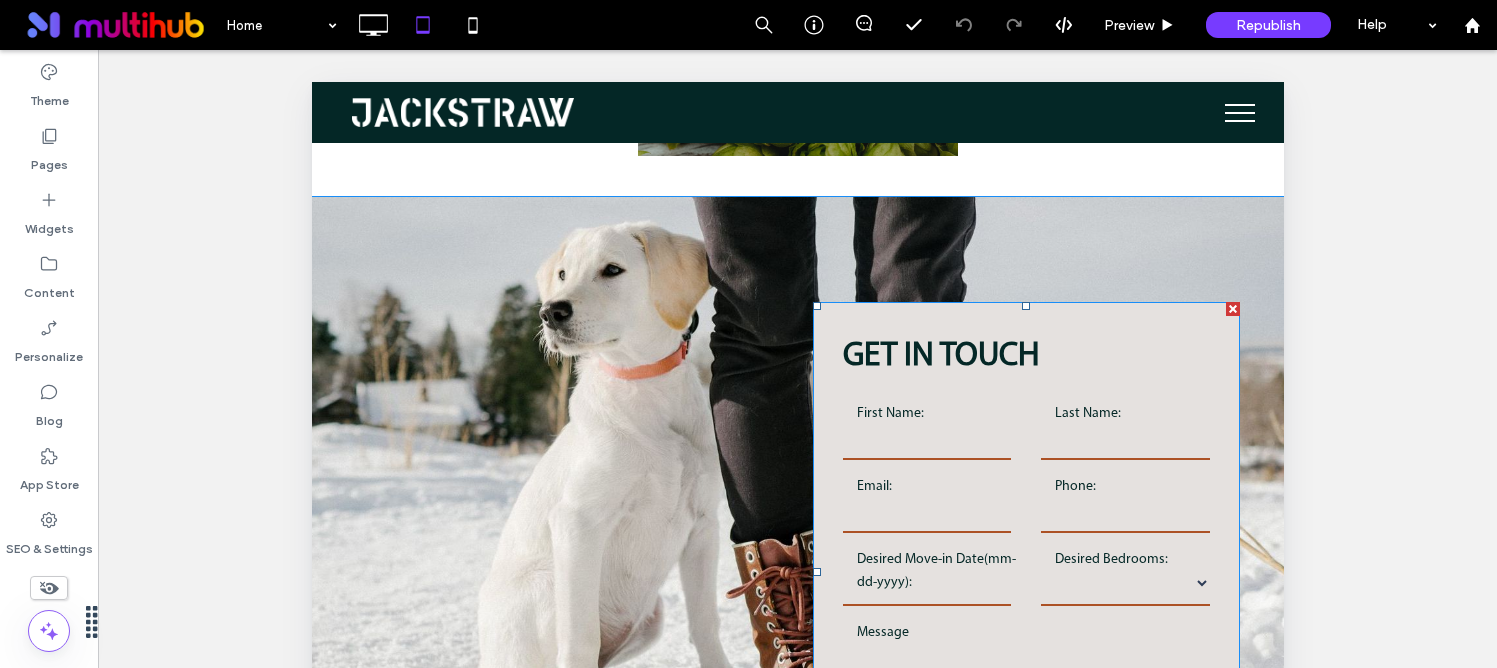 scroll, scrollTop: 5287, scrollLeft: 0, axis: vertical 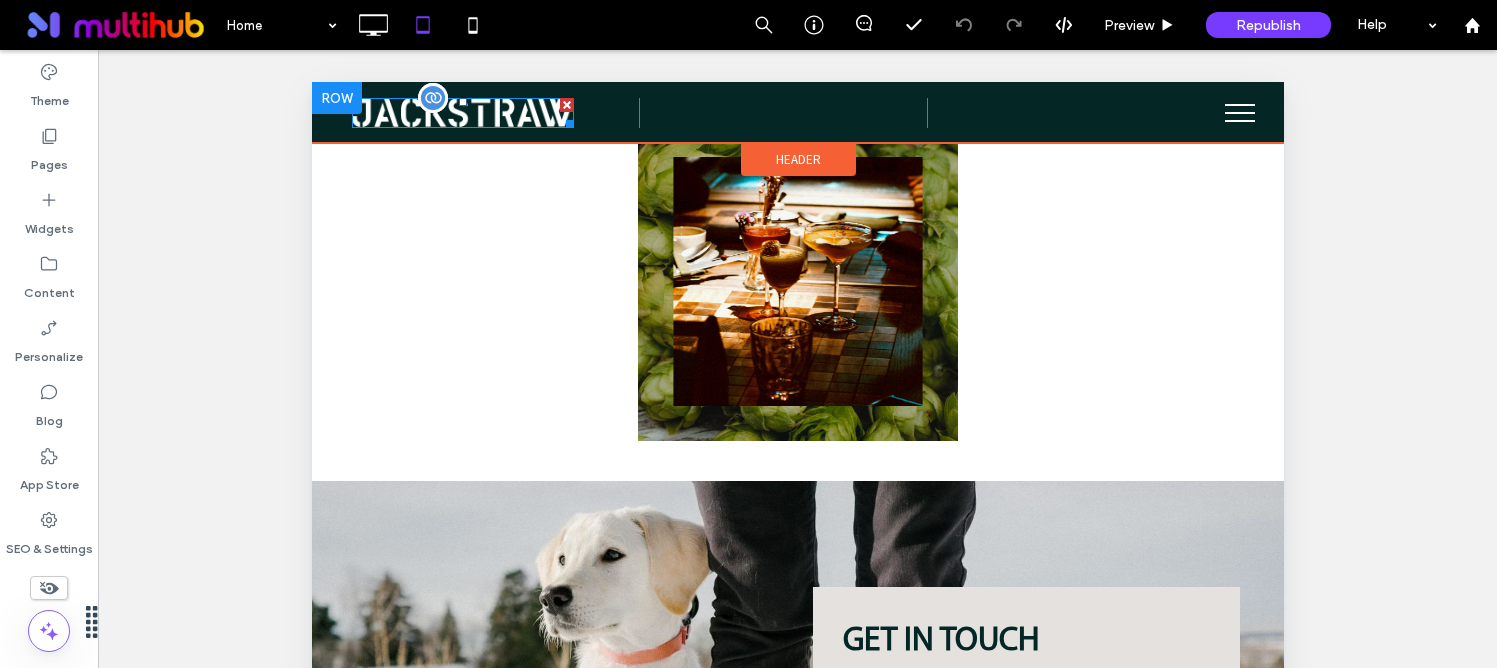 click at bounding box center [462, 112] 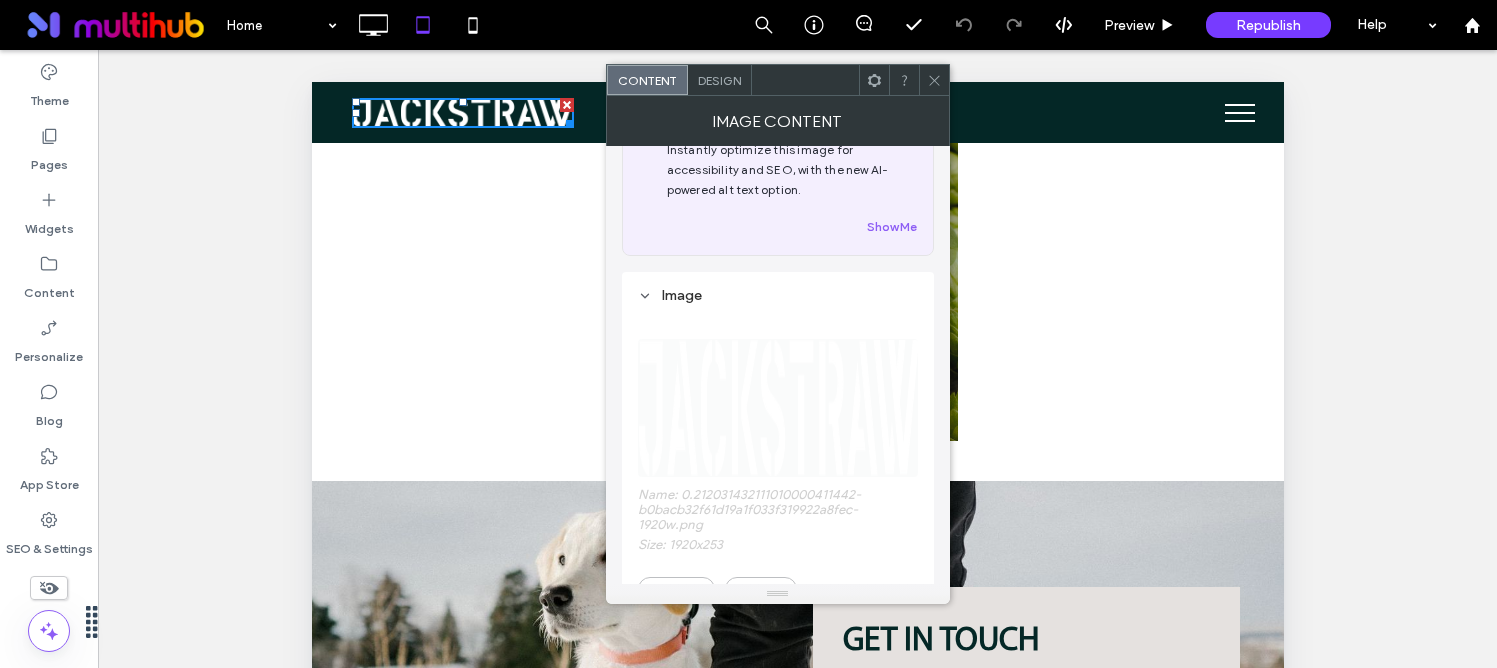 scroll, scrollTop: 397, scrollLeft: 0, axis: vertical 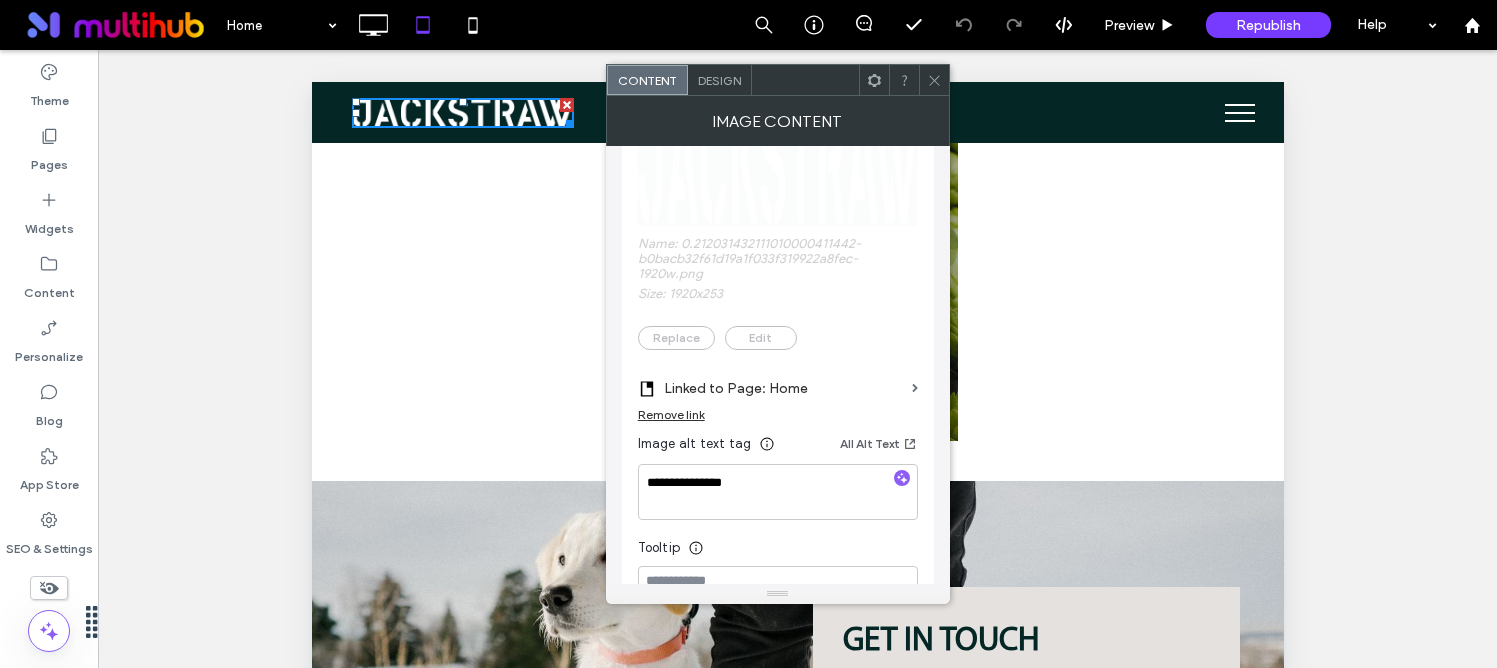 click 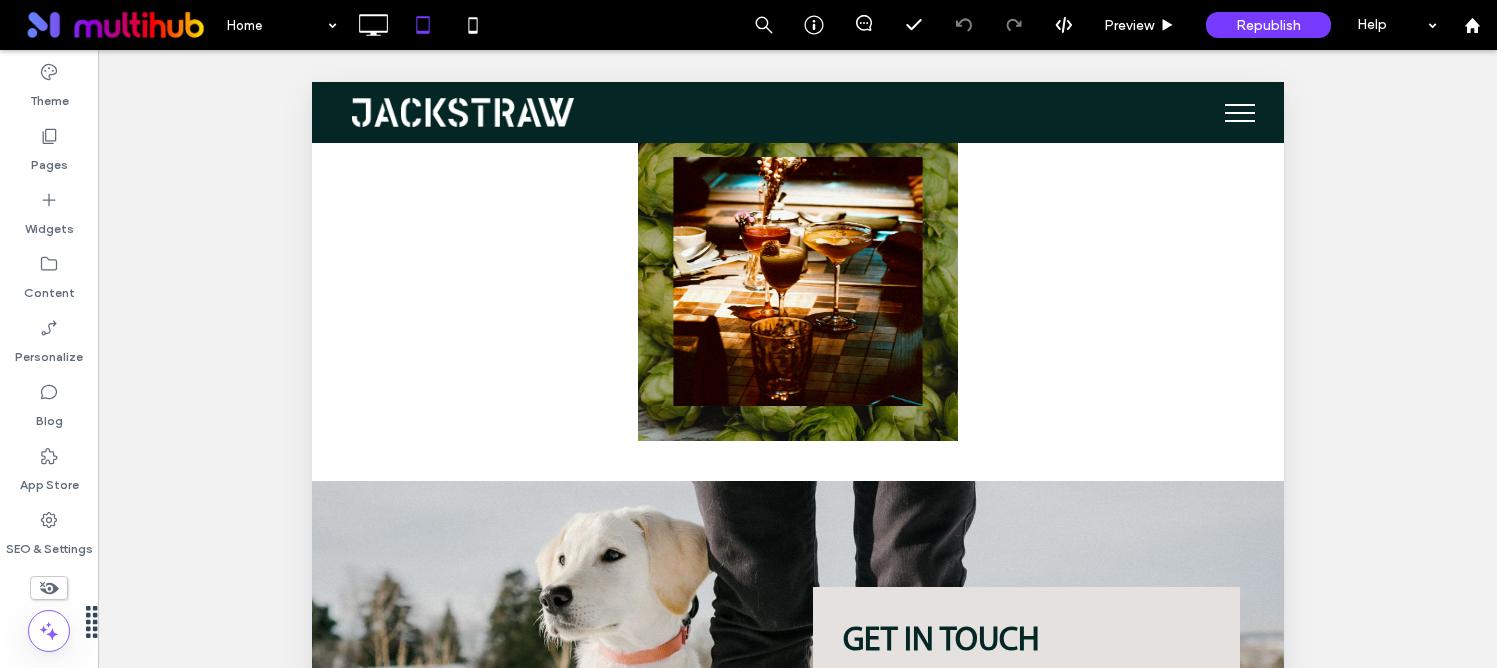 click at bounding box center [1239, 113] 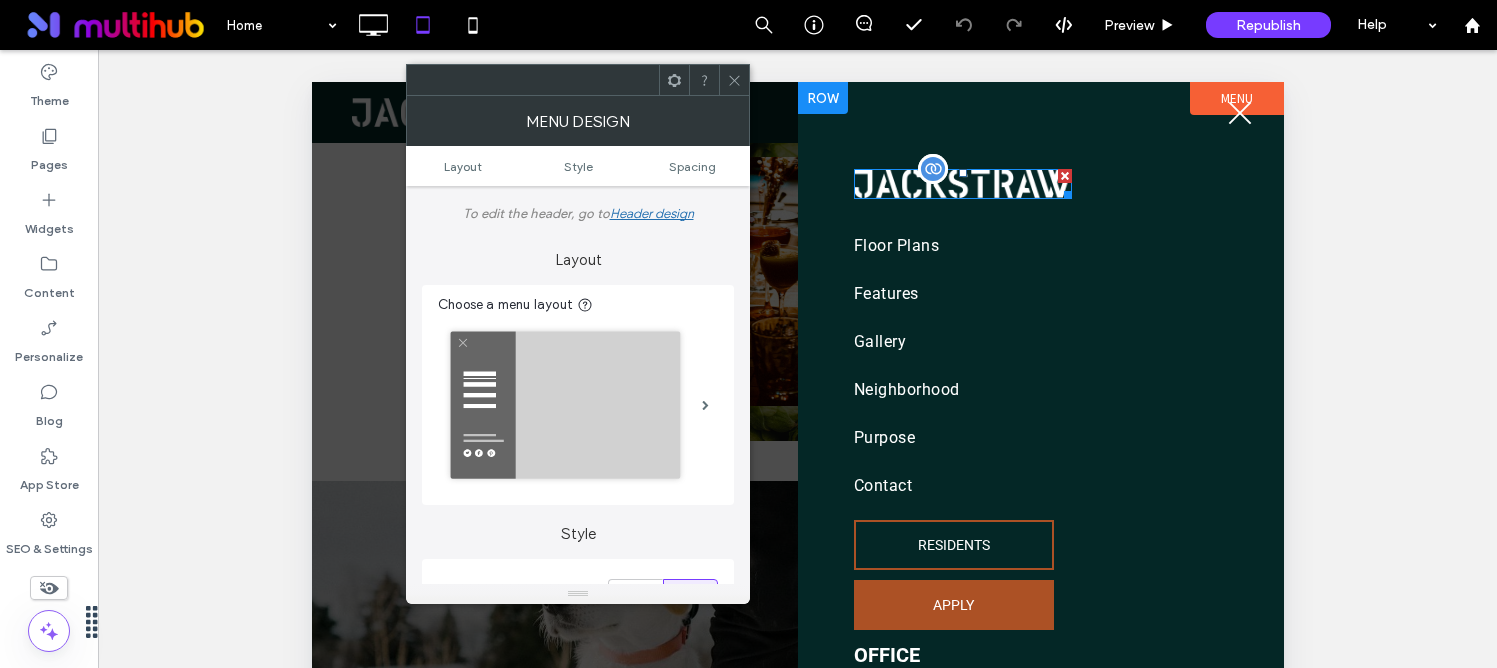 click at bounding box center (962, 183) 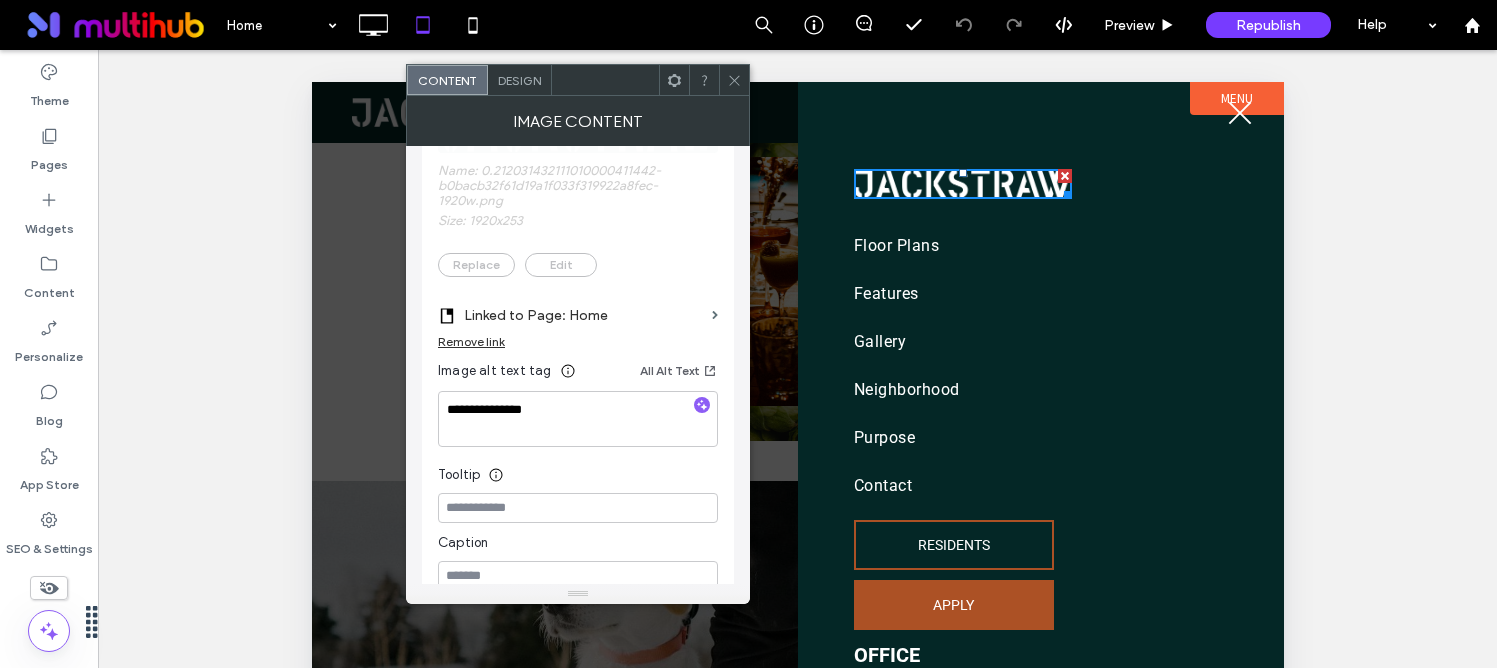 scroll, scrollTop: 616, scrollLeft: 0, axis: vertical 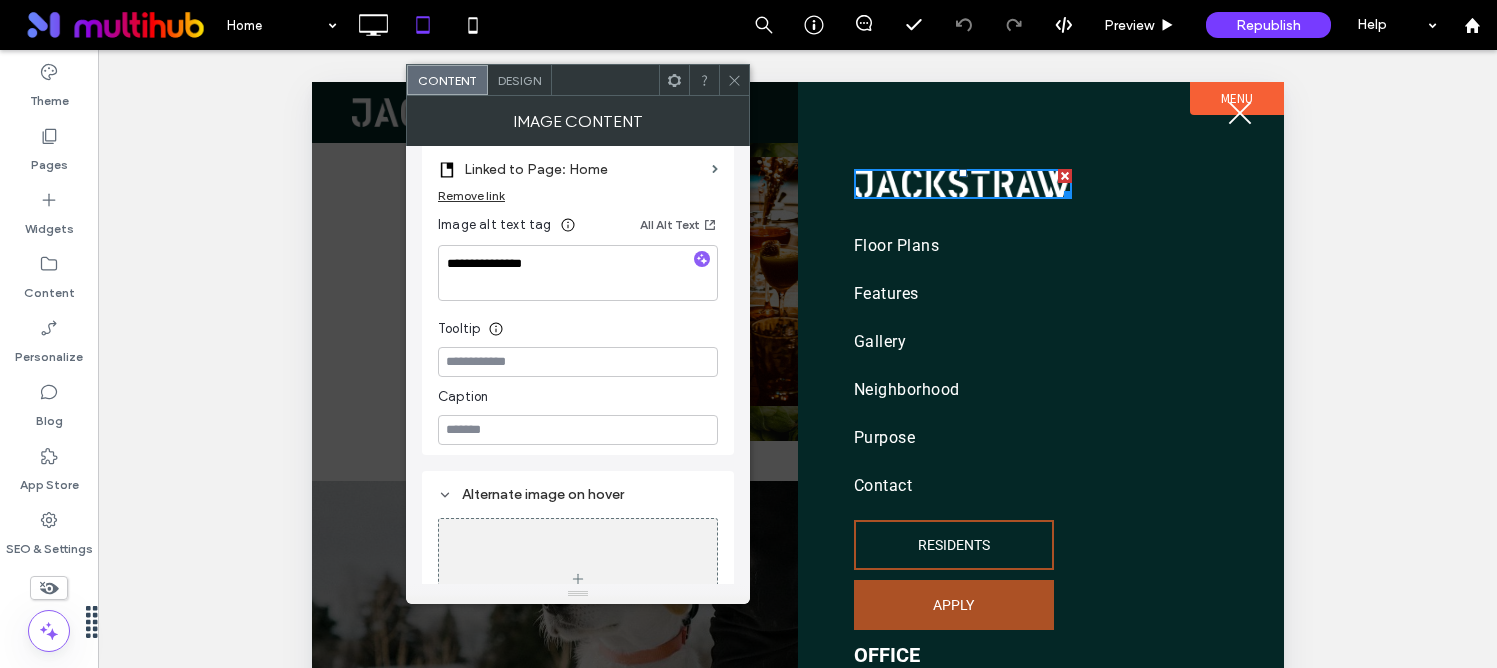 click at bounding box center [734, 80] 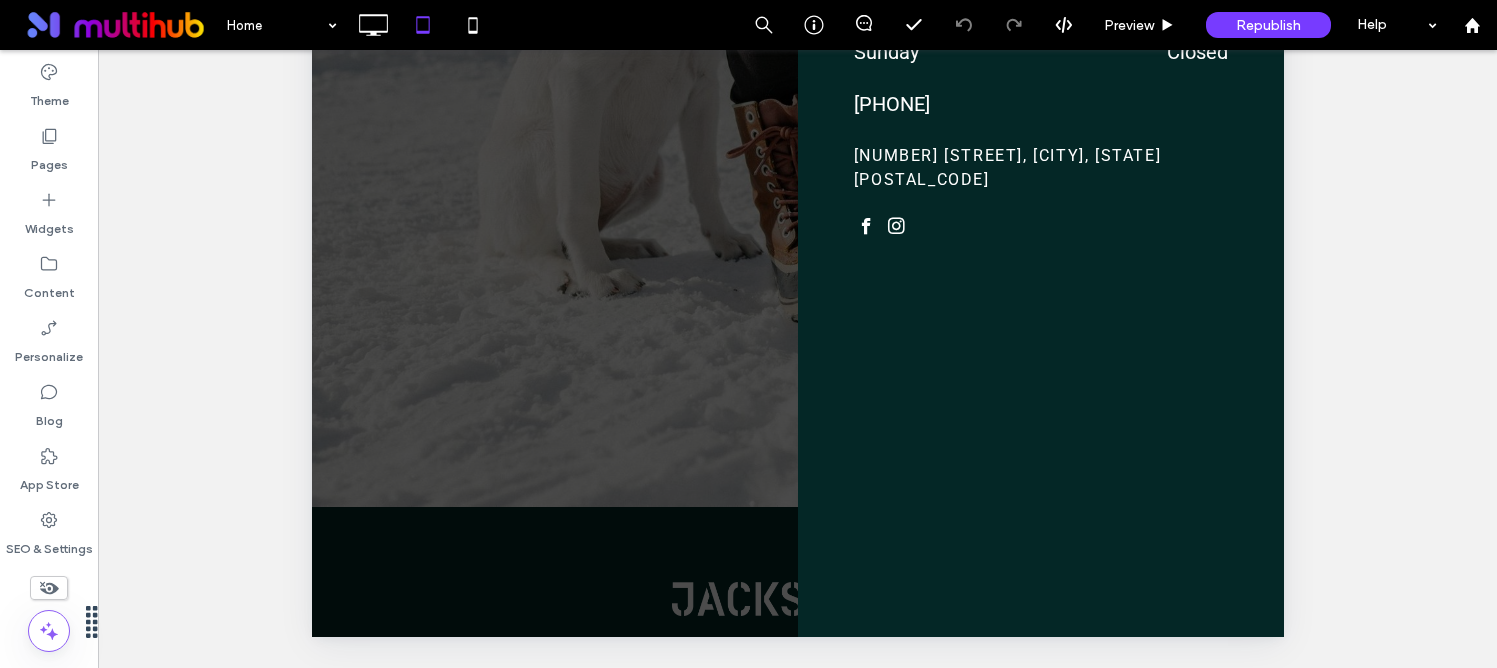 scroll, scrollTop: 726, scrollLeft: 0, axis: vertical 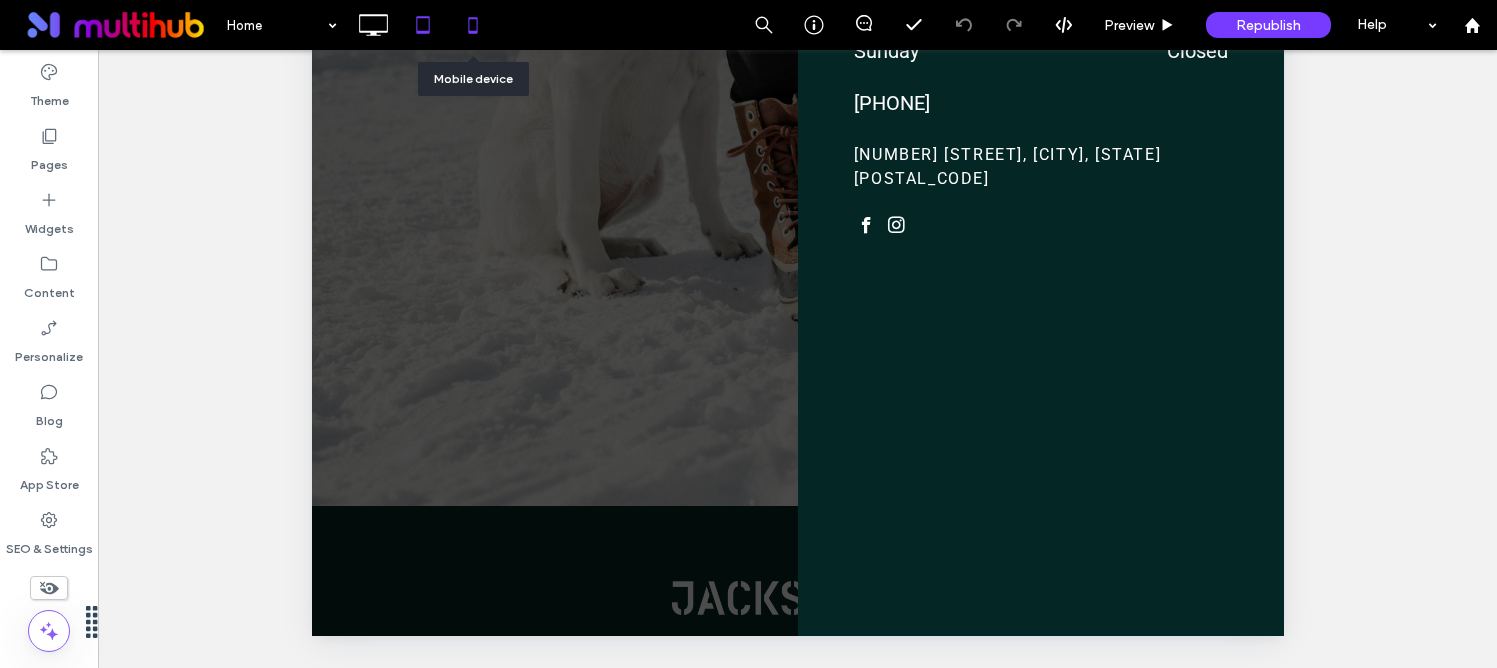 click 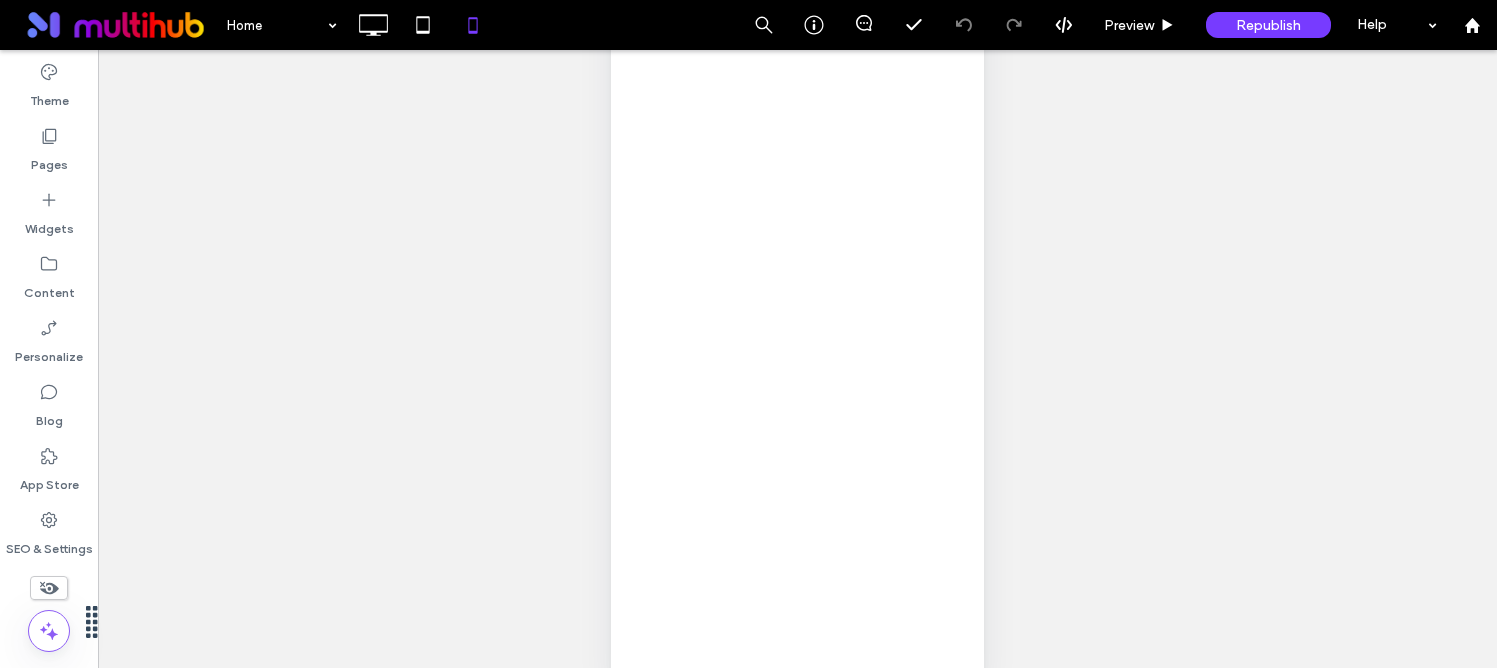scroll, scrollTop: 281, scrollLeft: 0, axis: vertical 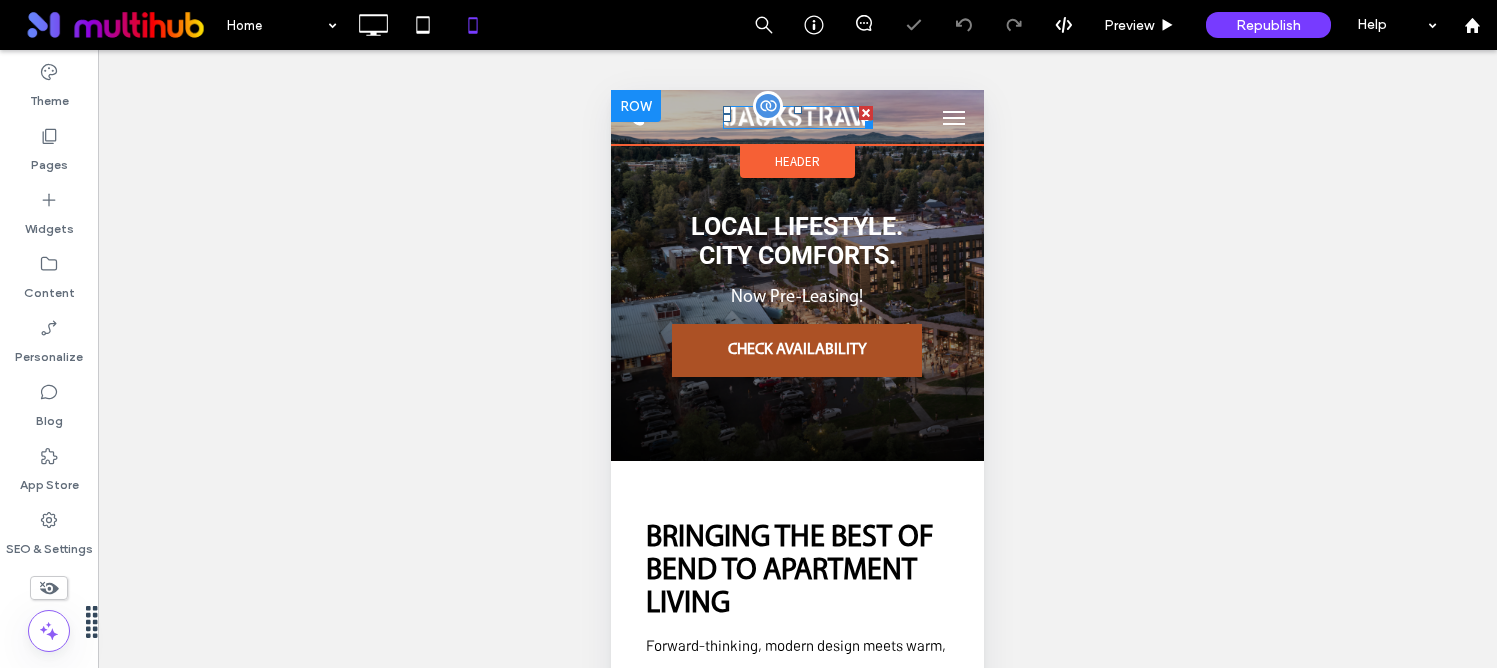 click at bounding box center (798, 116) 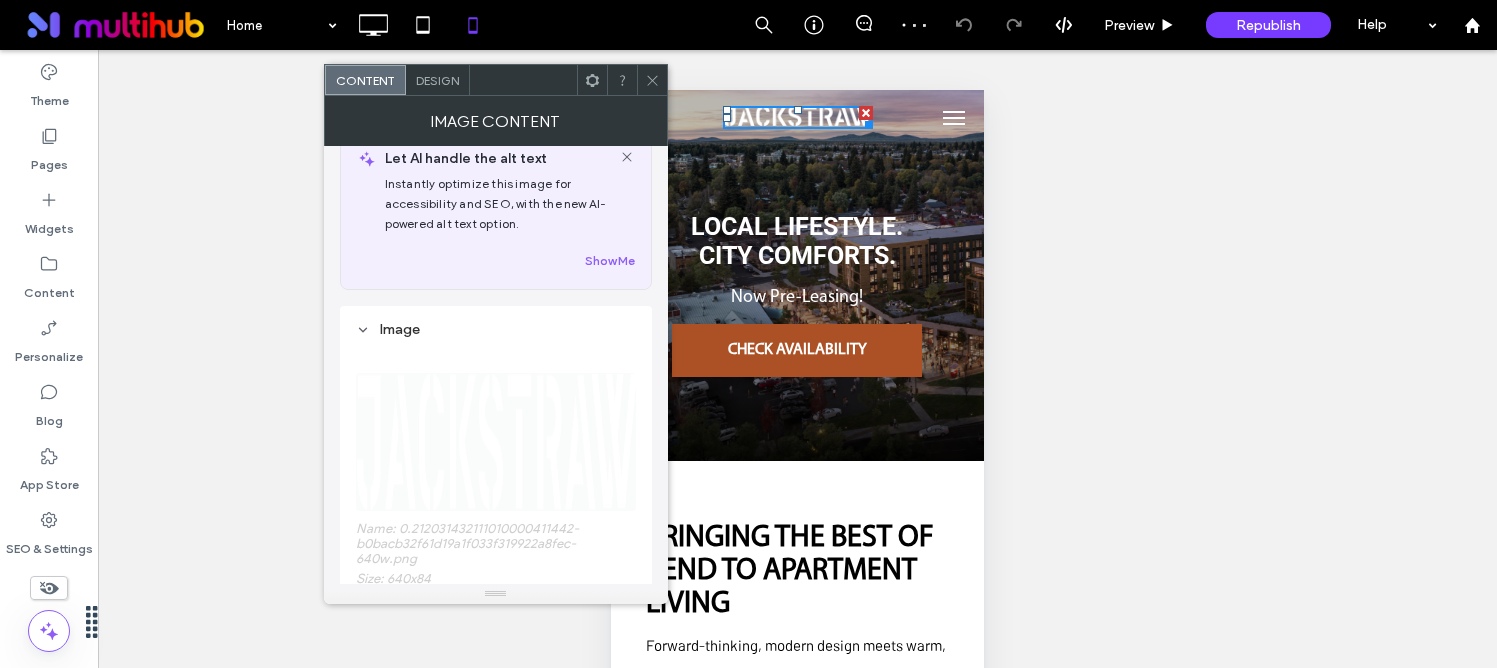 scroll, scrollTop: 370, scrollLeft: 0, axis: vertical 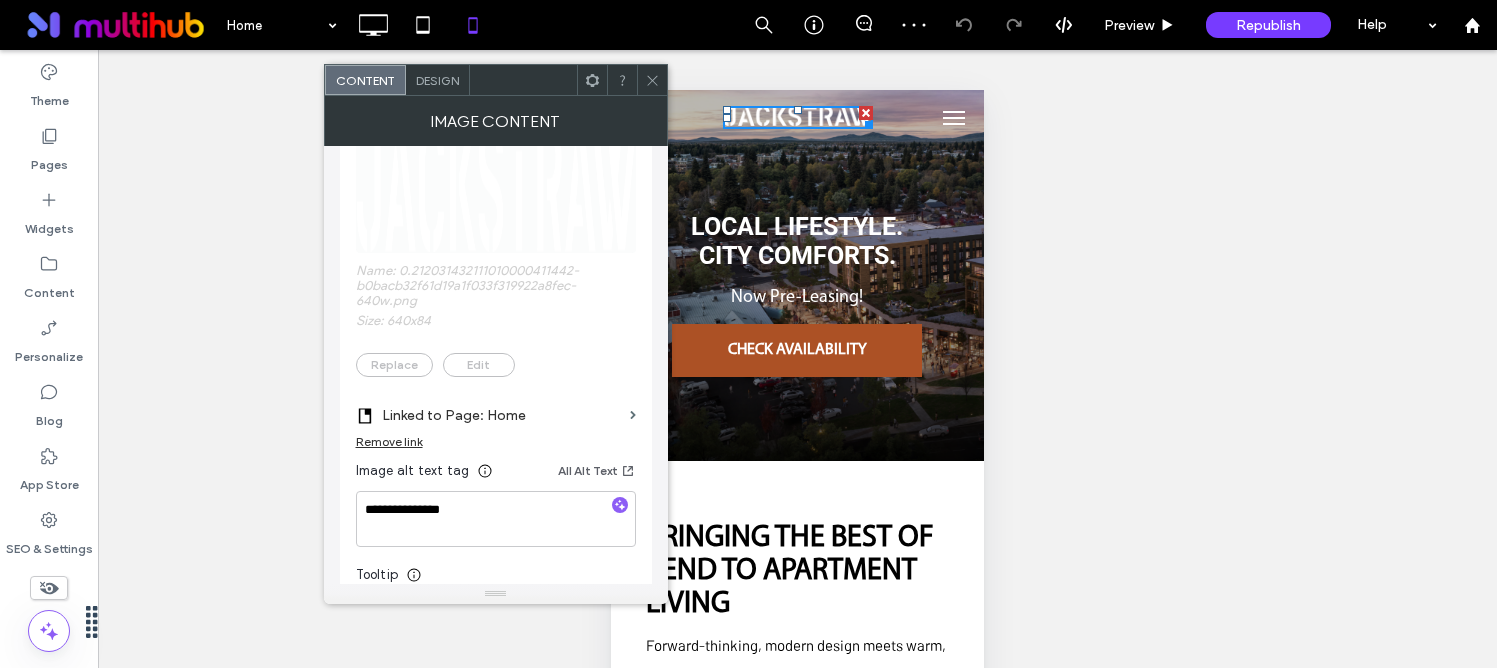 click at bounding box center (652, 80) 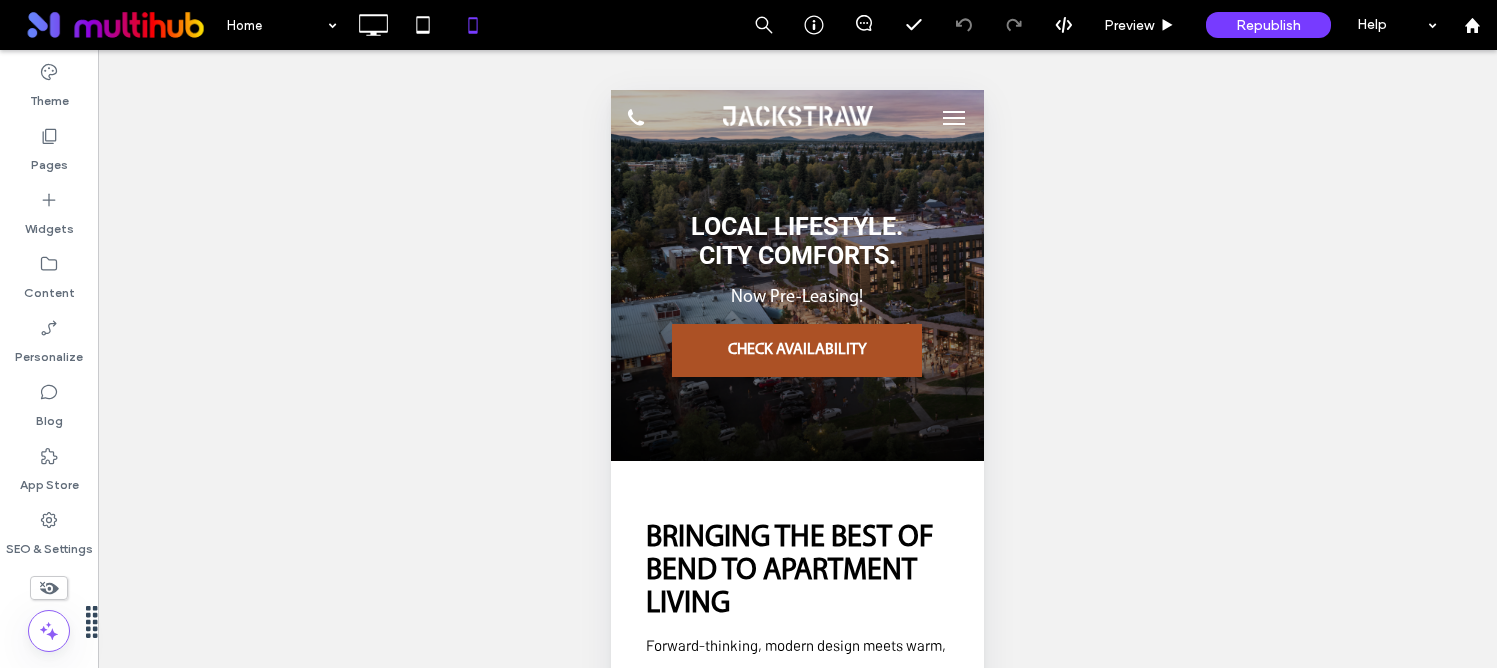 click at bounding box center (954, 118) 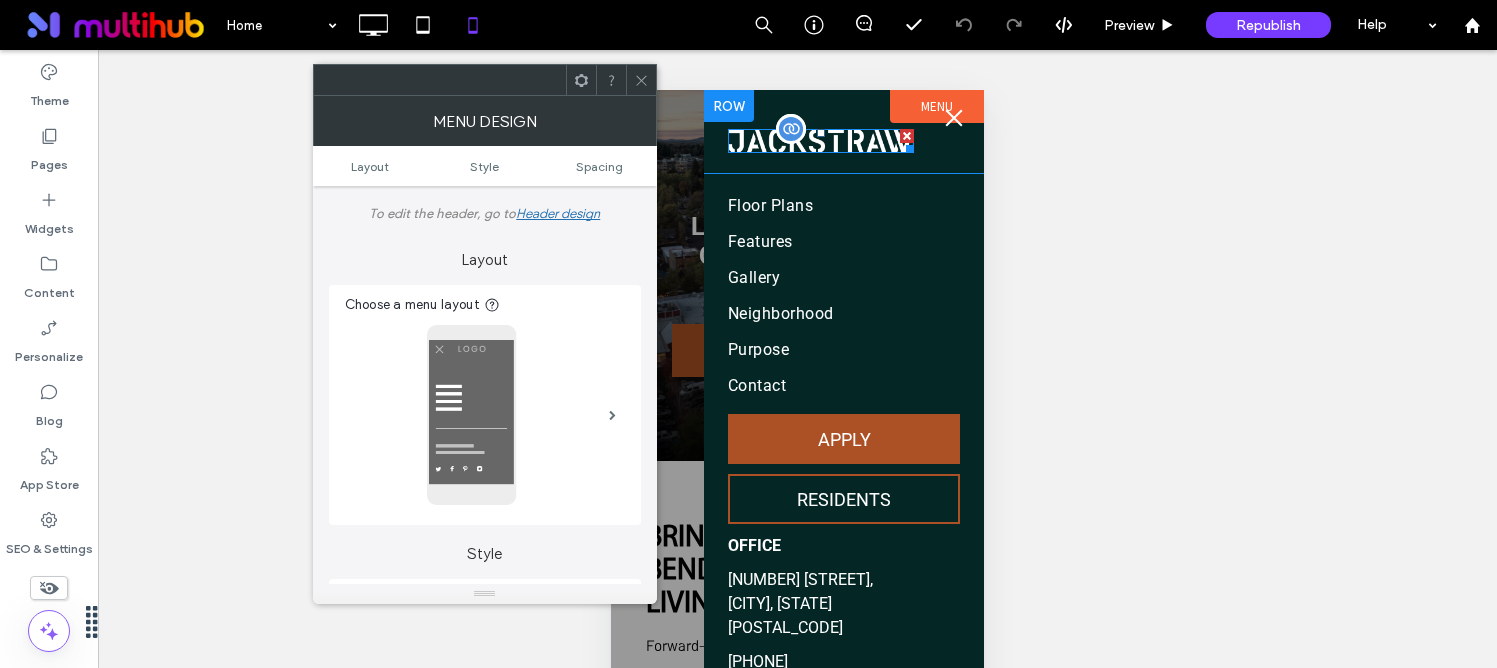 click at bounding box center [821, 141] 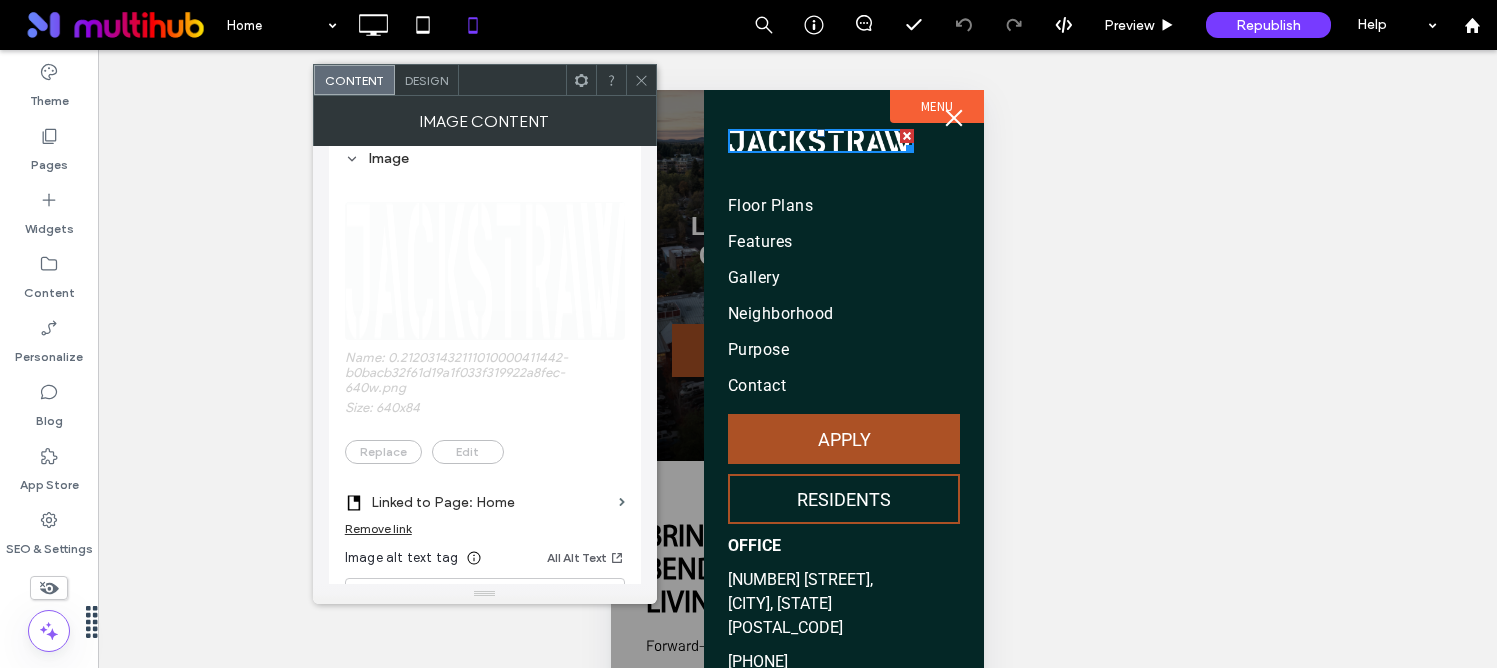 scroll, scrollTop: 427, scrollLeft: 0, axis: vertical 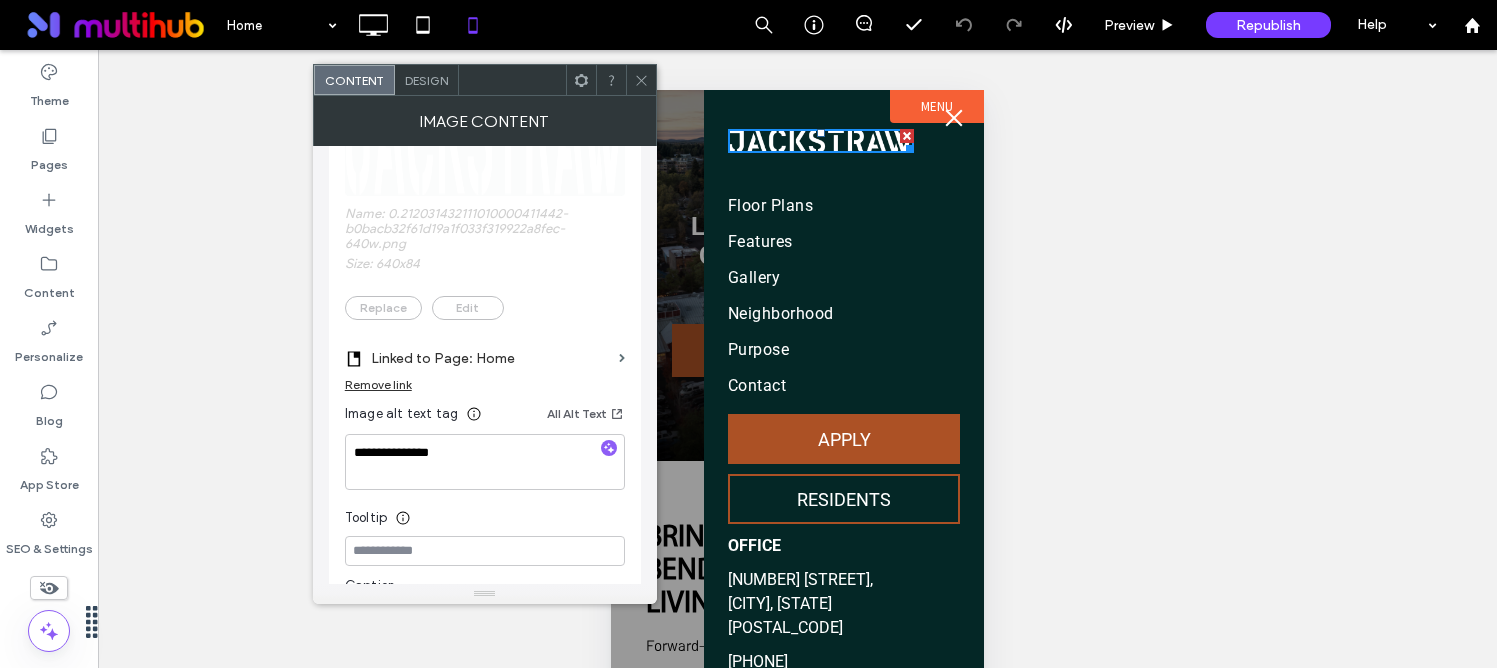 drag, startPoint x: 639, startPoint y: 84, endPoint x: 131, endPoint y: 12, distance: 513.07697 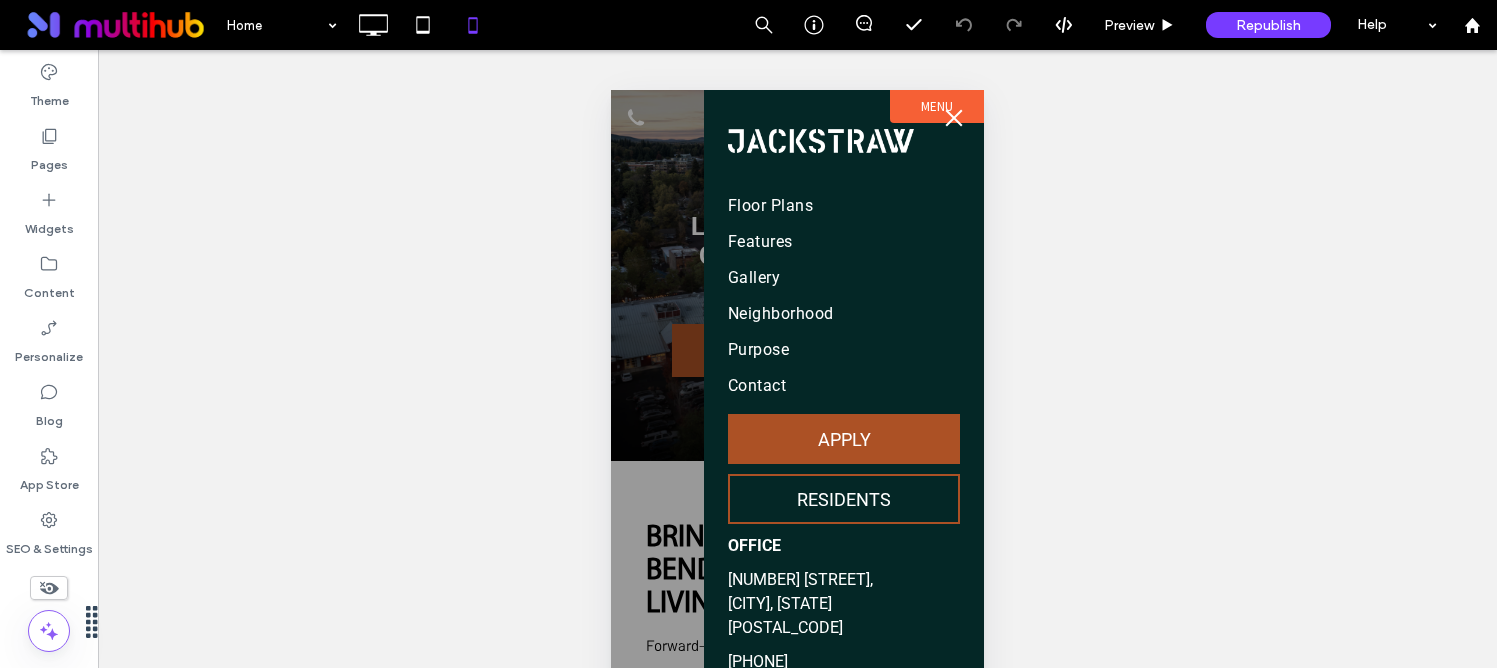 click at bounding box center (954, 118) 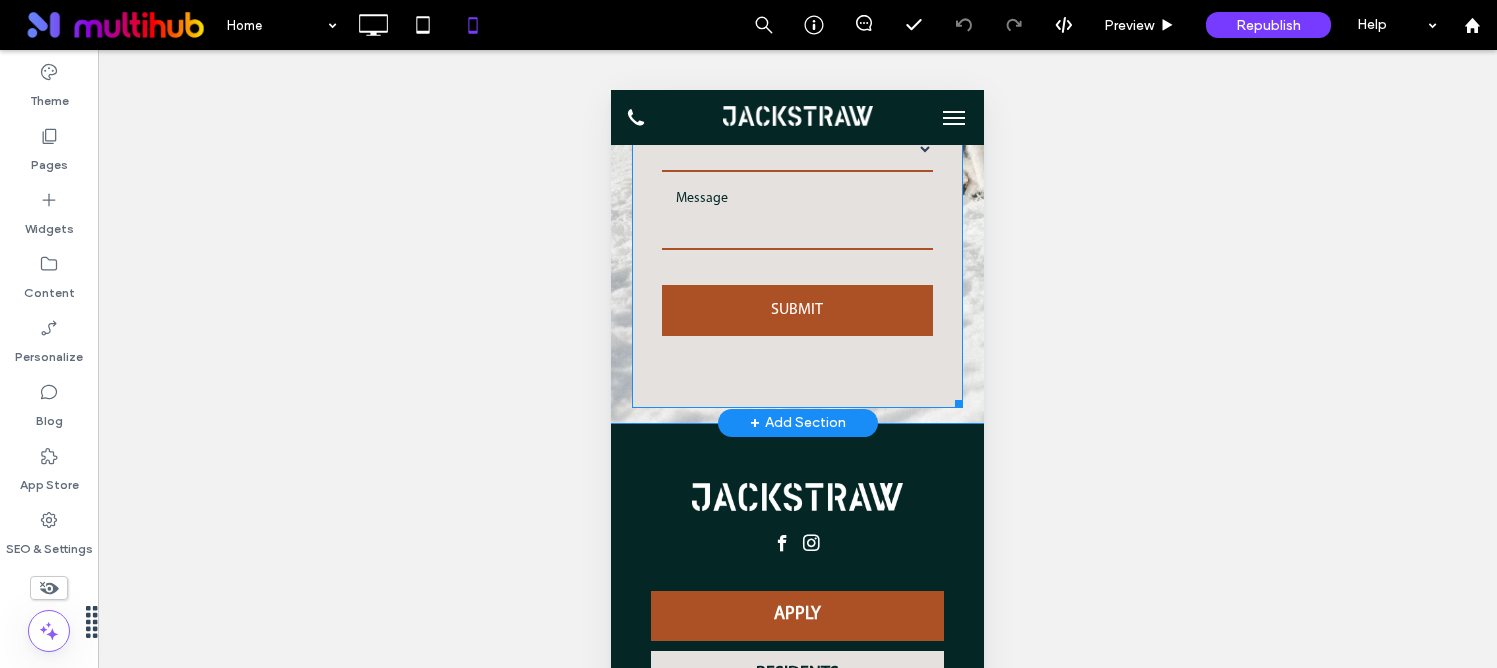 scroll, scrollTop: 5903, scrollLeft: 0, axis: vertical 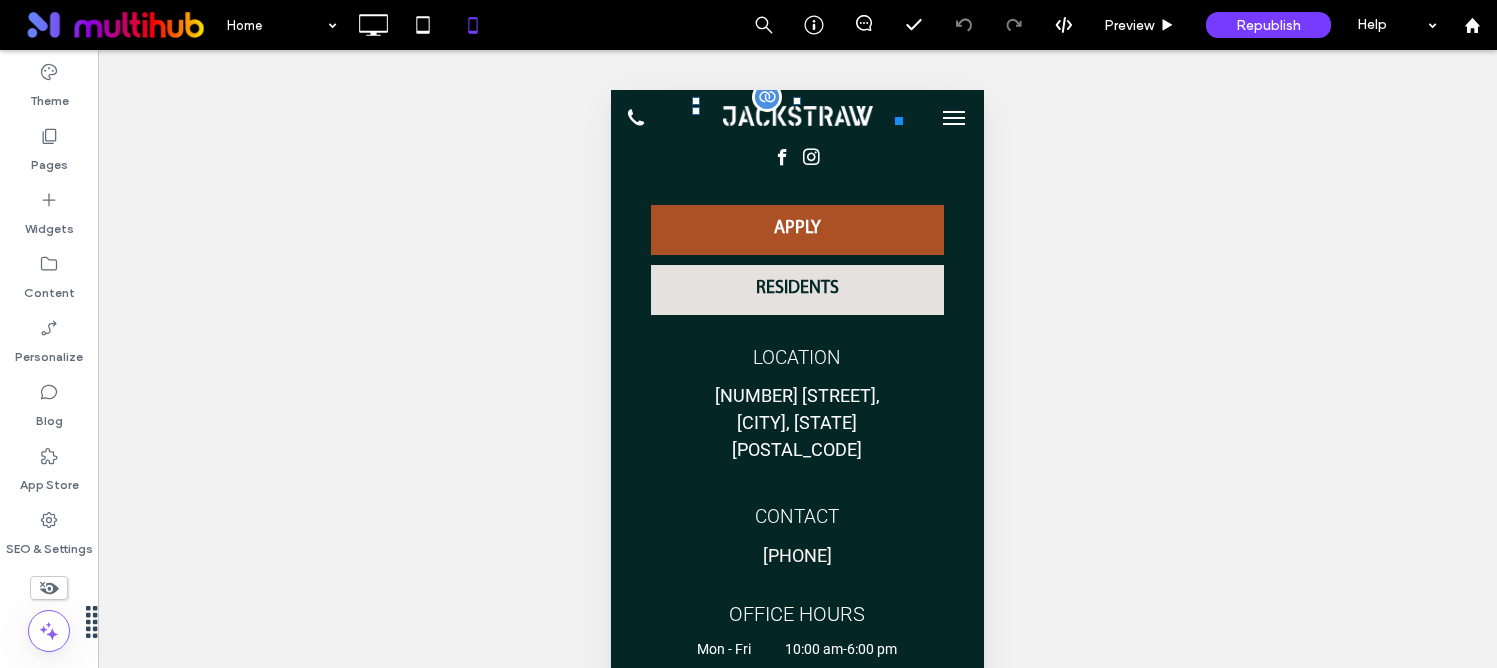 click at bounding box center (798, 111) 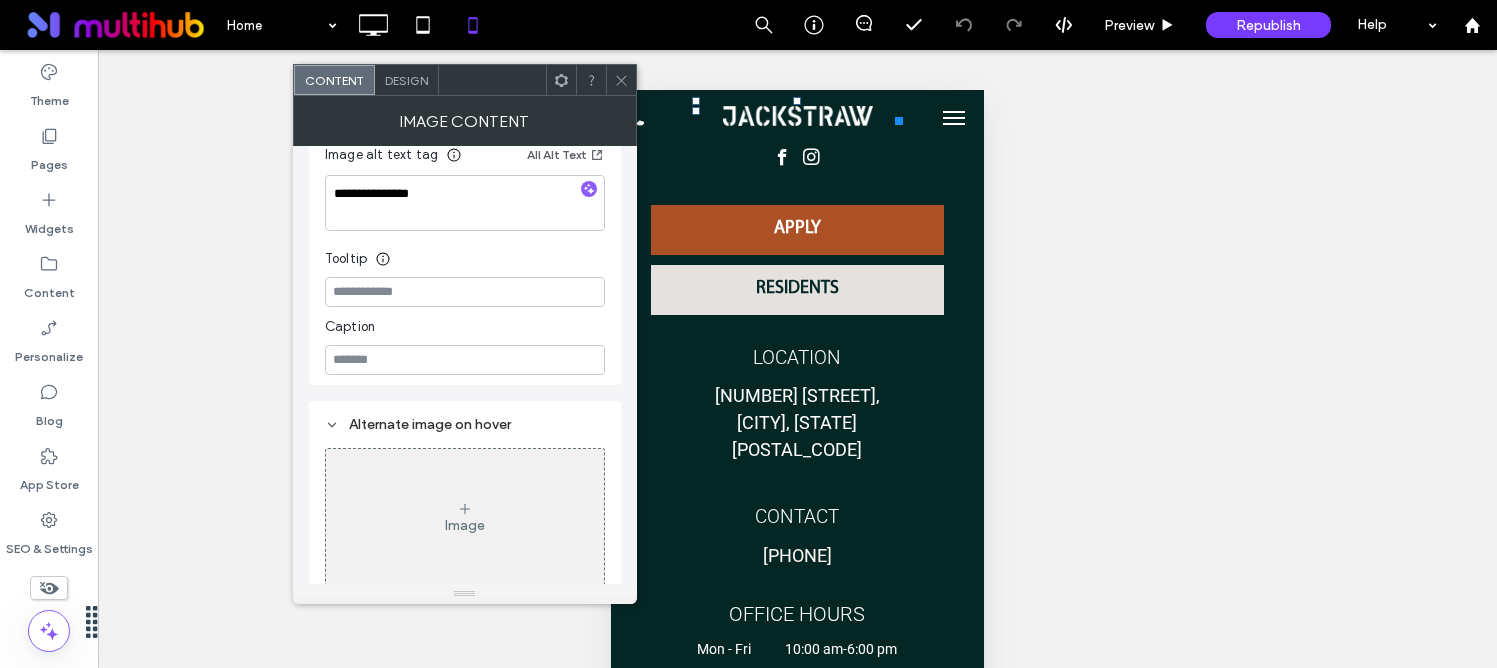 scroll, scrollTop: 670, scrollLeft: 0, axis: vertical 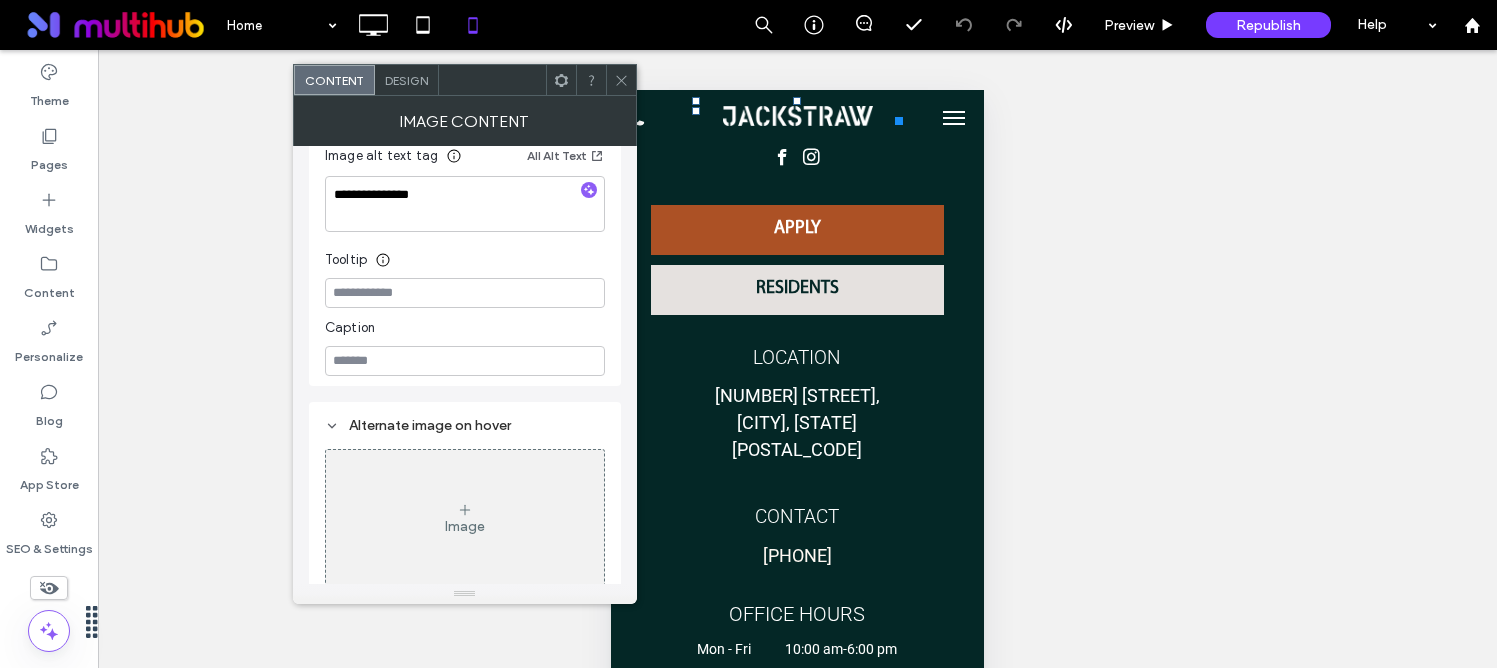 click 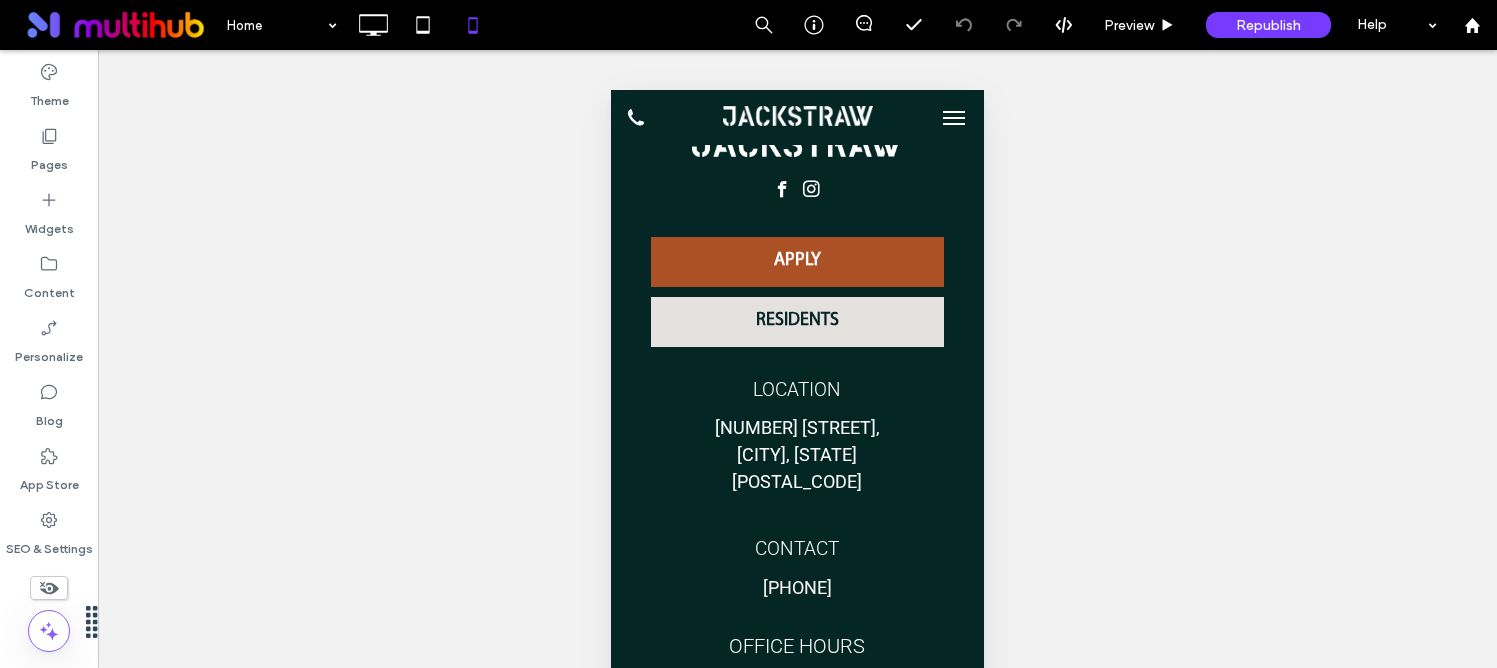 scroll, scrollTop: 5378, scrollLeft: 0, axis: vertical 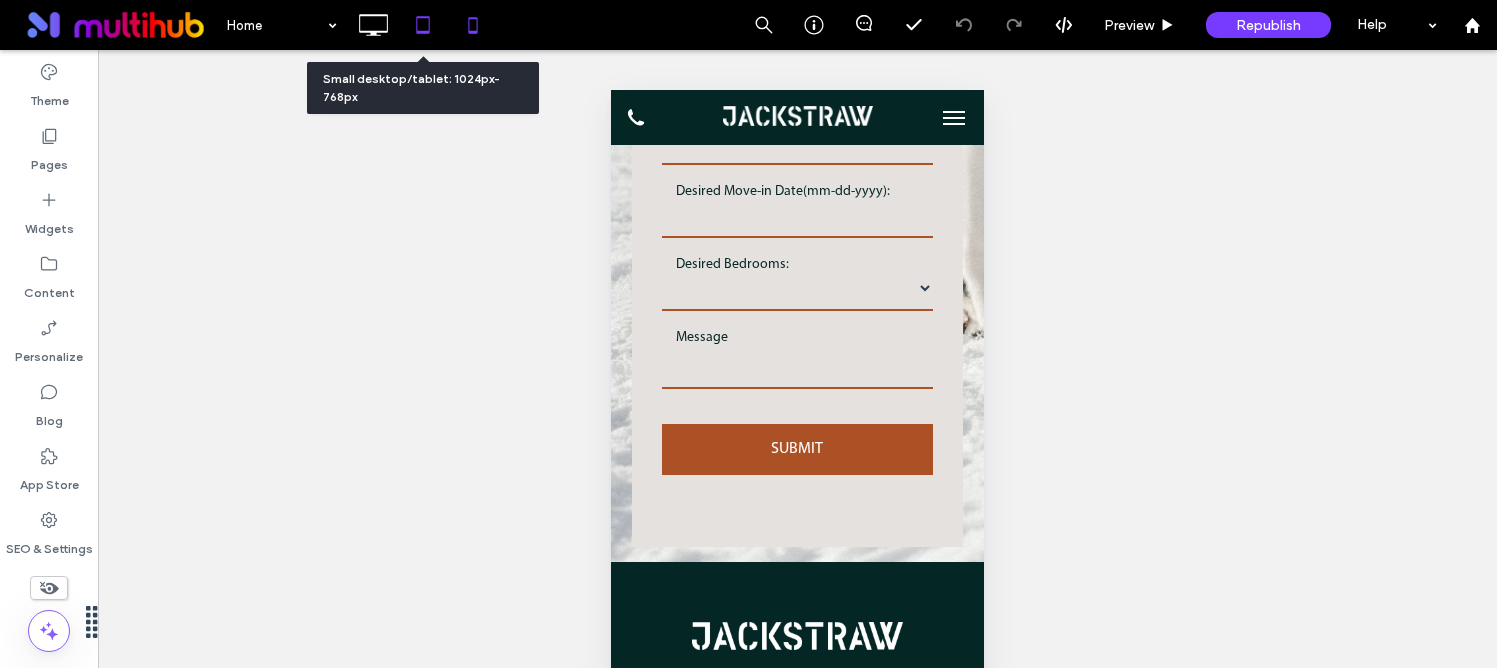 click 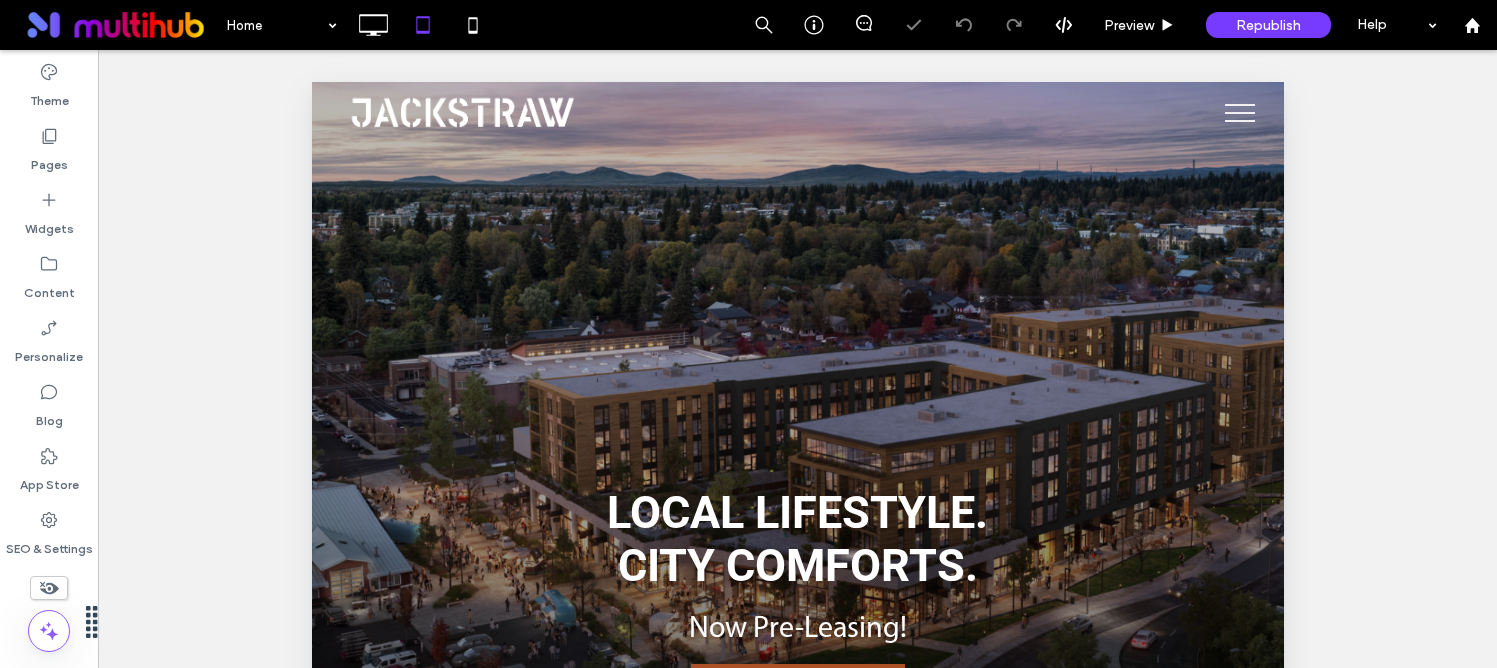 scroll, scrollTop: 0, scrollLeft: 0, axis: both 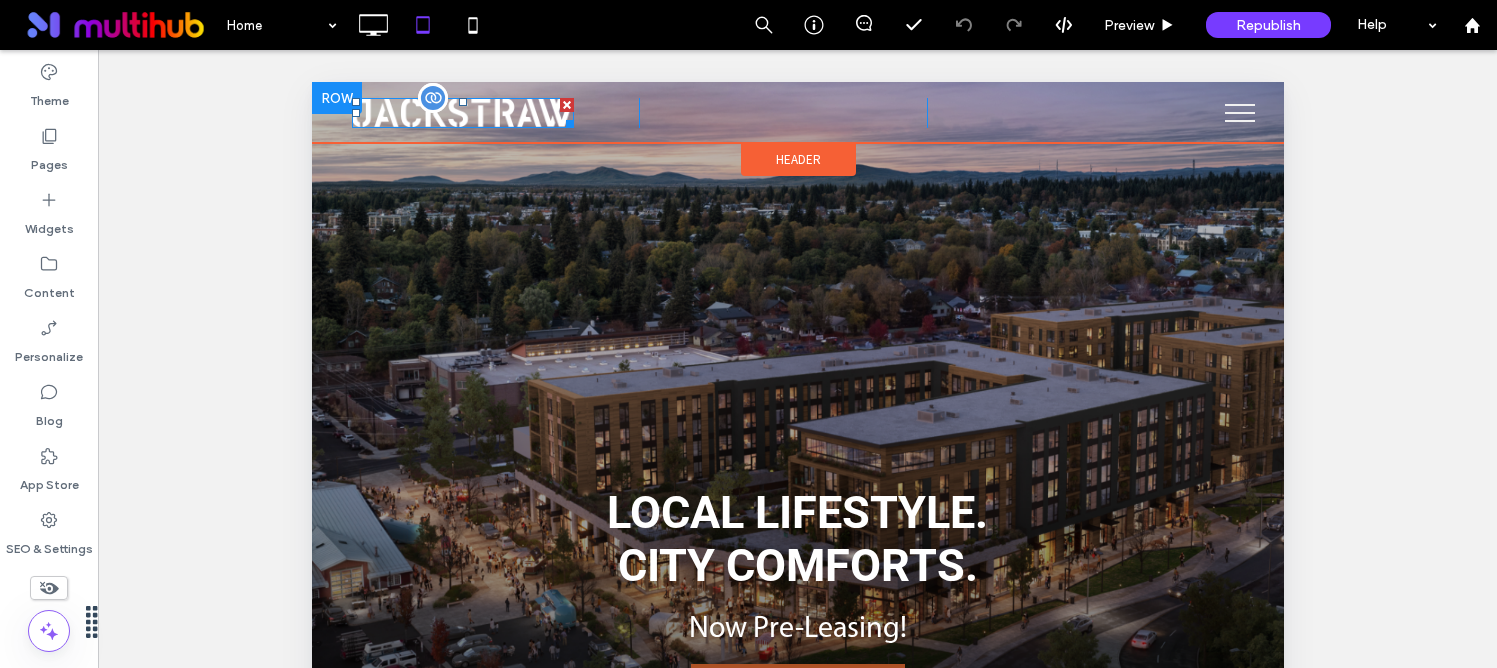 click at bounding box center (462, 112) 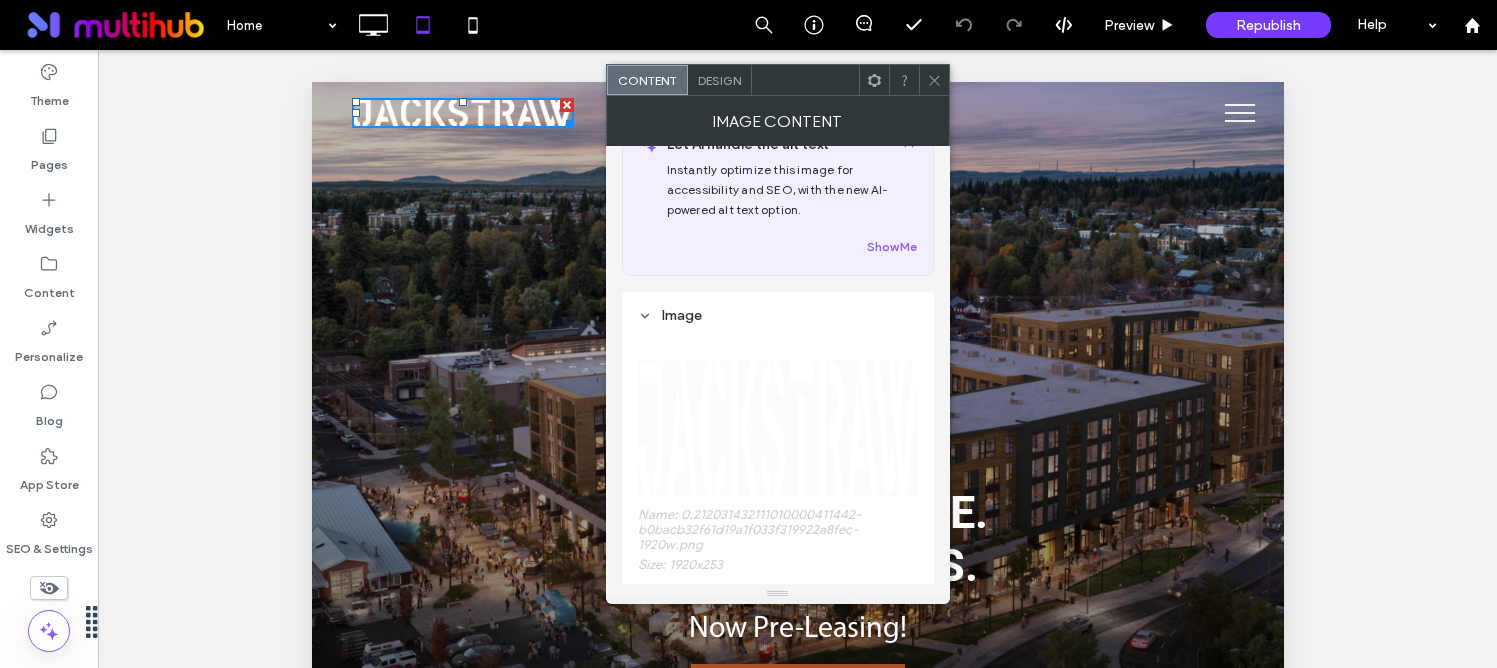 scroll, scrollTop: 388, scrollLeft: 0, axis: vertical 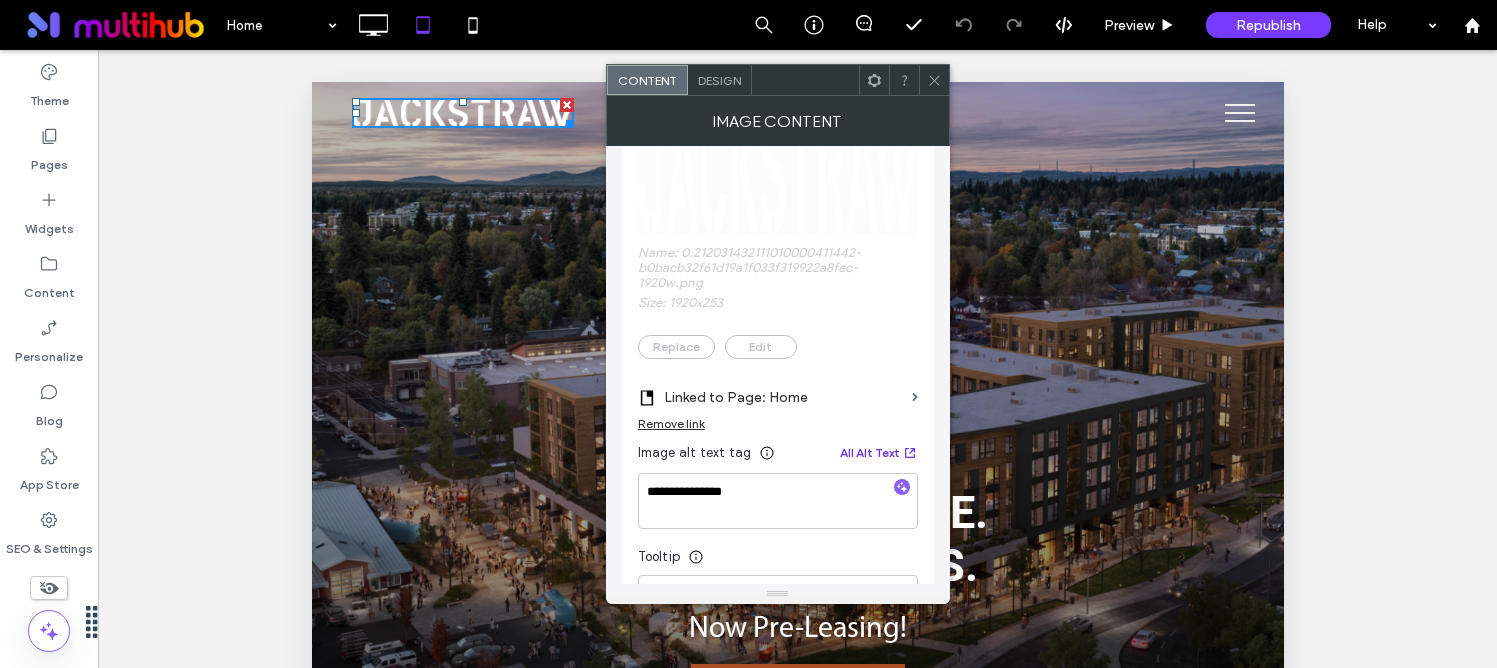 click on "All Alt Text" at bounding box center (879, 453) 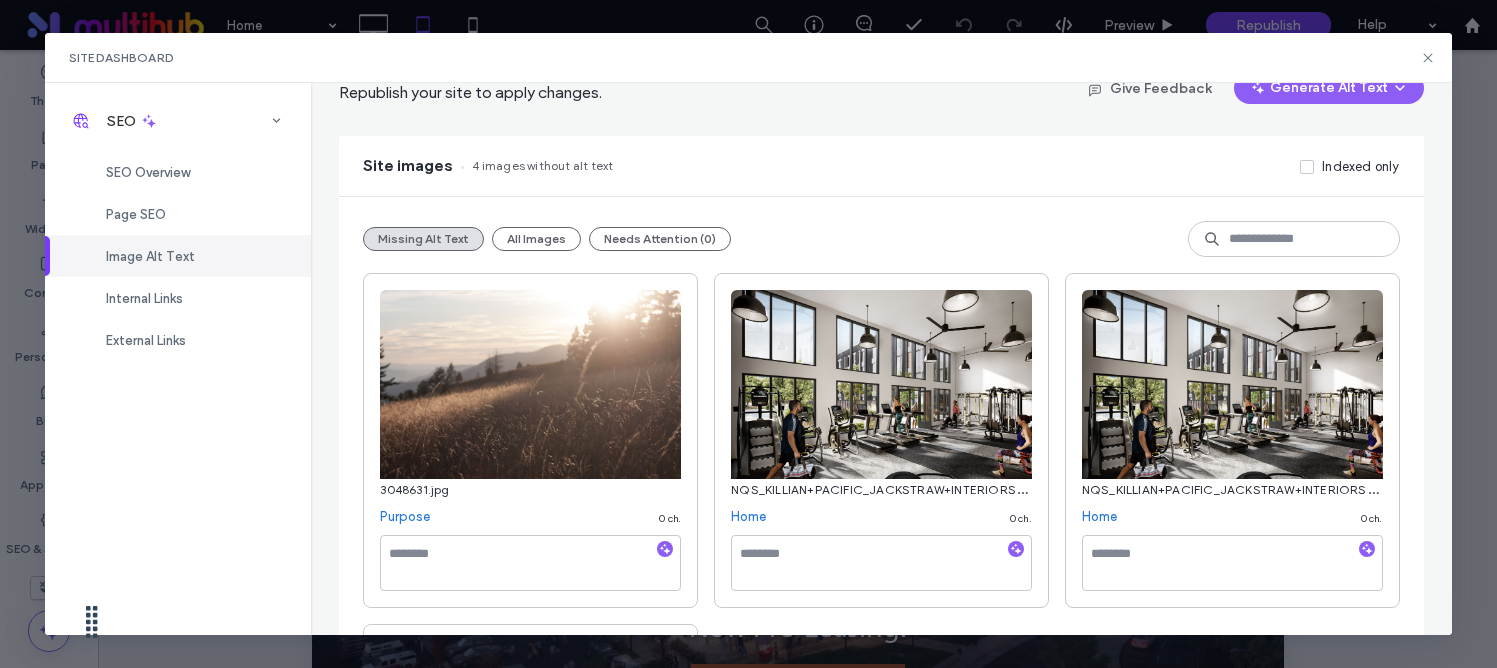 scroll, scrollTop: 106, scrollLeft: 0, axis: vertical 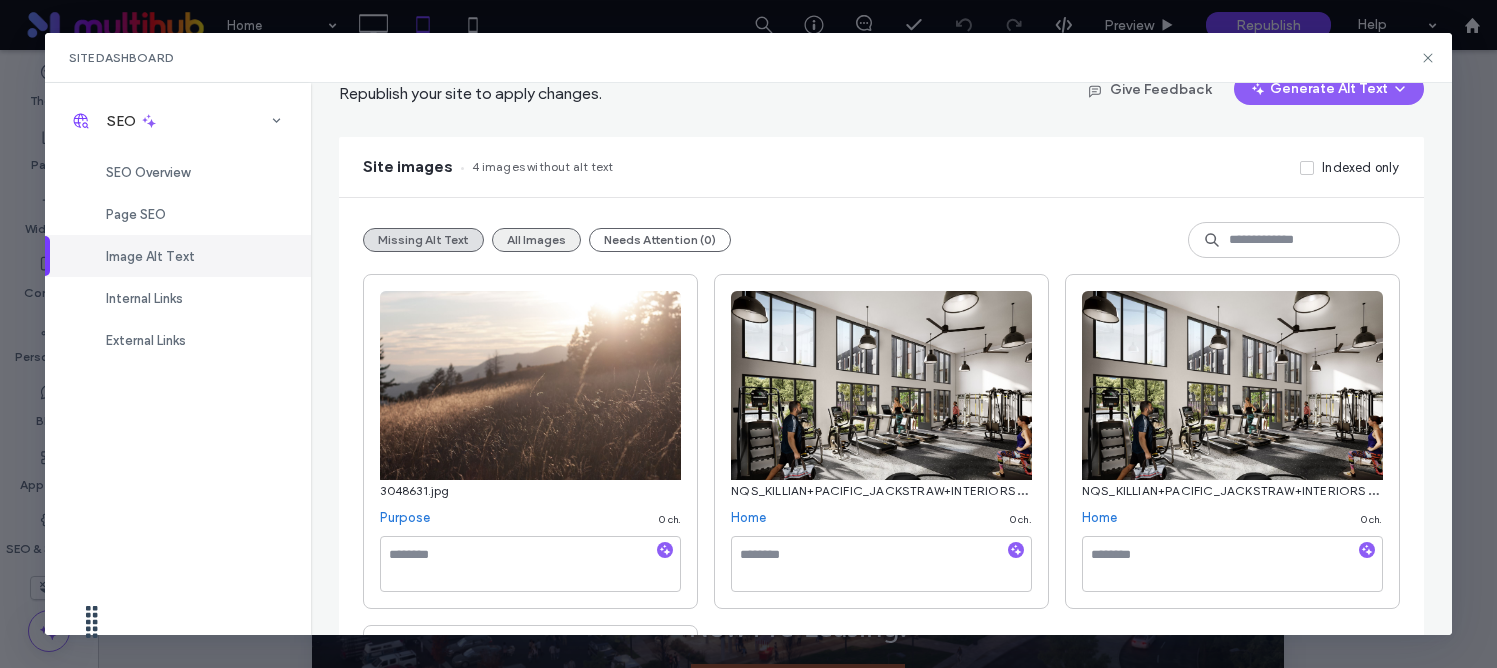 click on "All Images" at bounding box center [536, 240] 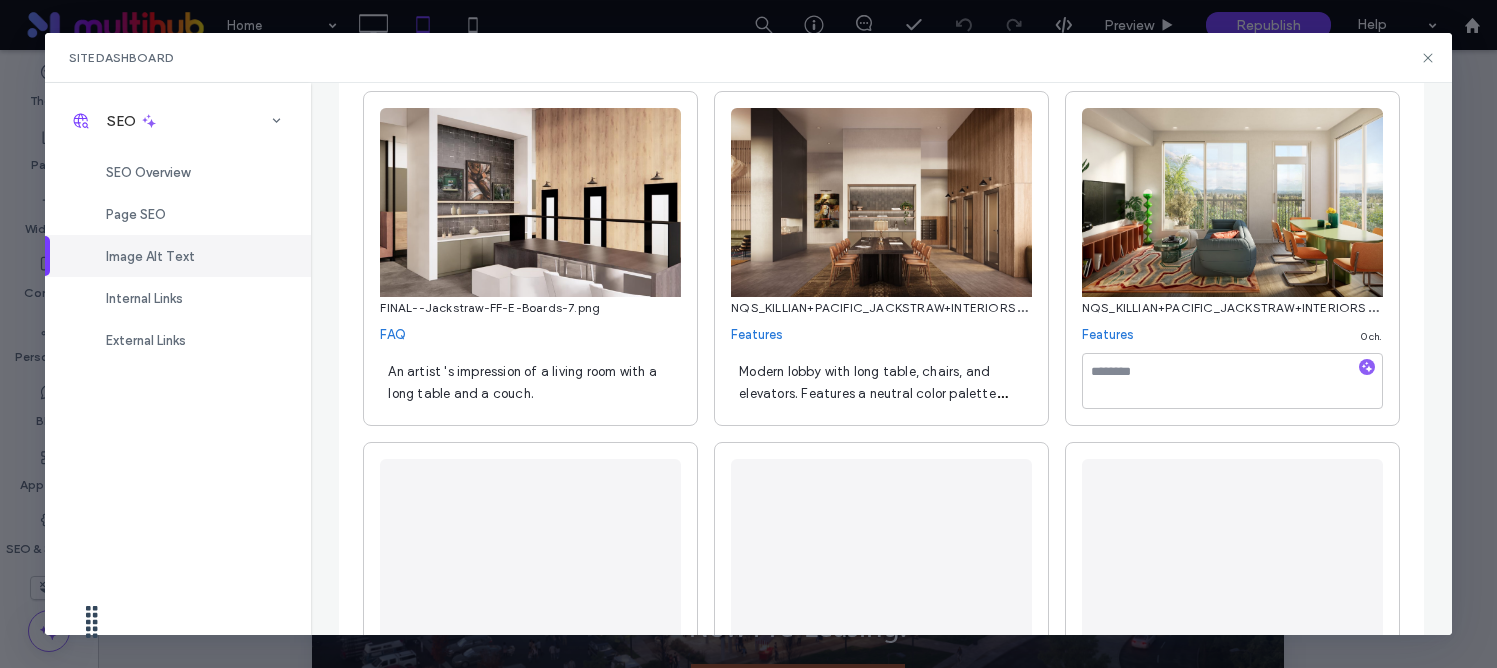 scroll, scrollTop: 3215, scrollLeft: 0, axis: vertical 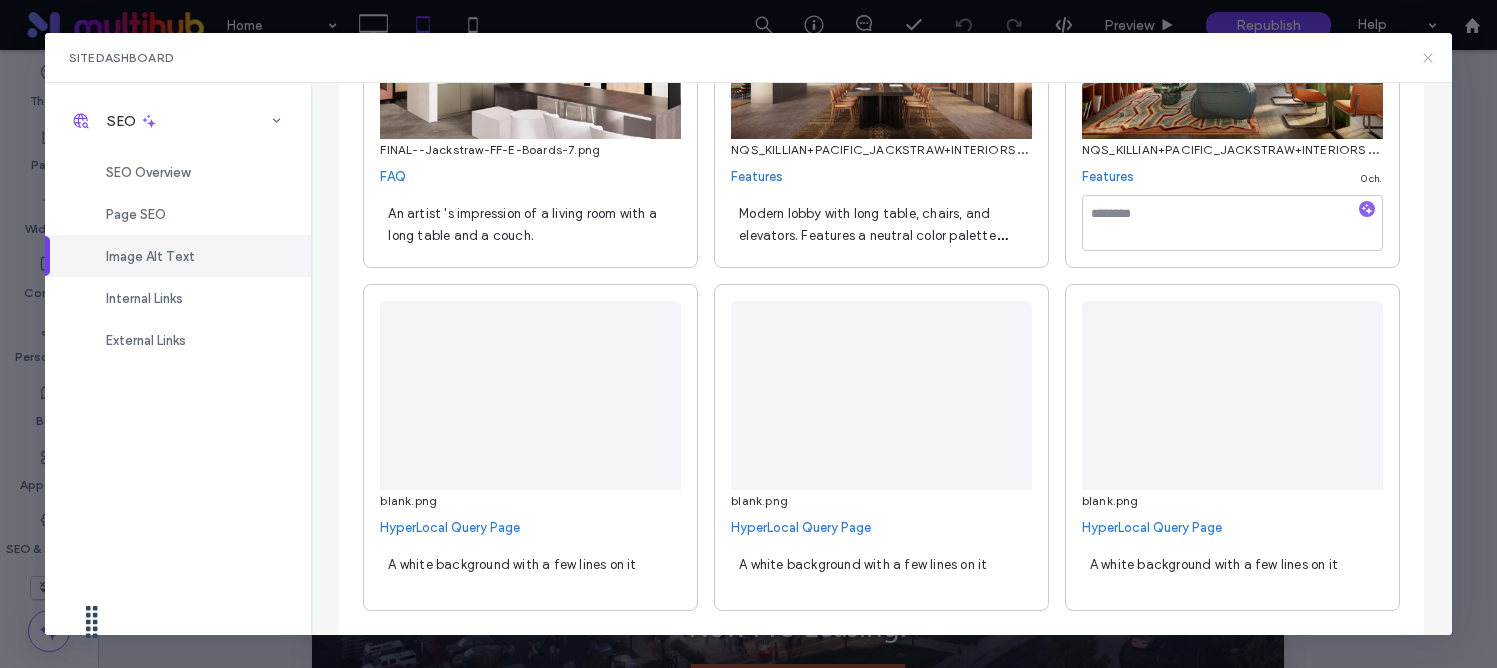 click 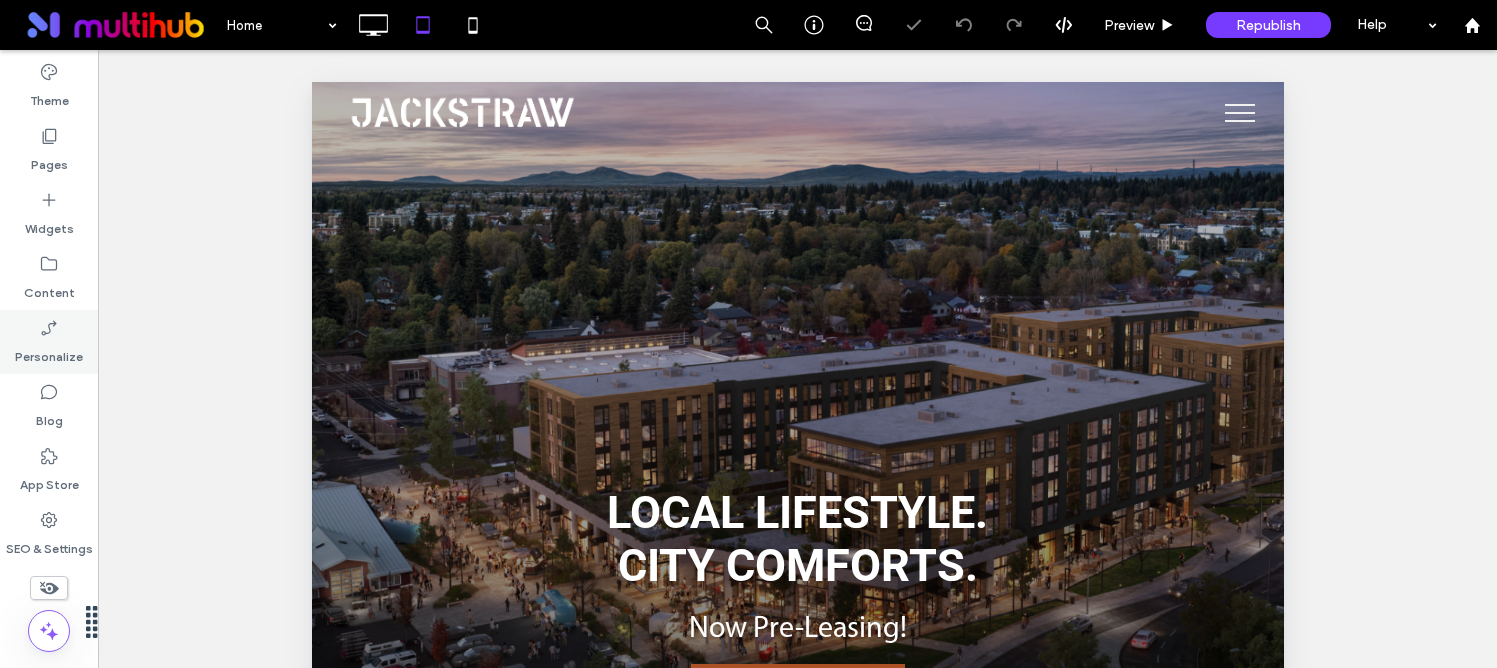 scroll, scrollTop: 0, scrollLeft: 0, axis: both 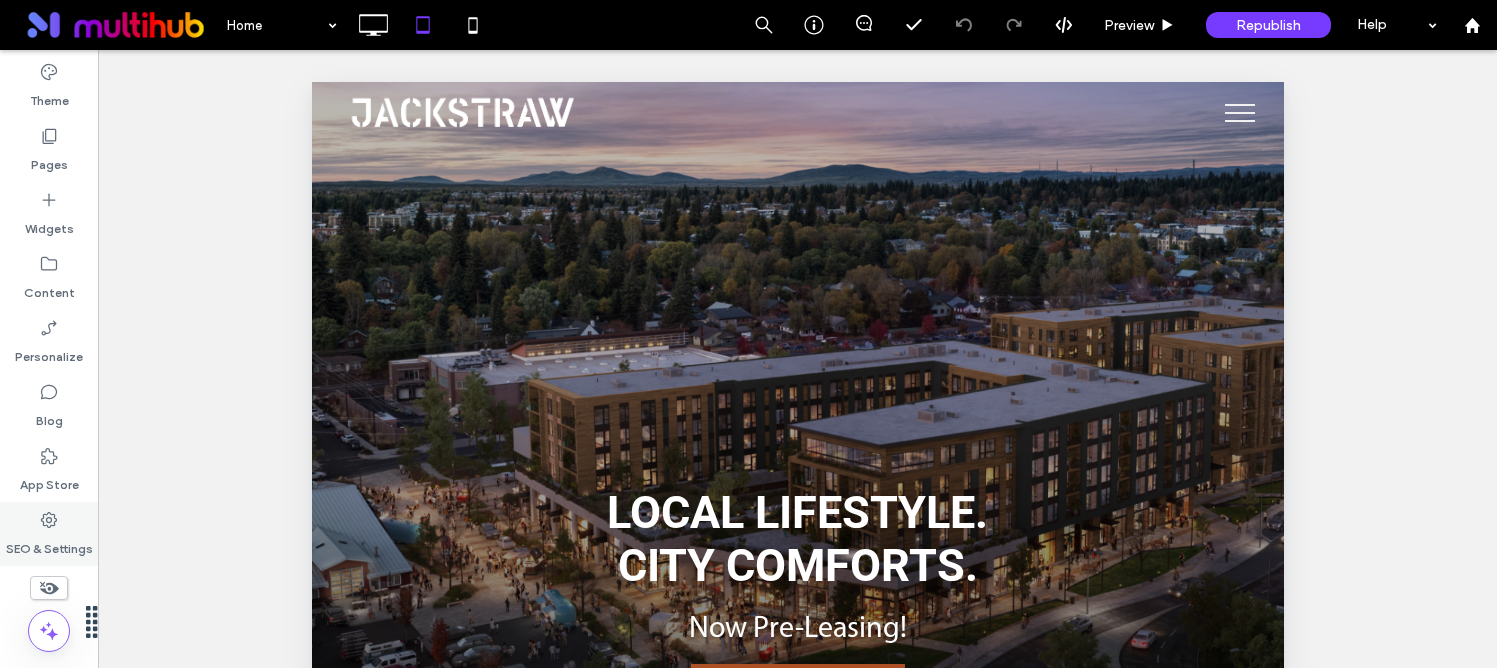 drag, startPoint x: 79, startPoint y: 517, endPoint x: 70, endPoint y: 523, distance: 10.816654 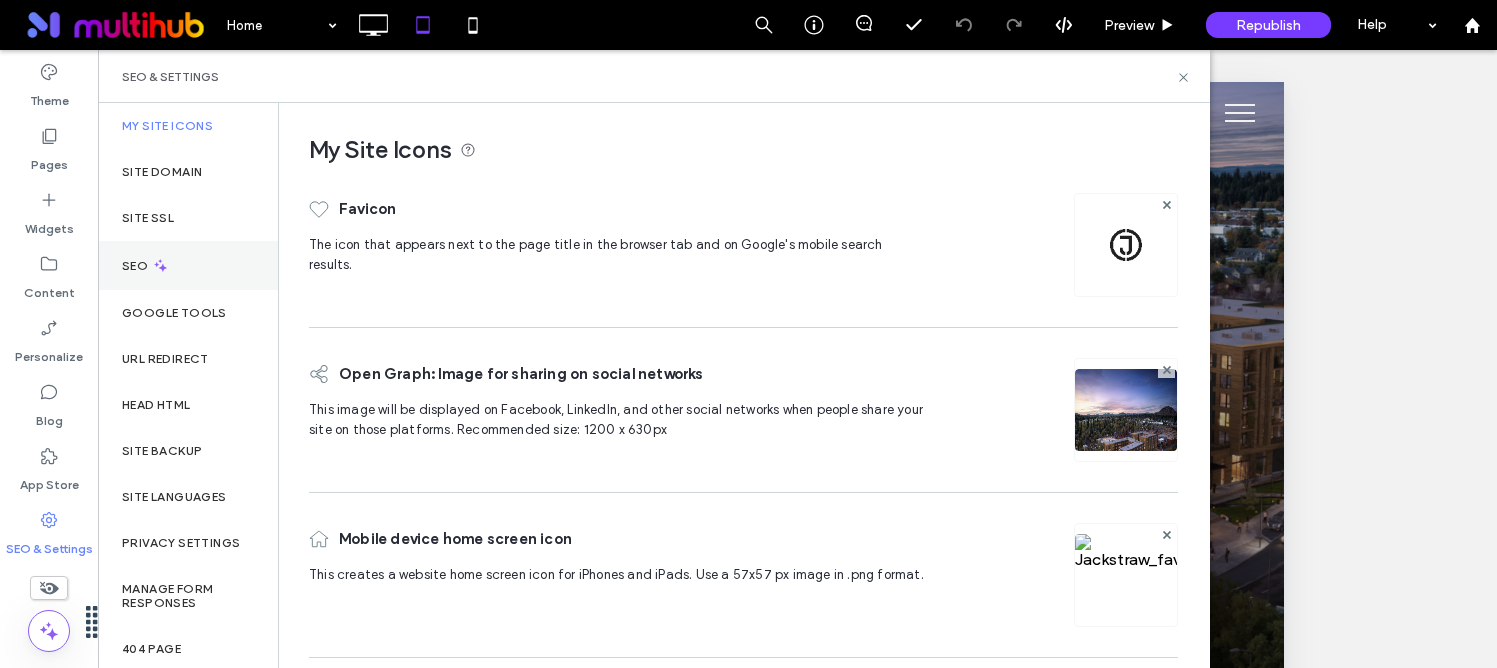 click on "SEO" at bounding box center (188, 265) 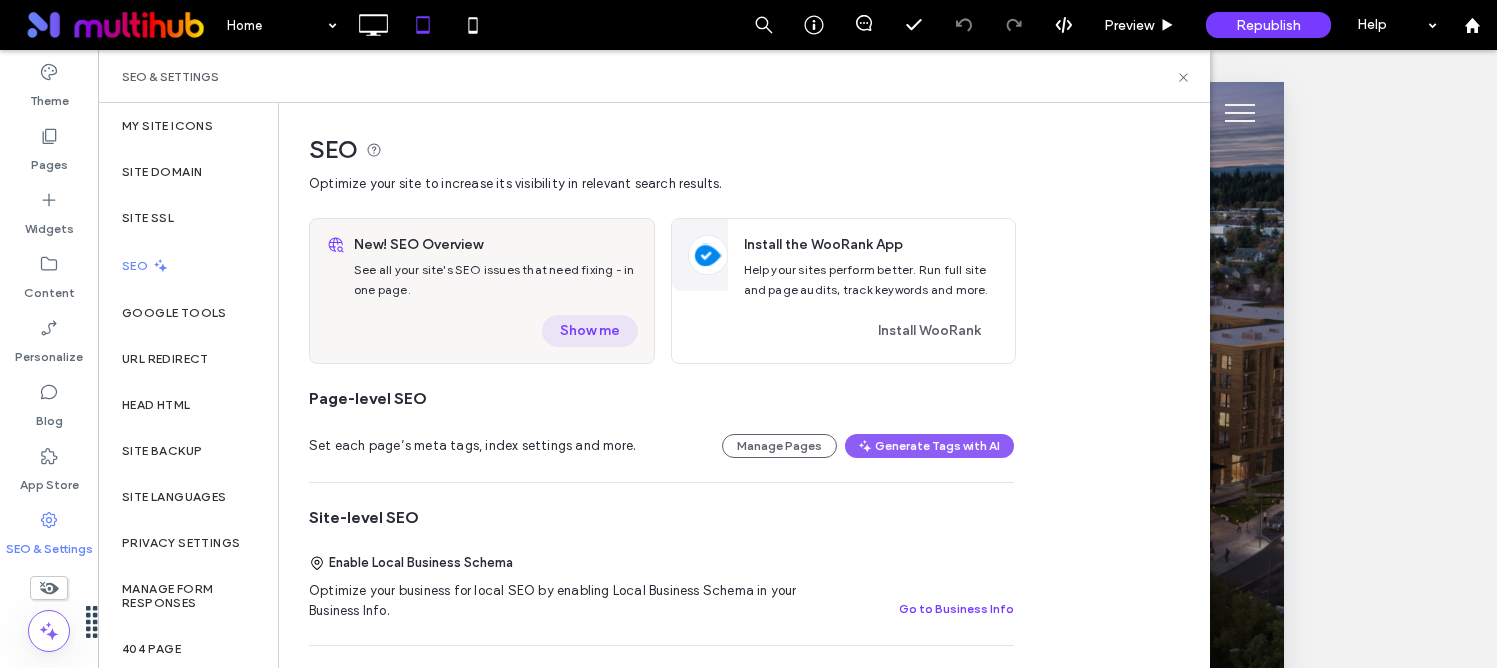 click on "Show me" at bounding box center [590, 331] 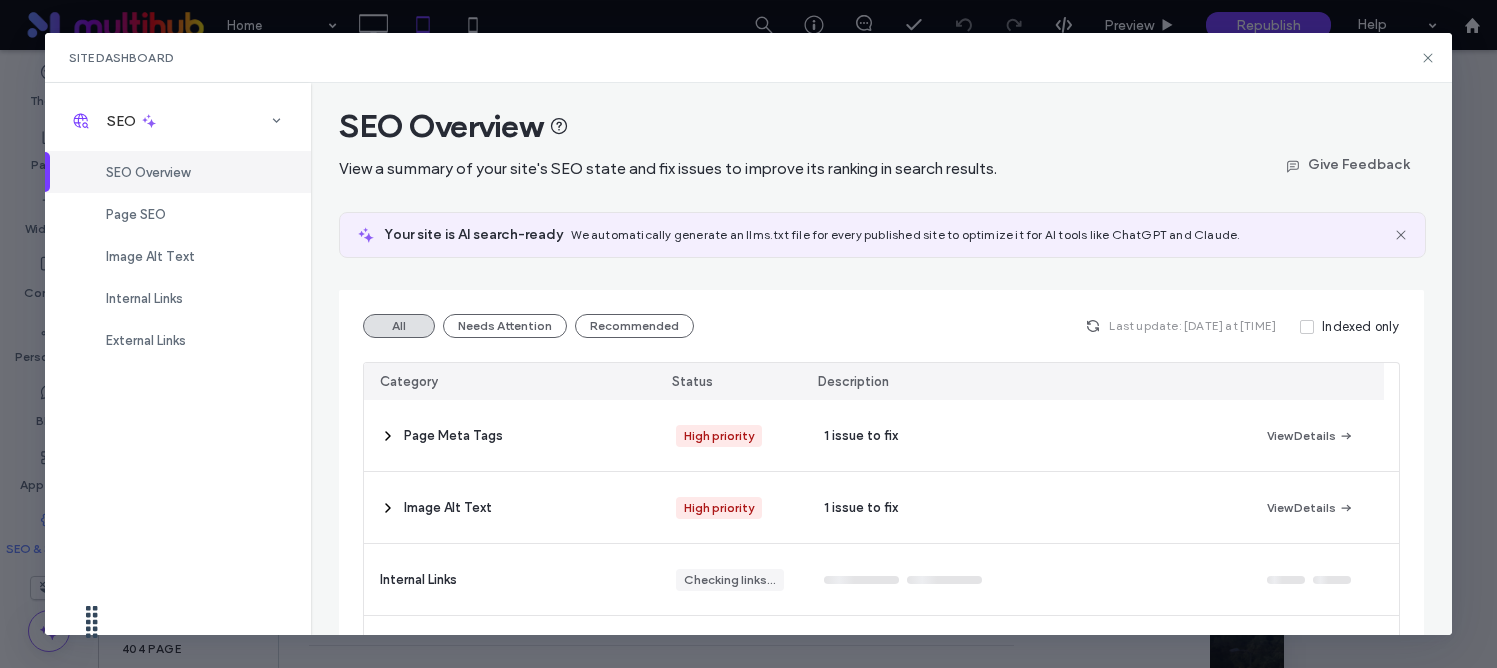 scroll, scrollTop: 39, scrollLeft: 0, axis: vertical 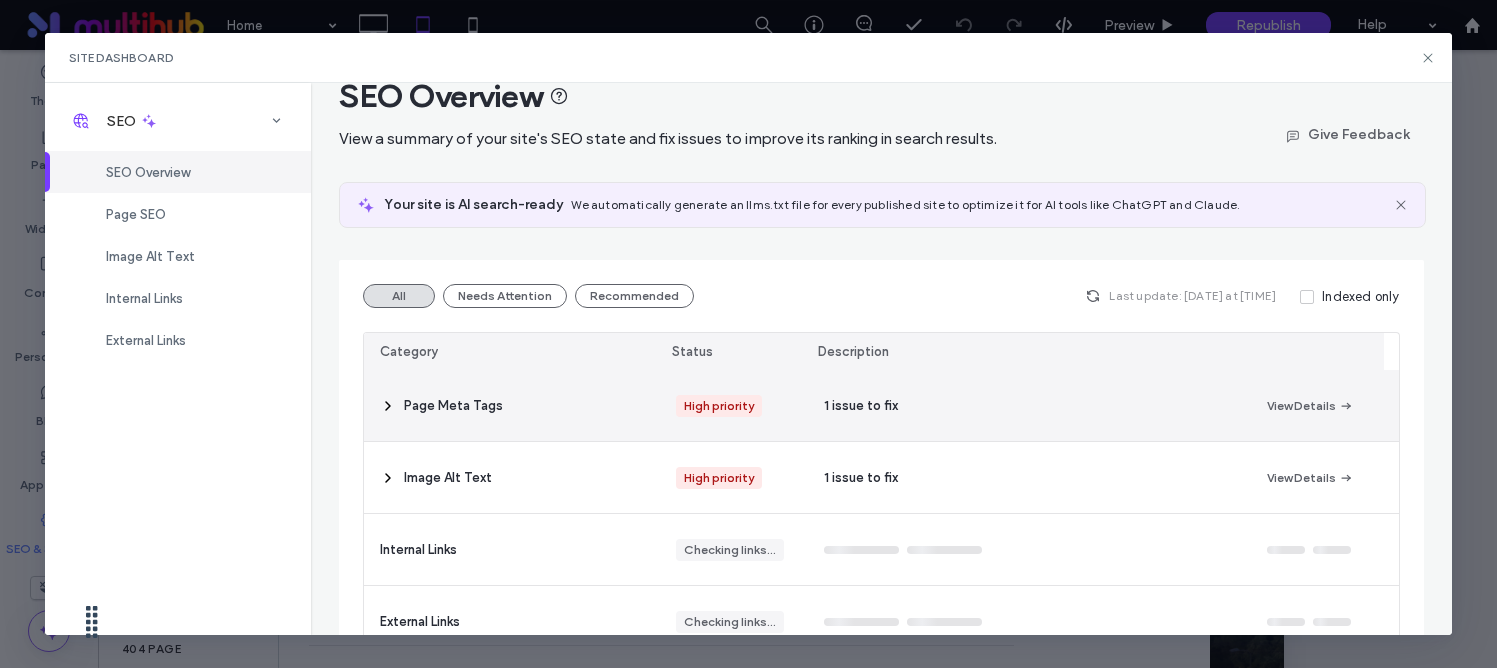 click 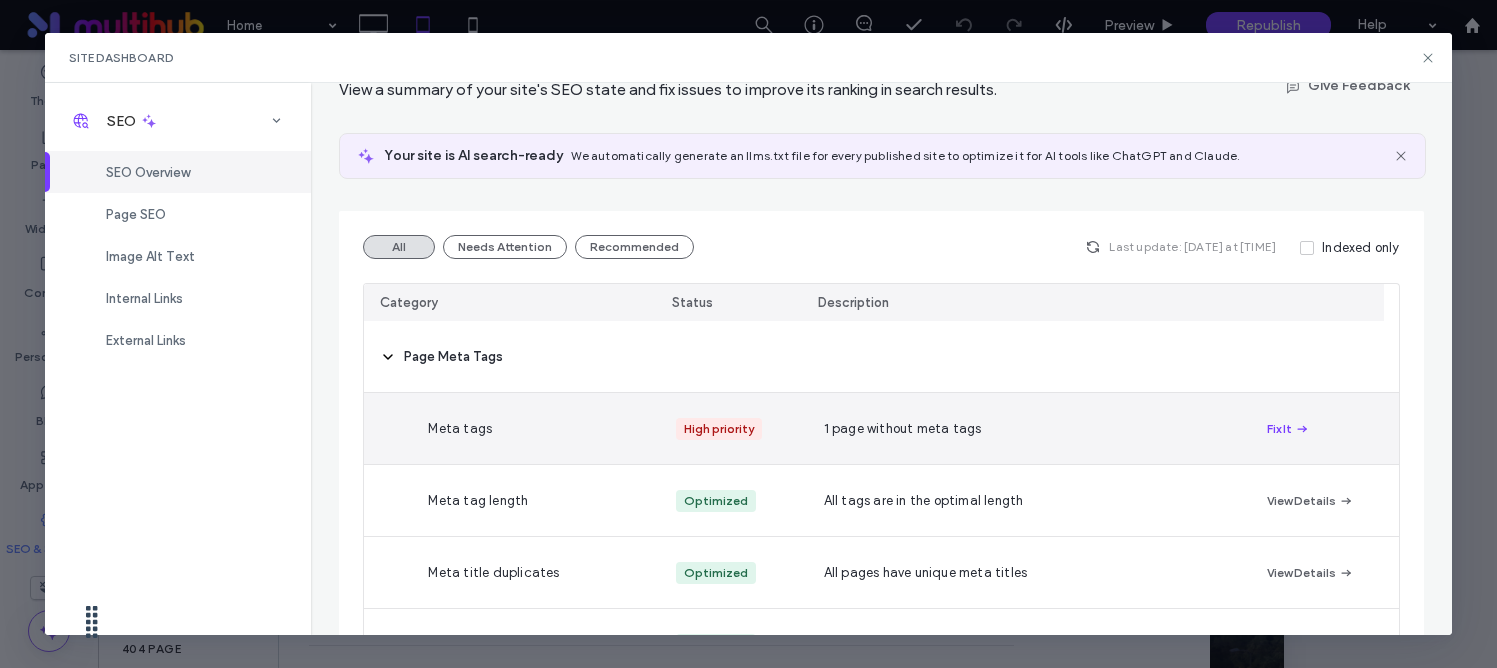 scroll, scrollTop: 97, scrollLeft: 0, axis: vertical 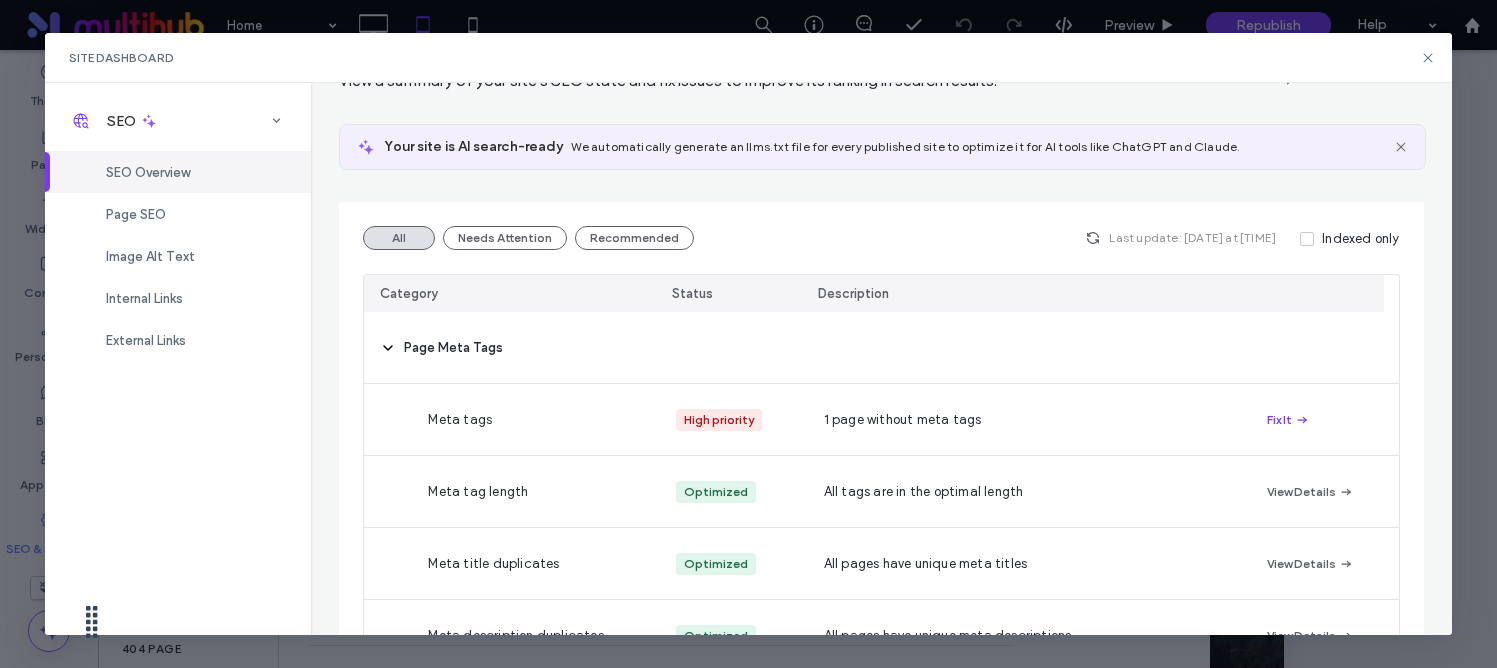 click 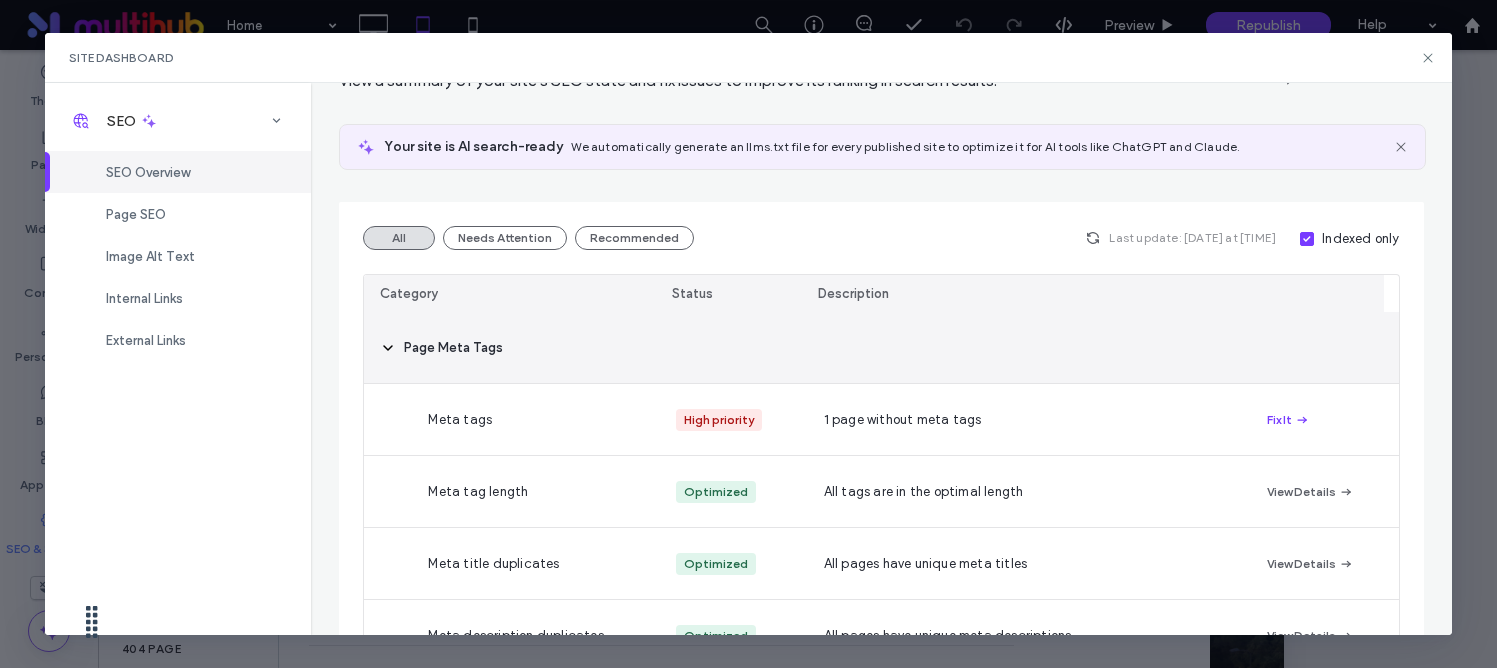 click on "Page Meta Tags" at bounding box center (453, 348) 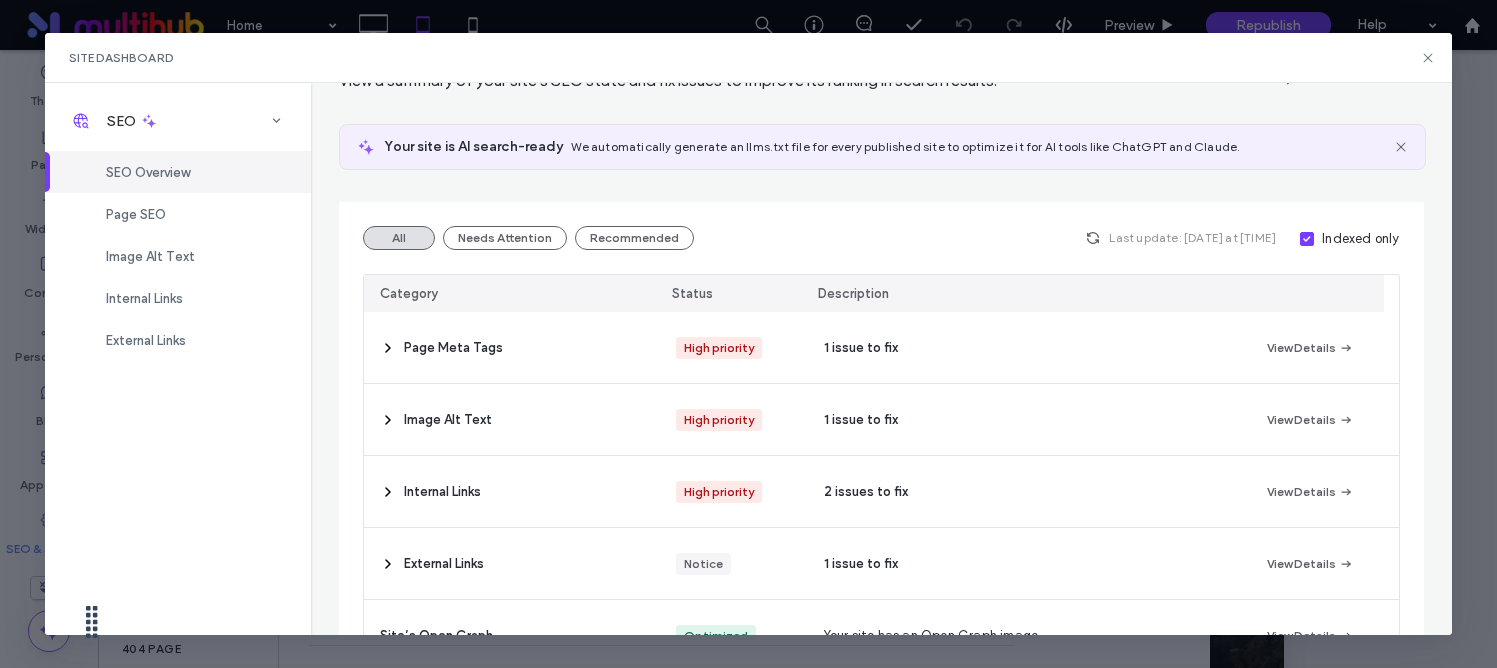 click on "SEO Overview" at bounding box center (148, 172) 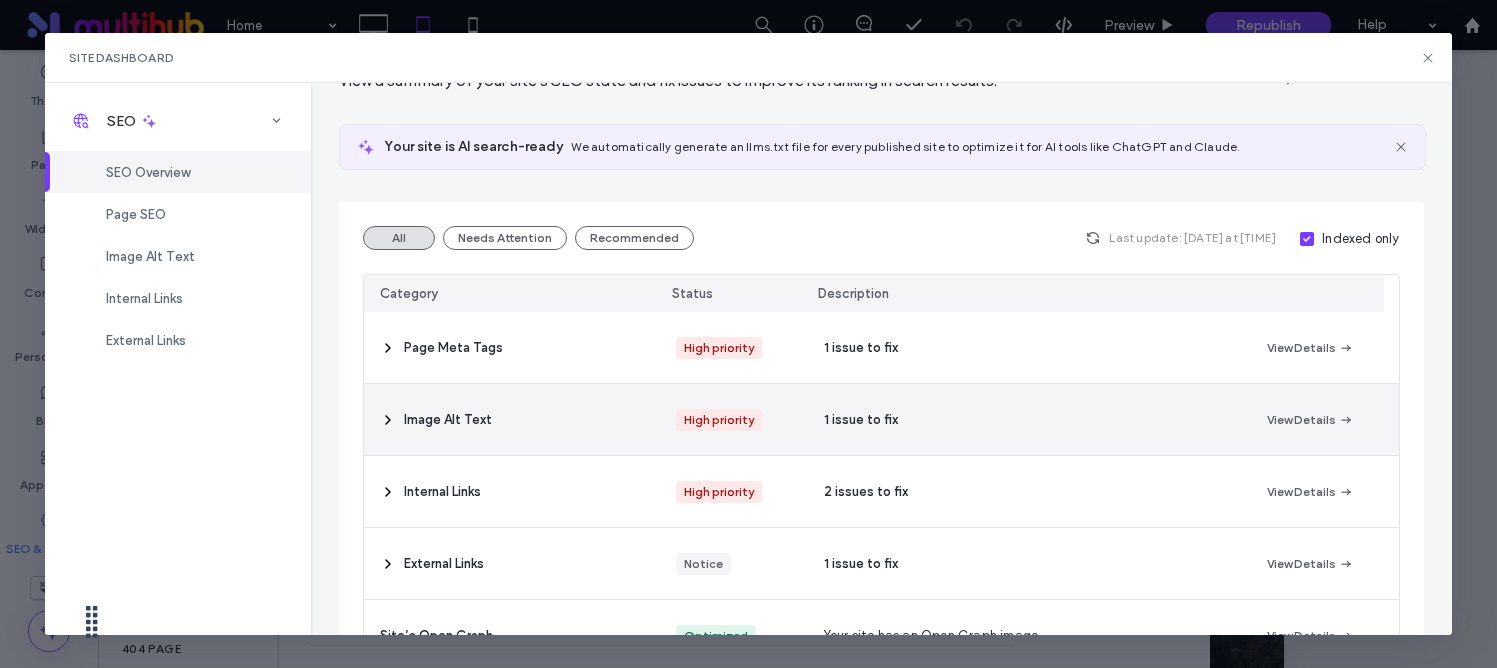 click on "Image Alt Text" at bounding box center (448, 420) 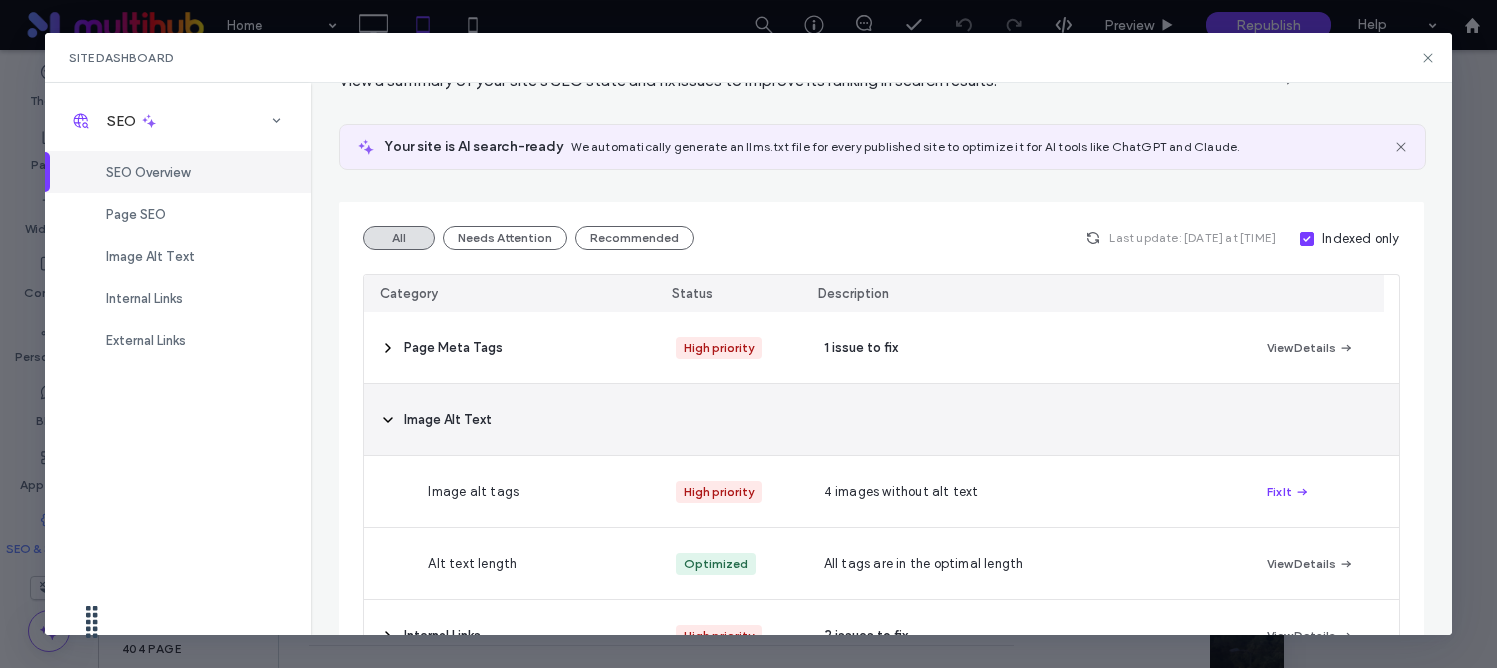 click on "Image Alt Text" at bounding box center (511, 419) 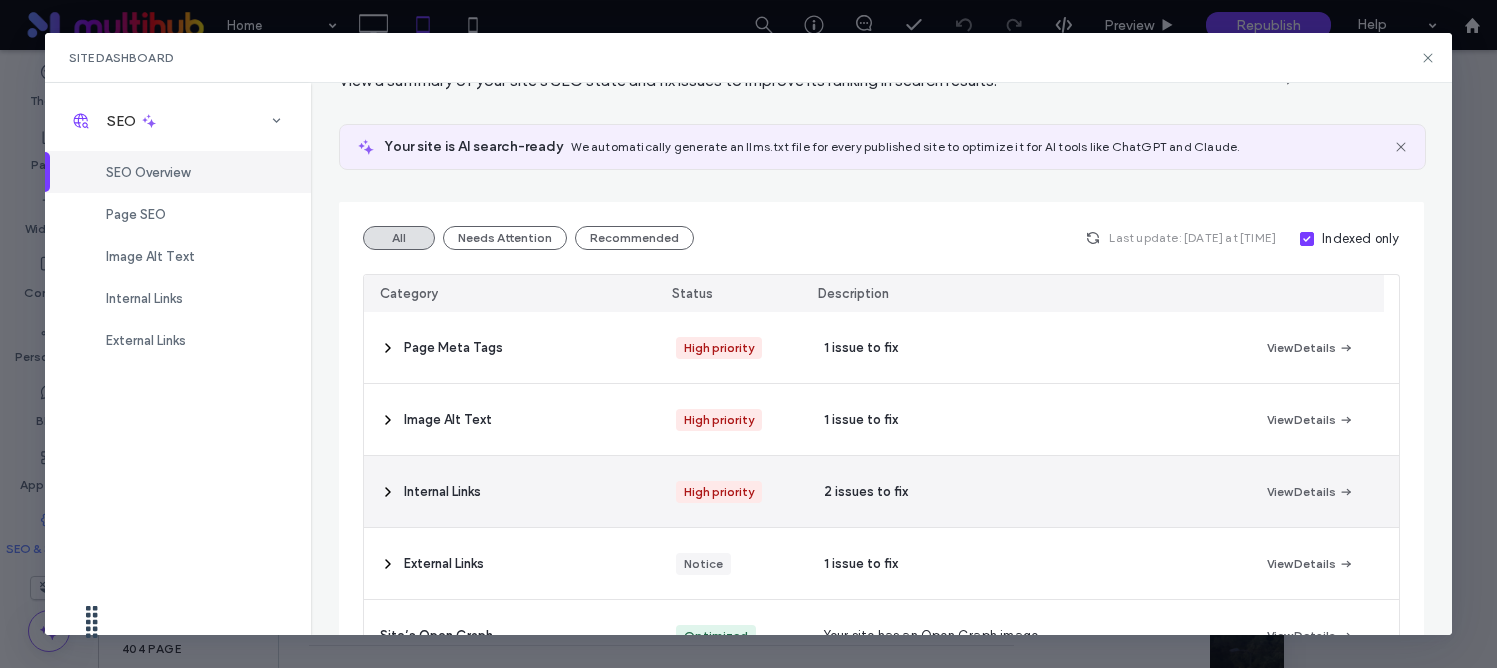 click at bounding box center [388, 491] 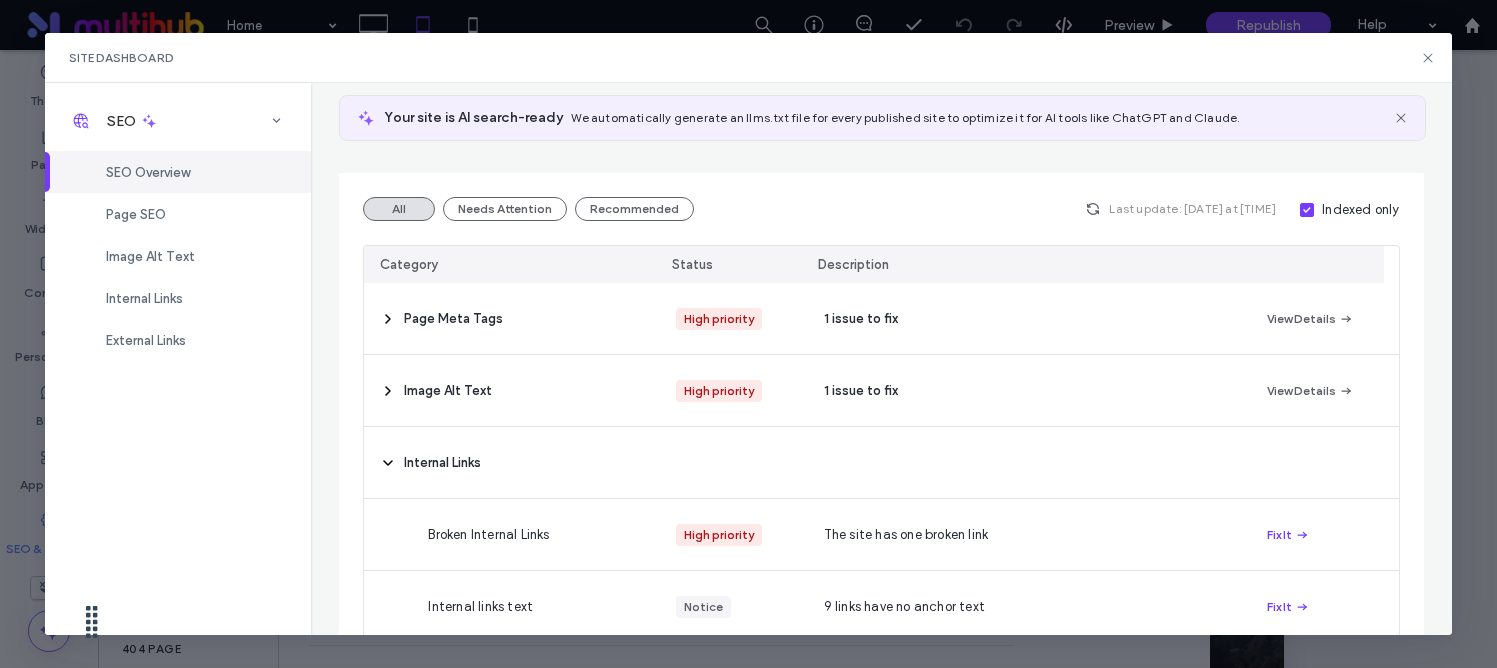 scroll, scrollTop: 127, scrollLeft: 0, axis: vertical 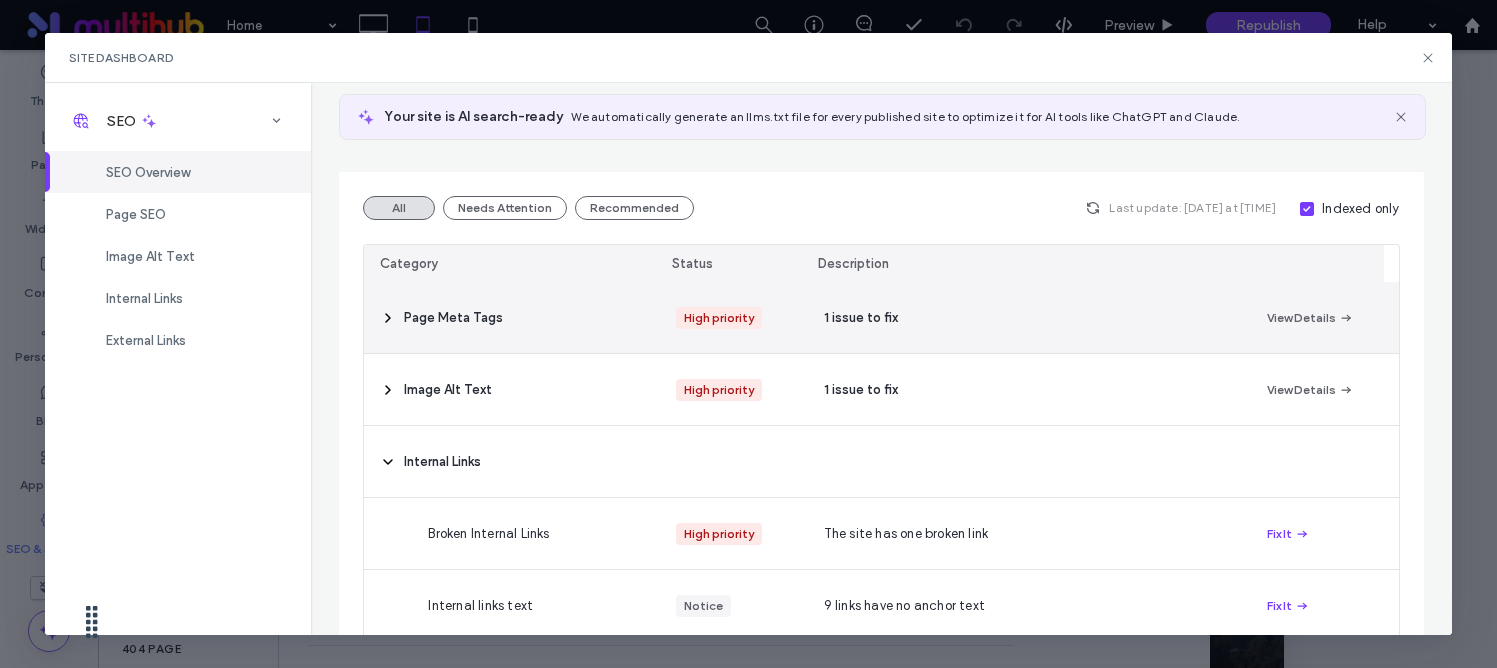 click on "Page Meta Tags" at bounding box center [511, 317] 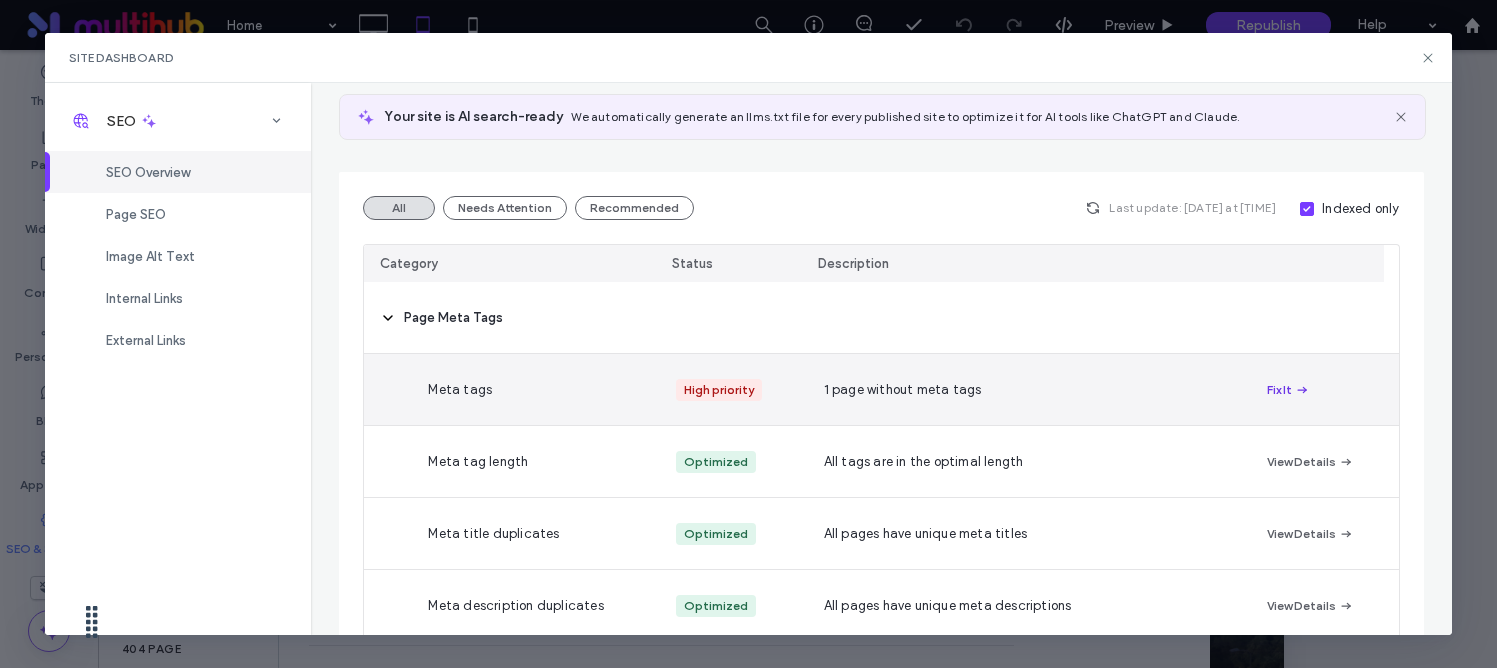 click on "Fix It" at bounding box center (1288, 390) 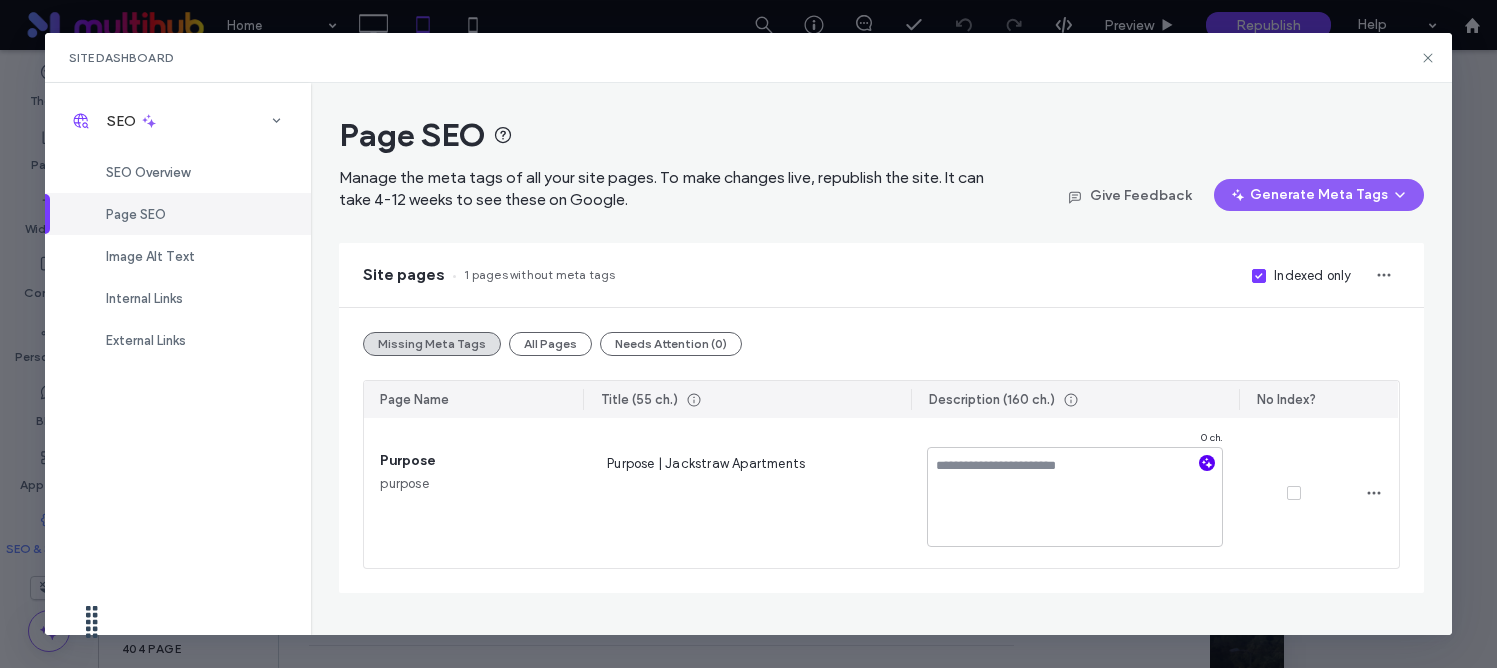 click 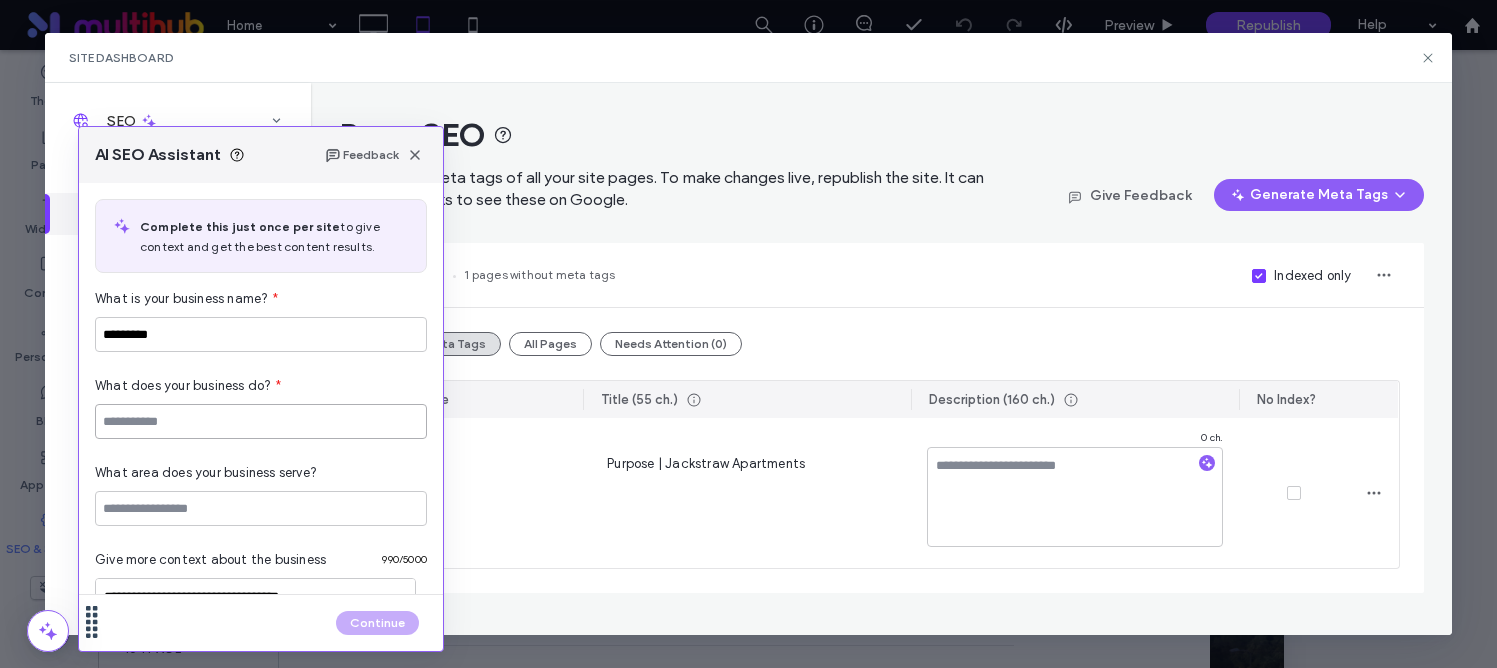 click at bounding box center (261, 421) 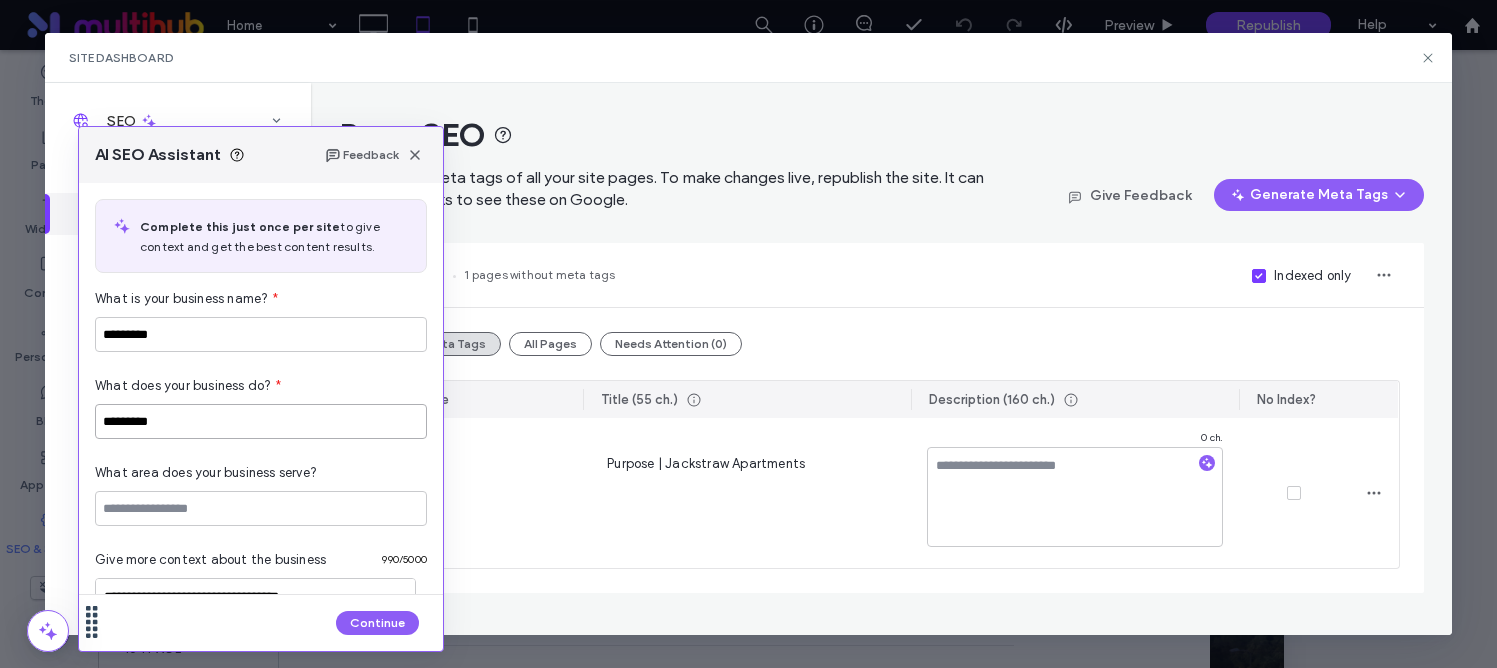 type on "*********" 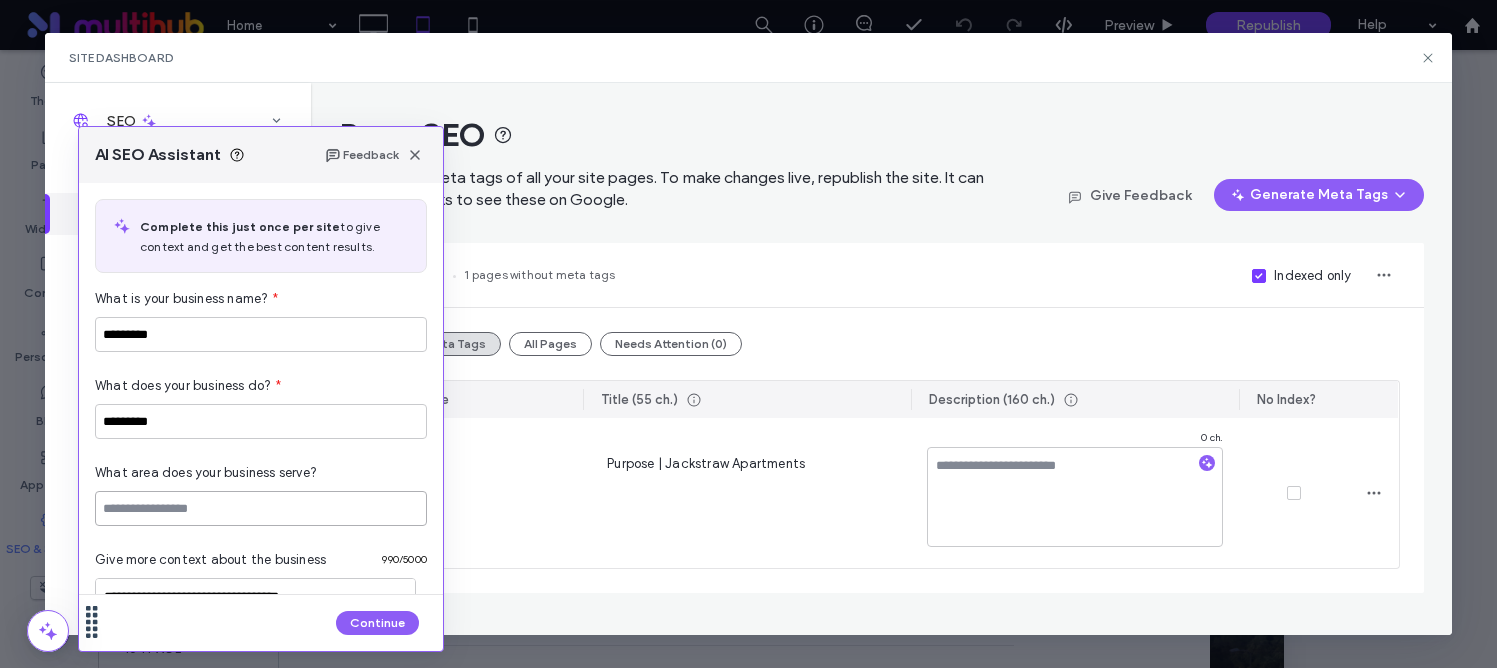 click at bounding box center (261, 508) 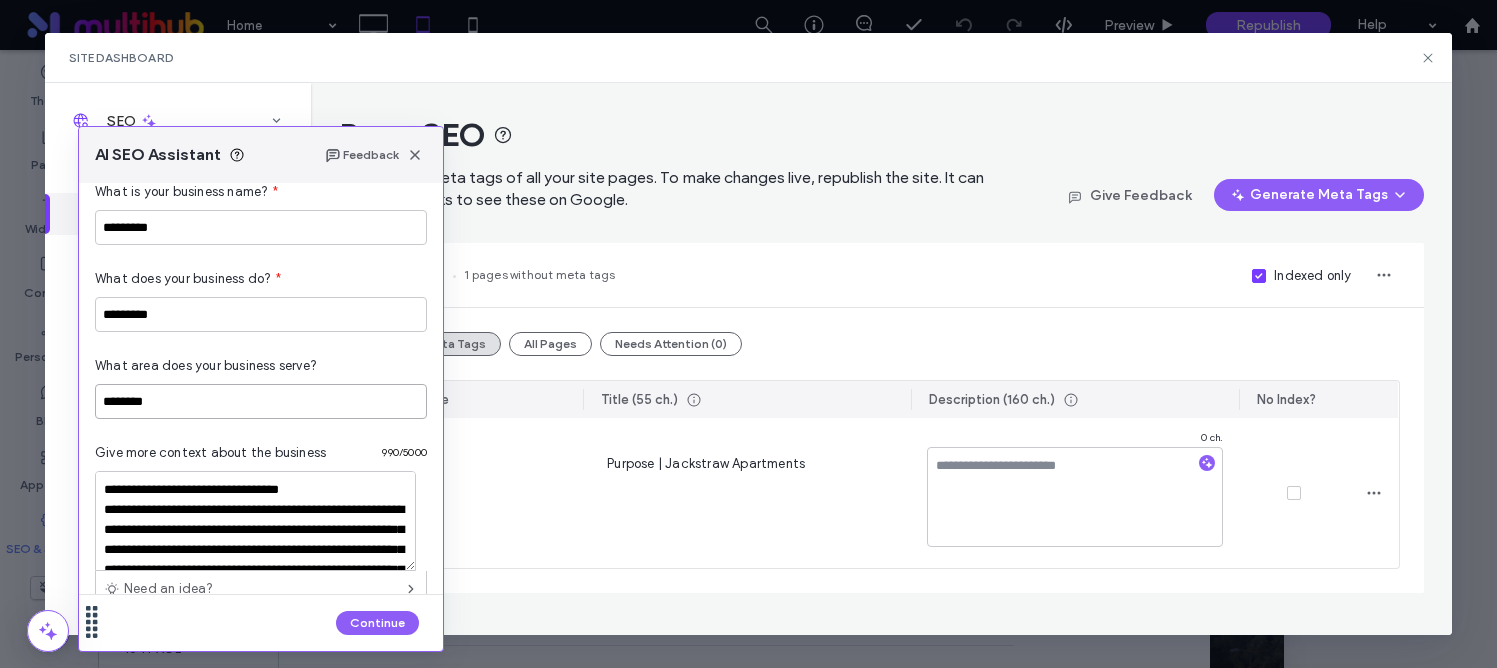 scroll, scrollTop: 112, scrollLeft: 0, axis: vertical 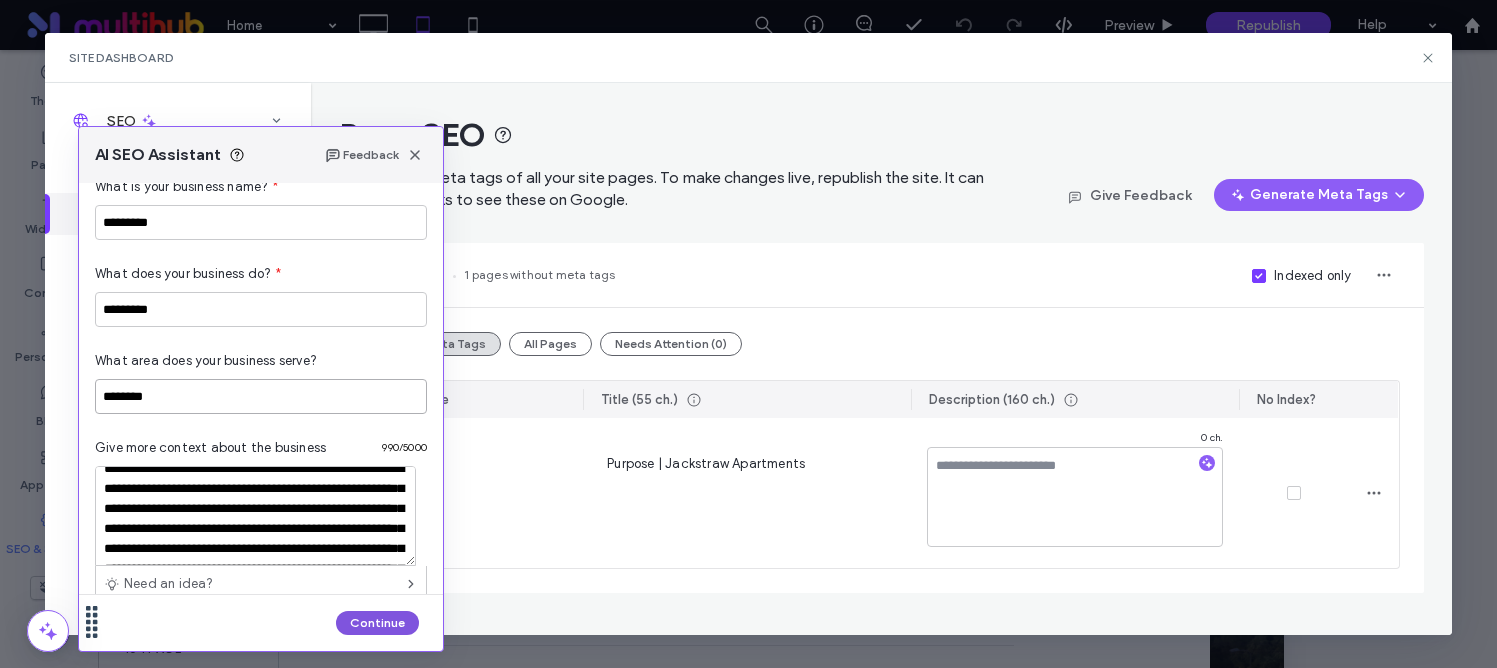 type on "********" 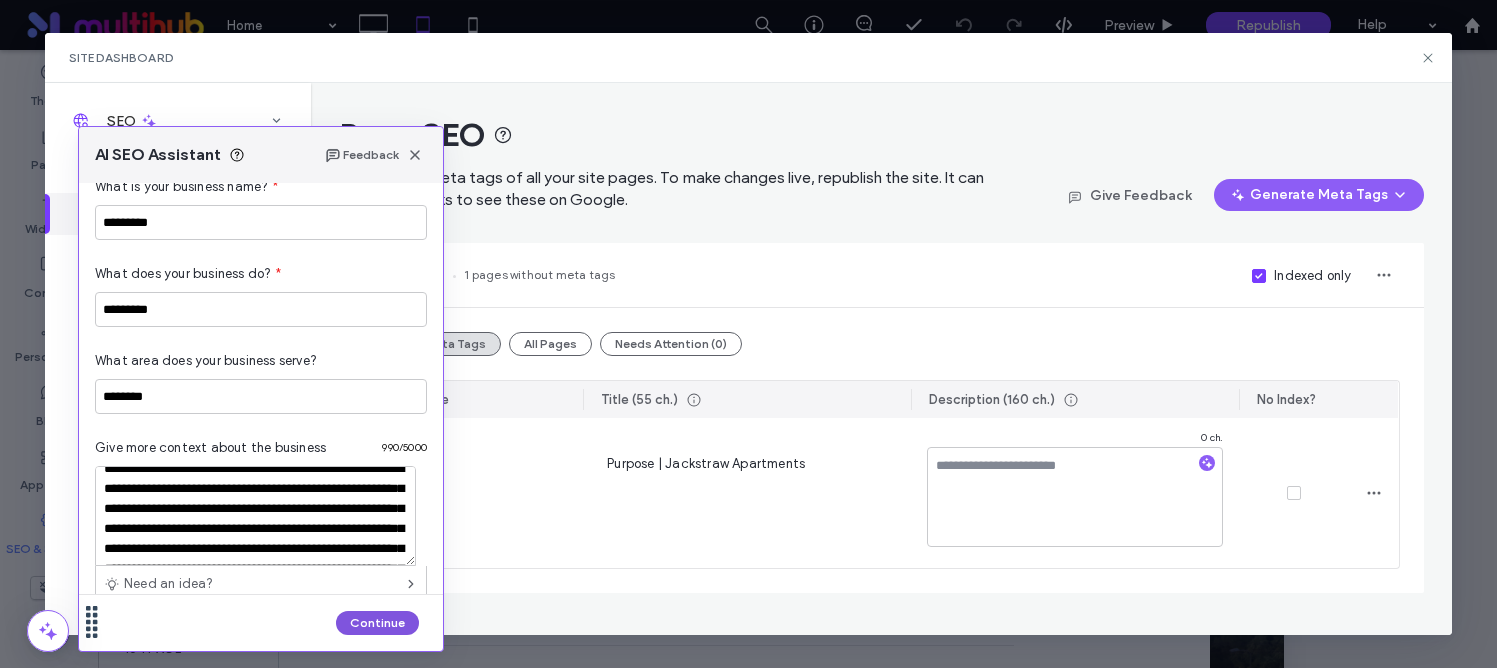 click on "Continue" at bounding box center (377, 623) 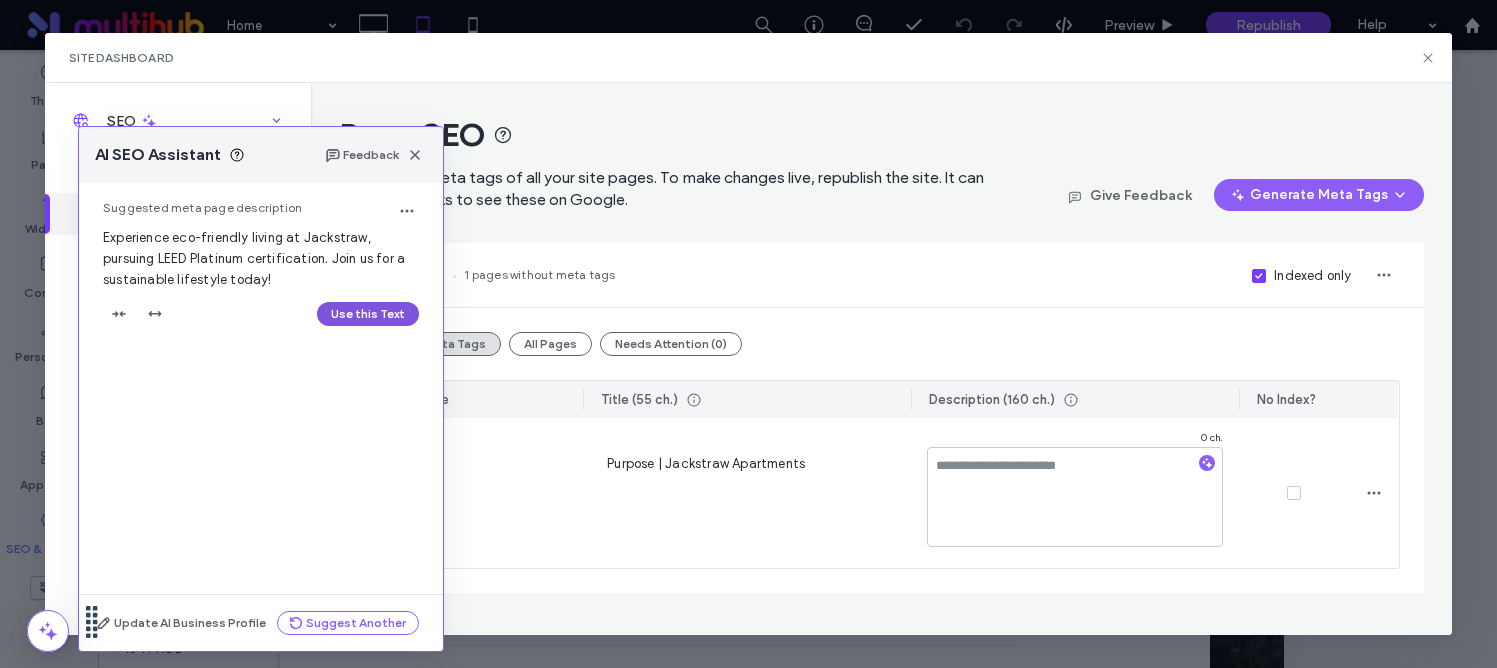 click on "Use this Text" at bounding box center [368, 314] 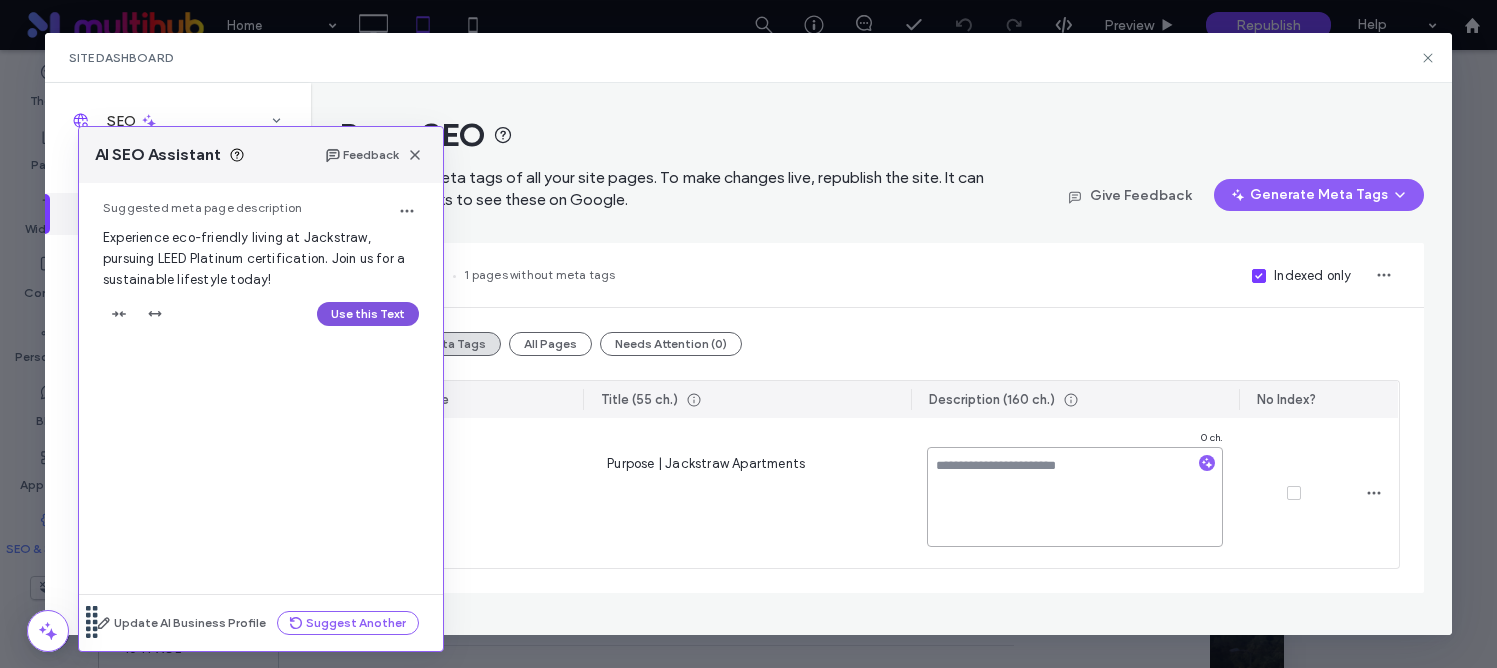 type on "**********" 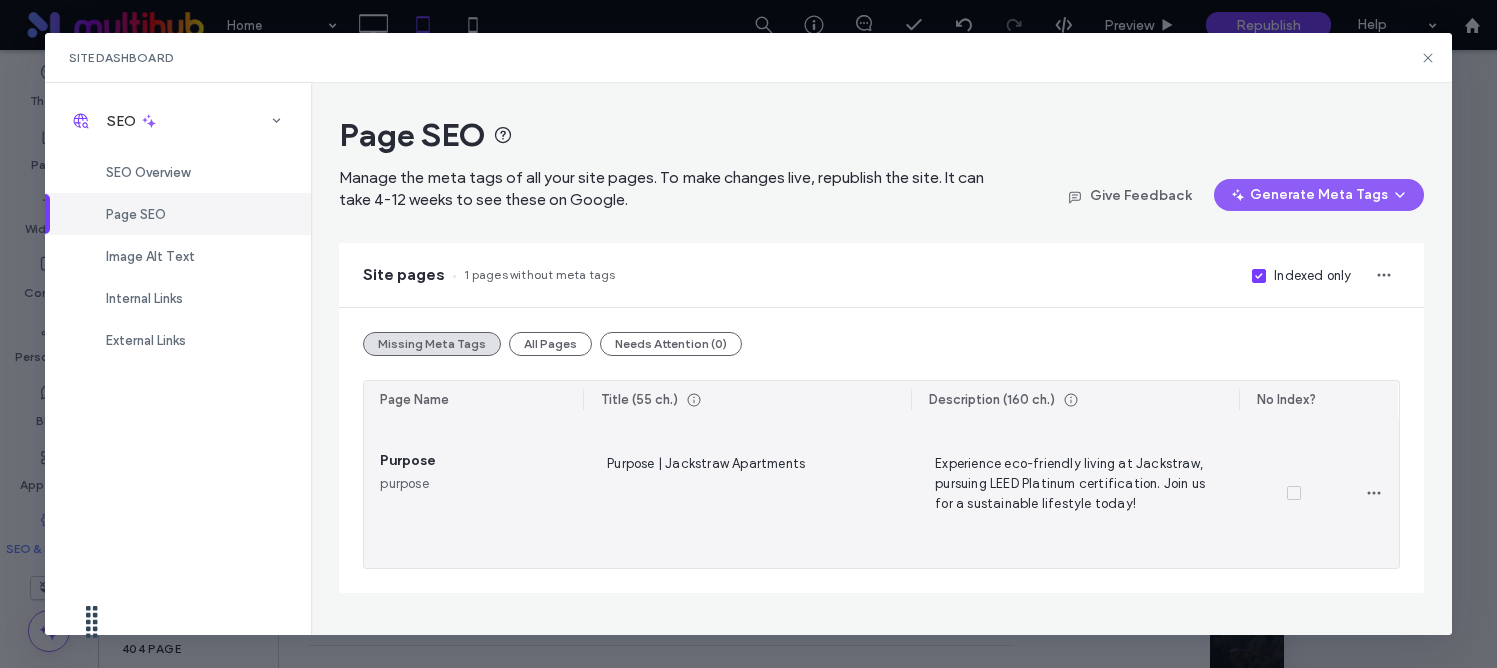 click on "Experience eco-friendly living at Jackstraw, pursuing LEED Platinum certification. Join us for a sustainable lifestyle today!" at bounding box center (1075, 493) 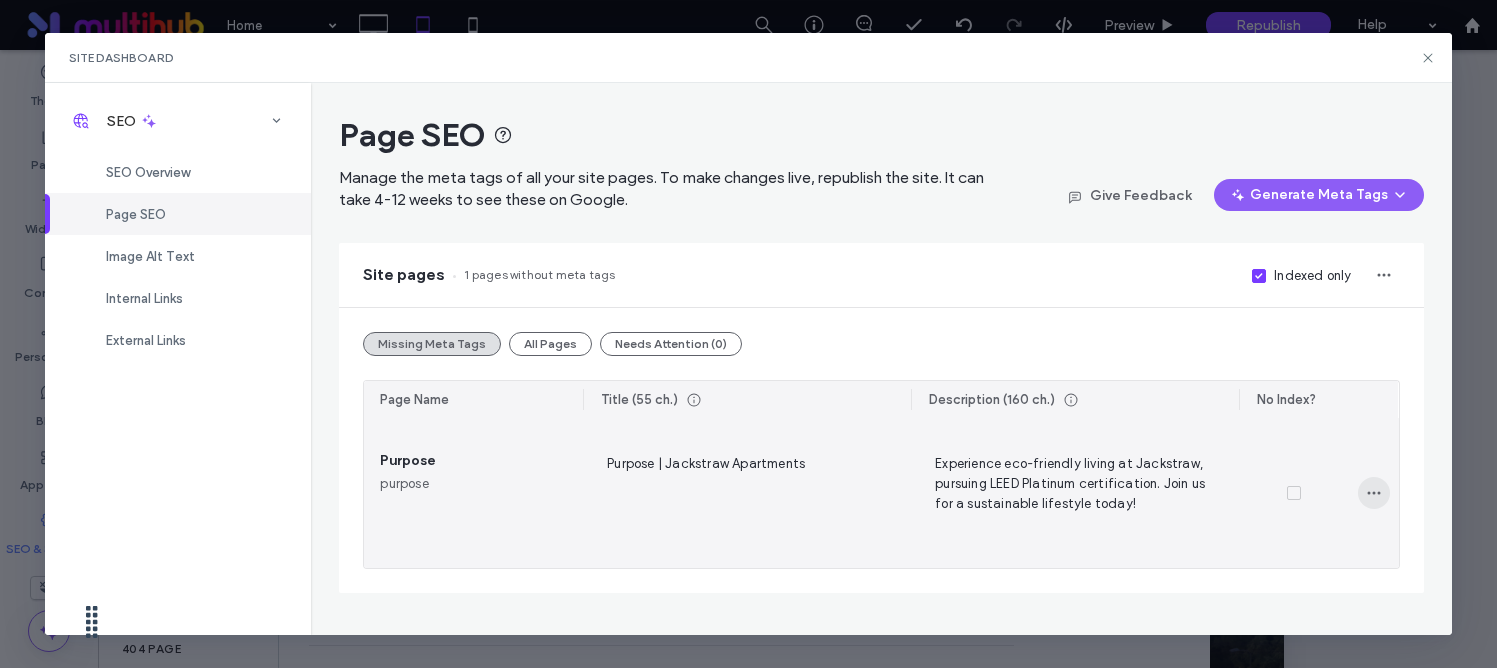 click 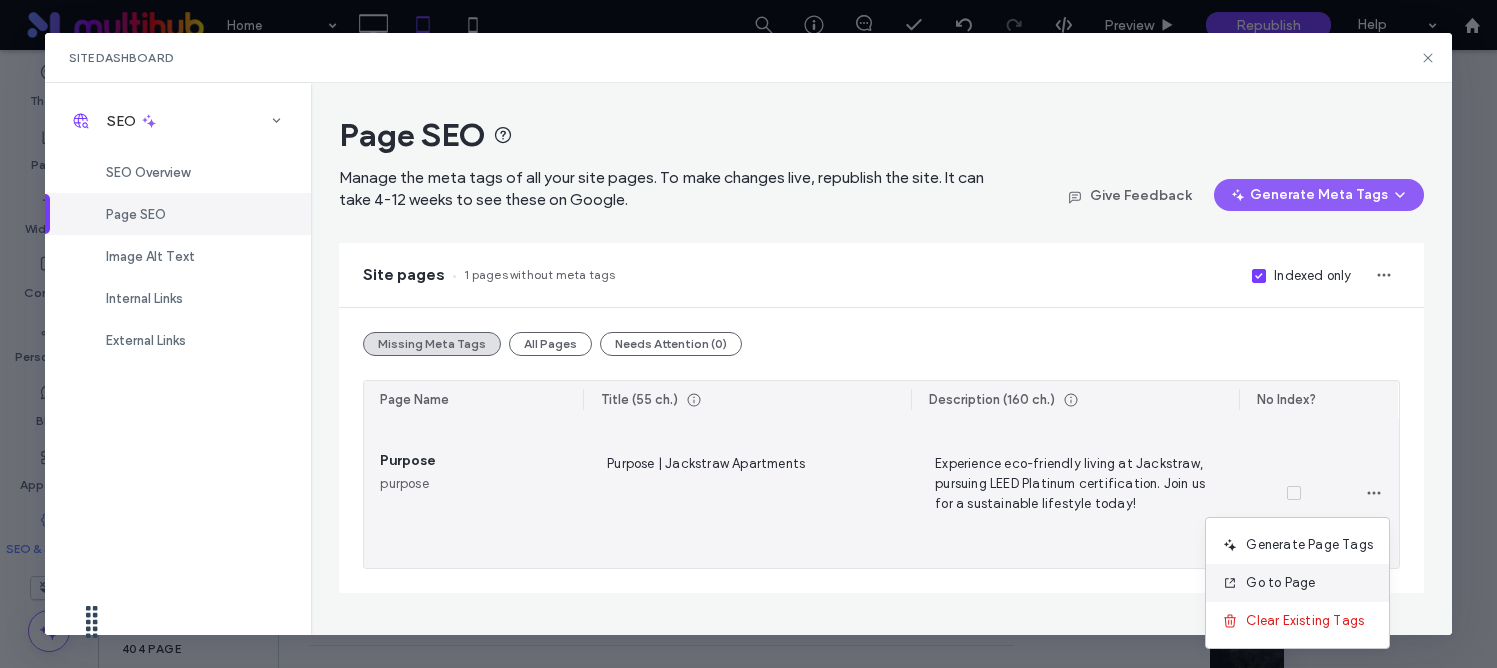 click on "Go to Page" at bounding box center (1280, 583) 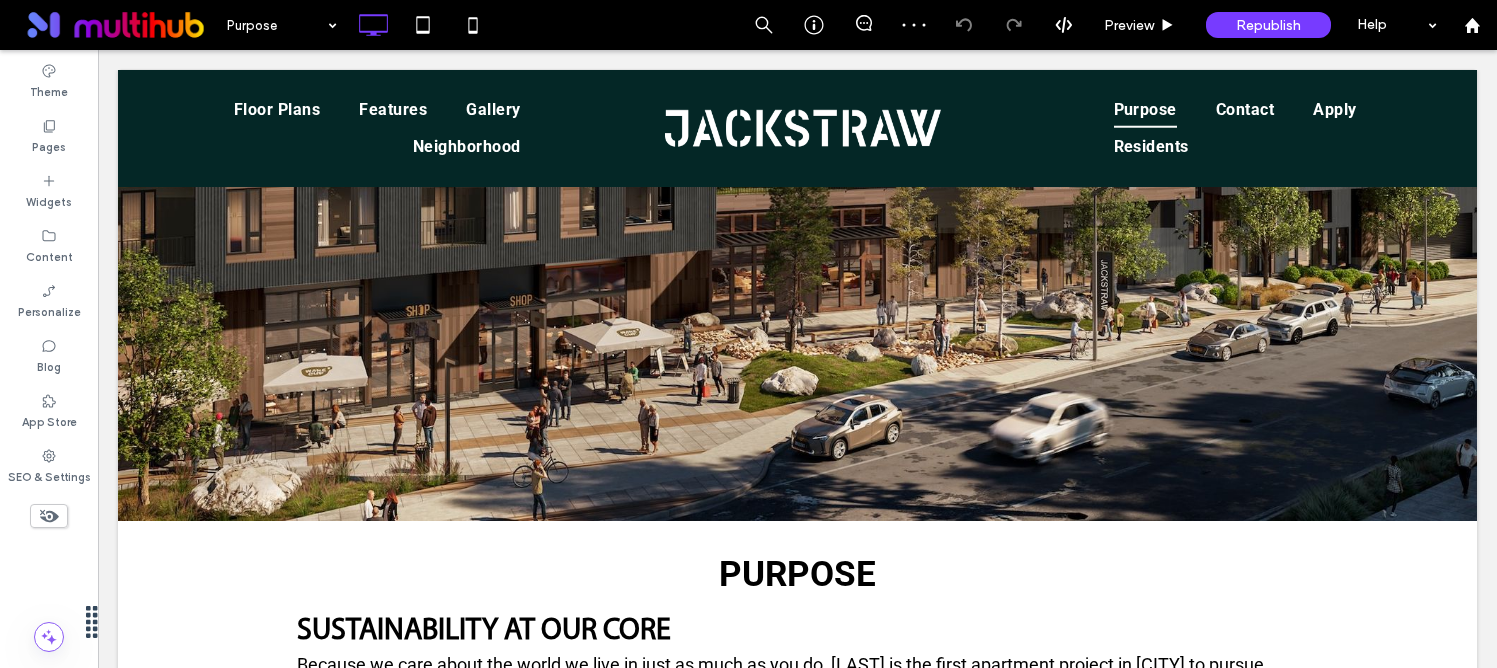 scroll, scrollTop: 378, scrollLeft: 0, axis: vertical 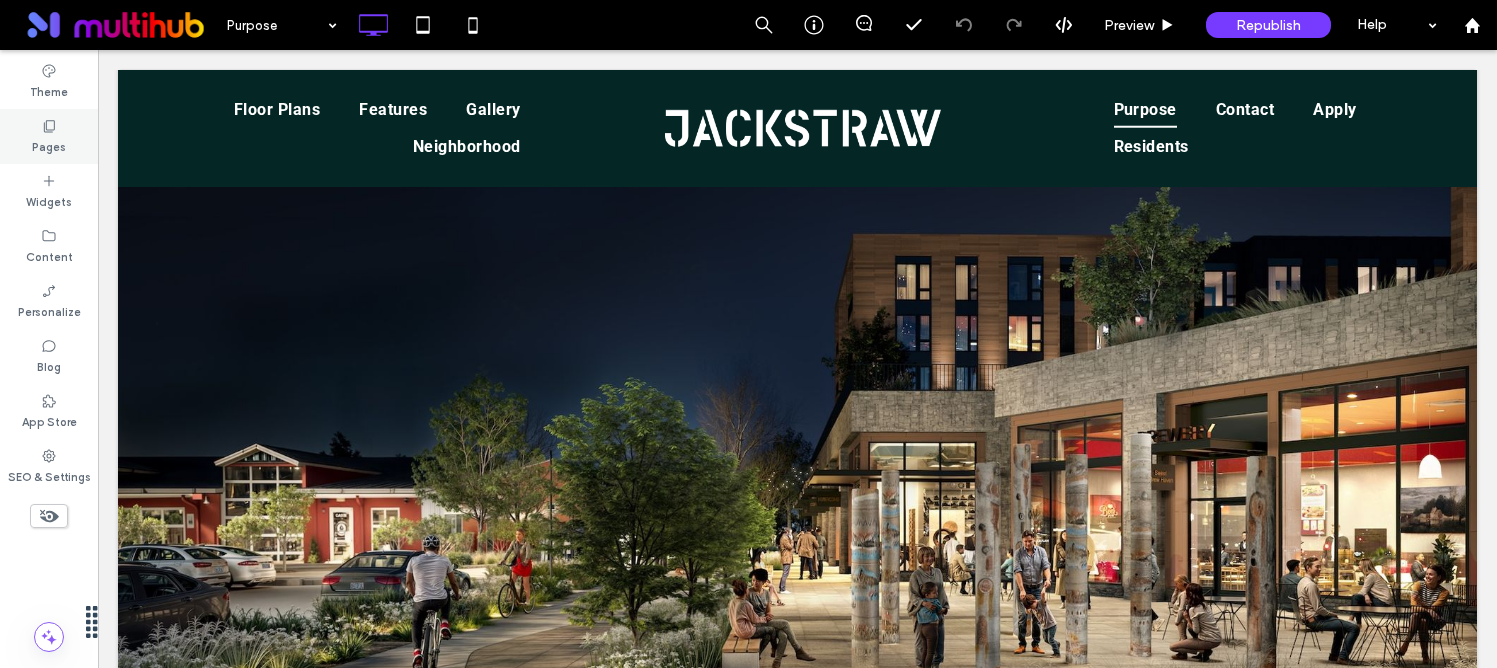 click on "Pages" at bounding box center [49, 136] 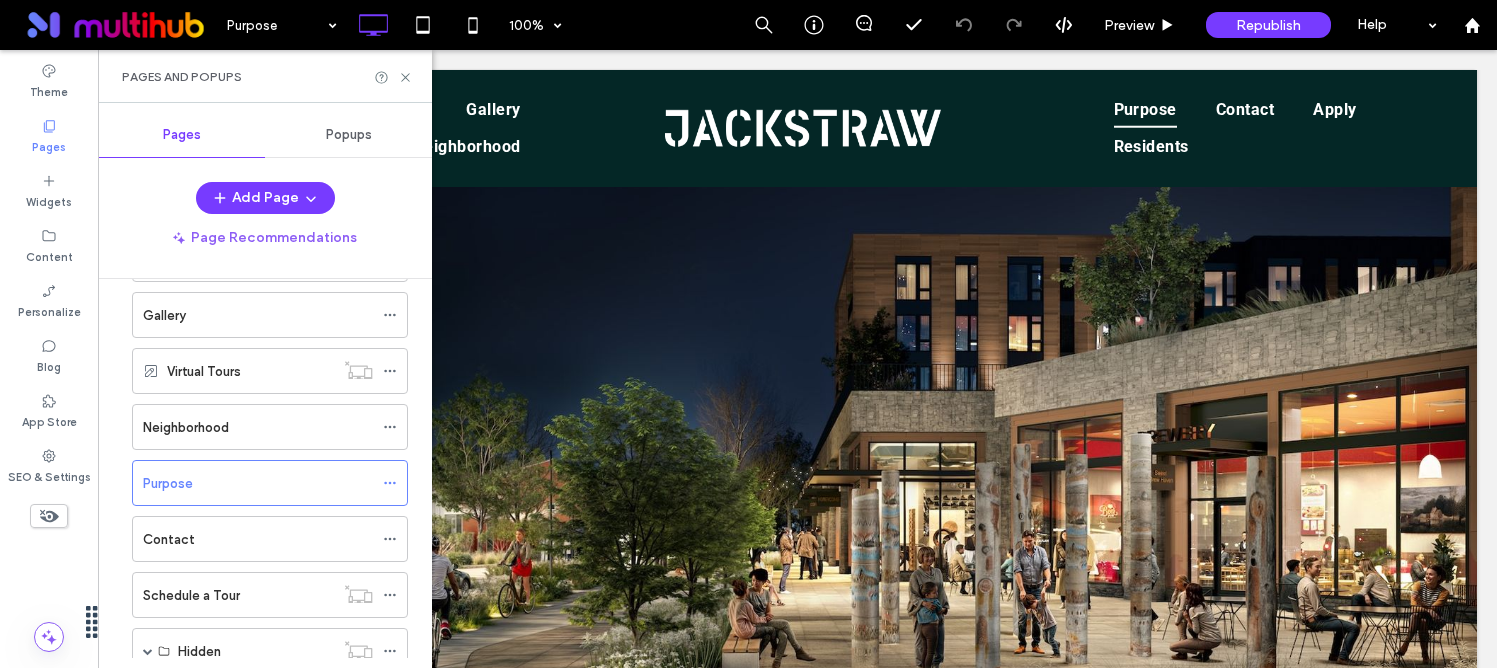 scroll, scrollTop: 191, scrollLeft: 0, axis: vertical 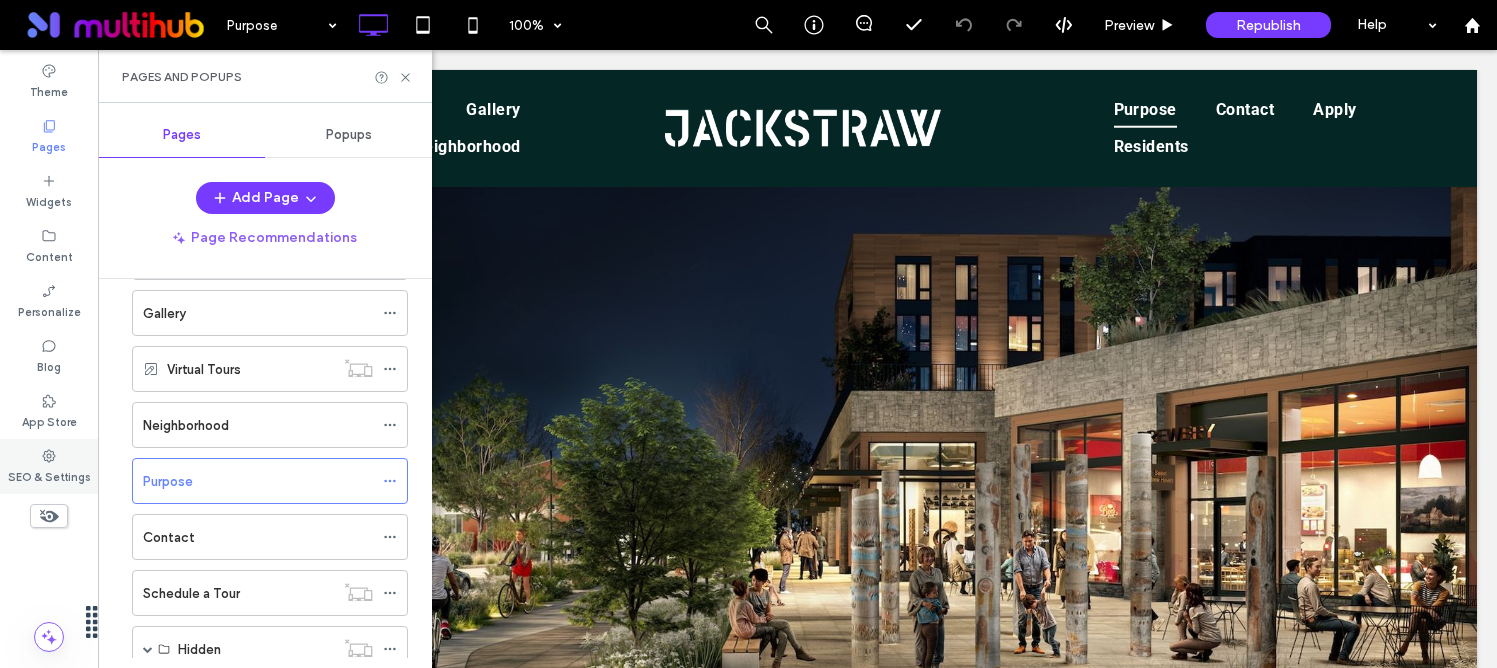 click on "SEO & Settings" at bounding box center (49, 475) 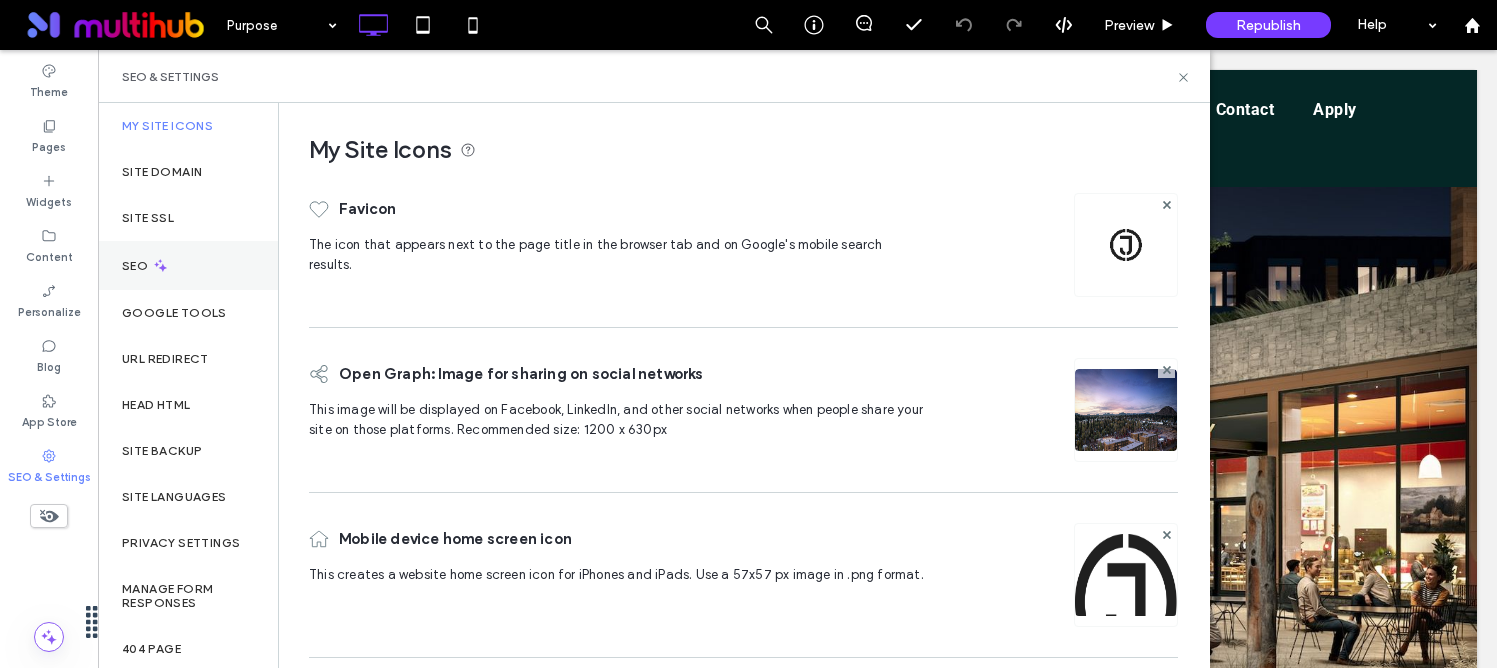 click on "SEO" at bounding box center [188, 265] 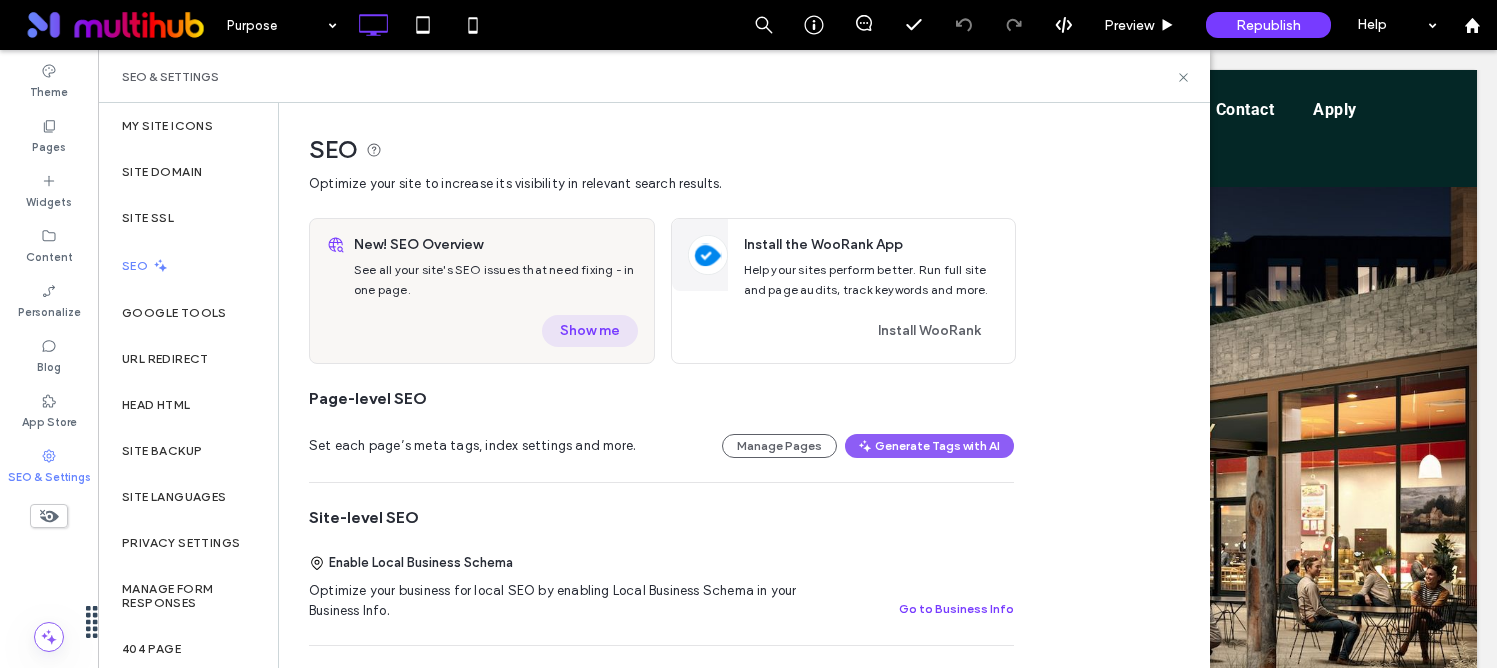 click on "Show me" at bounding box center [590, 331] 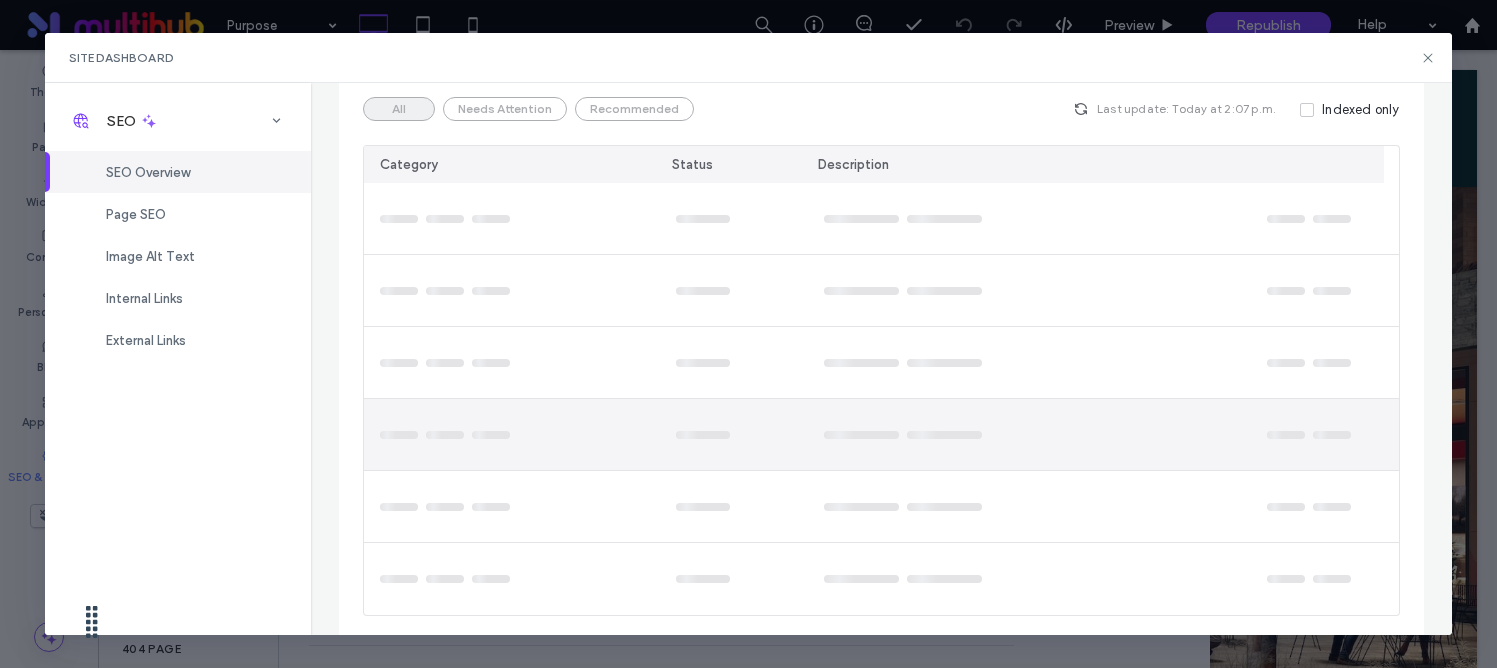 scroll, scrollTop: 231, scrollLeft: 0, axis: vertical 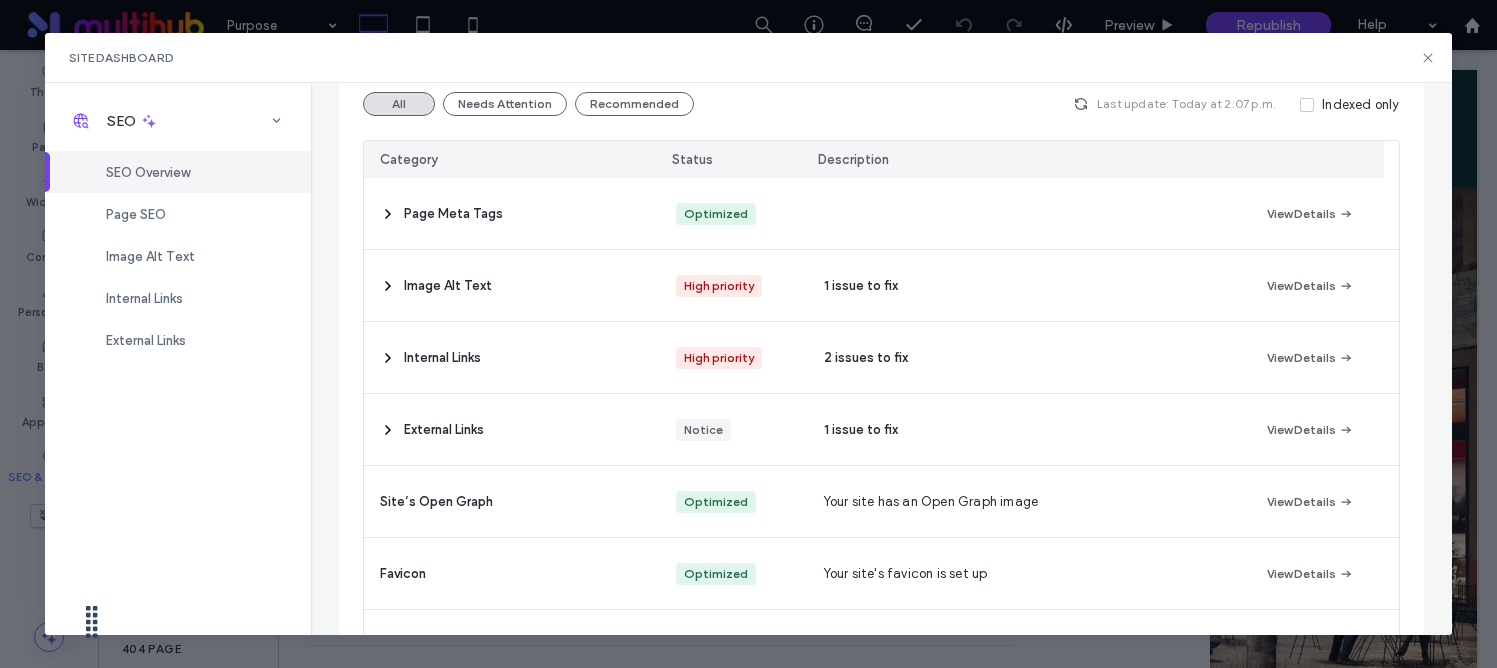 click at bounding box center [1307, 105] 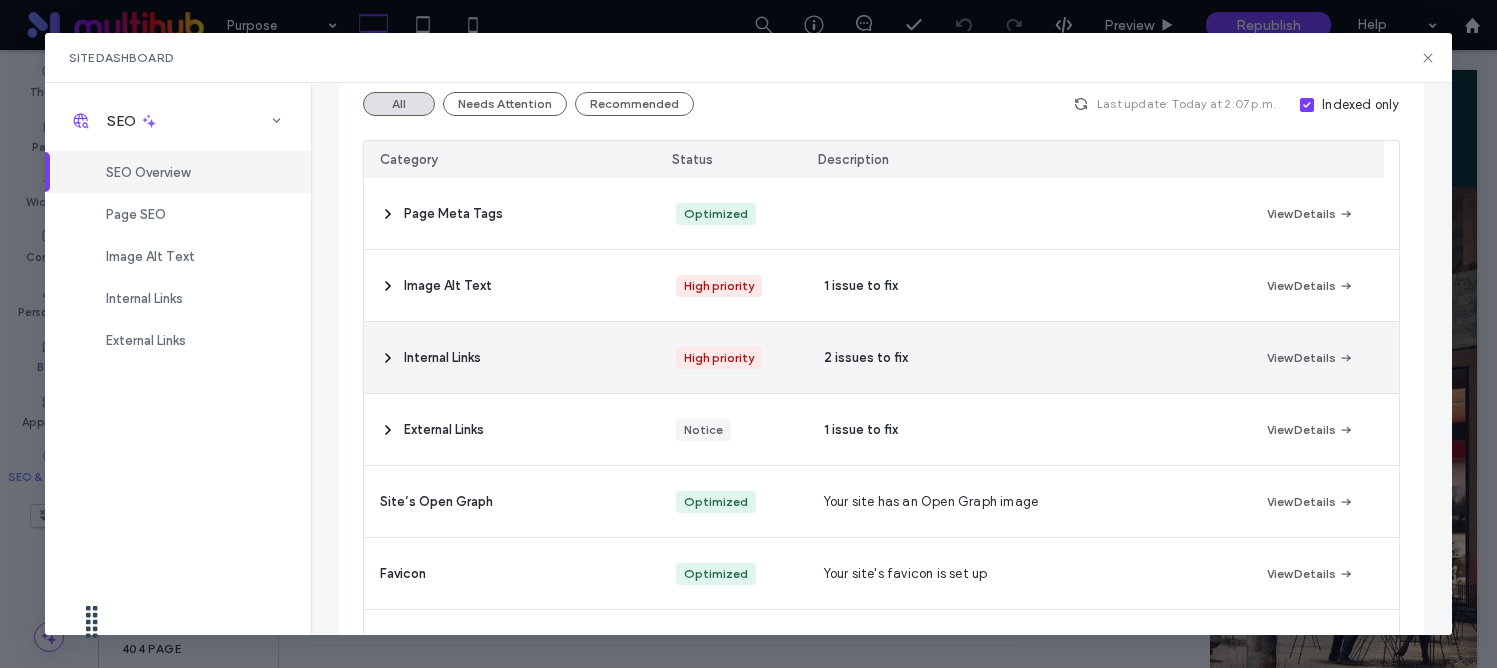 click on "Internal Links" at bounding box center (511, 357) 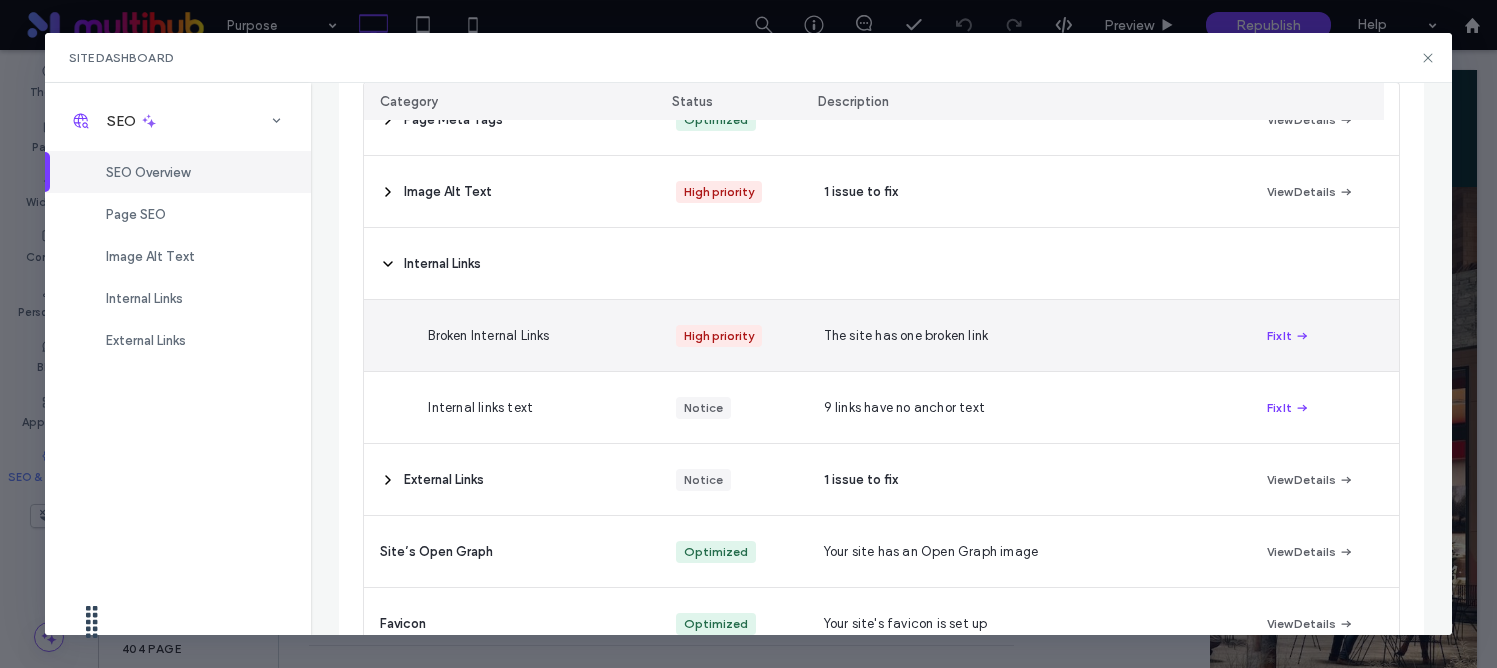scroll, scrollTop: 327, scrollLeft: 0, axis: vertical 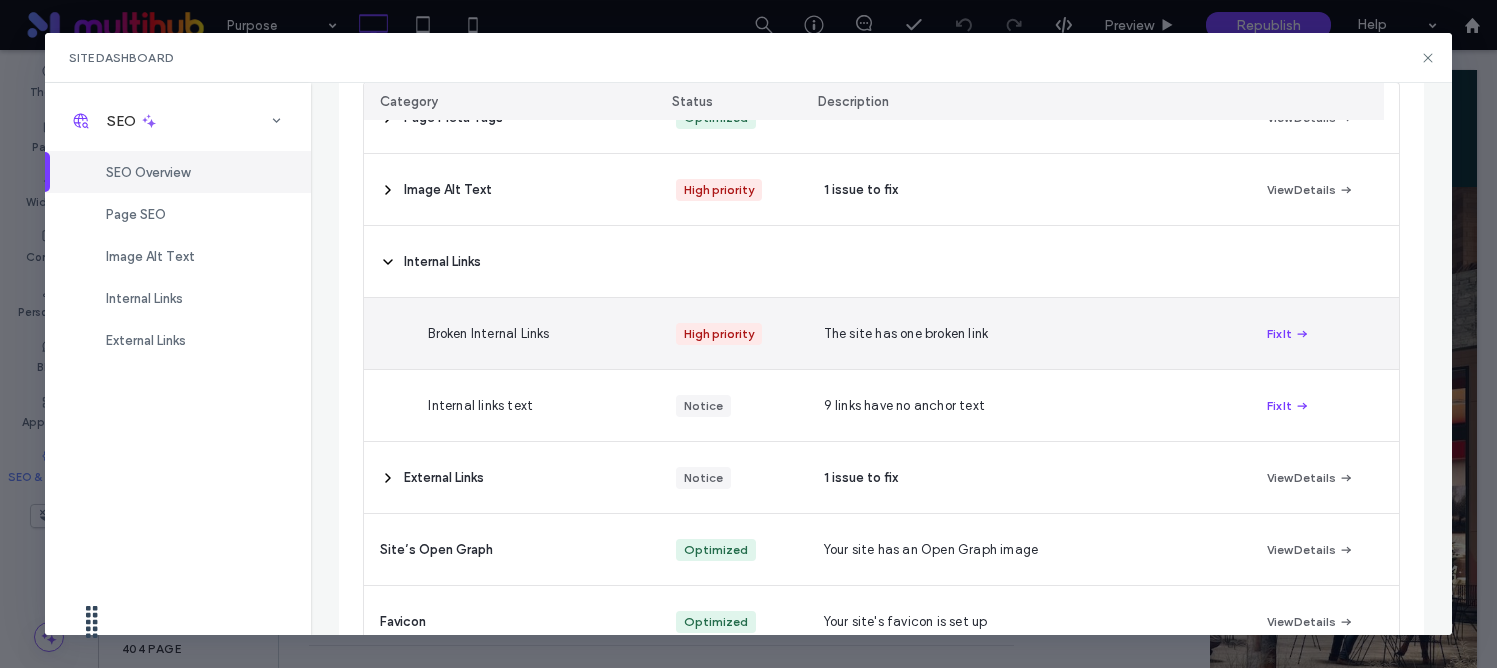 click on "Fix It" at bounding box center [1325, 333] 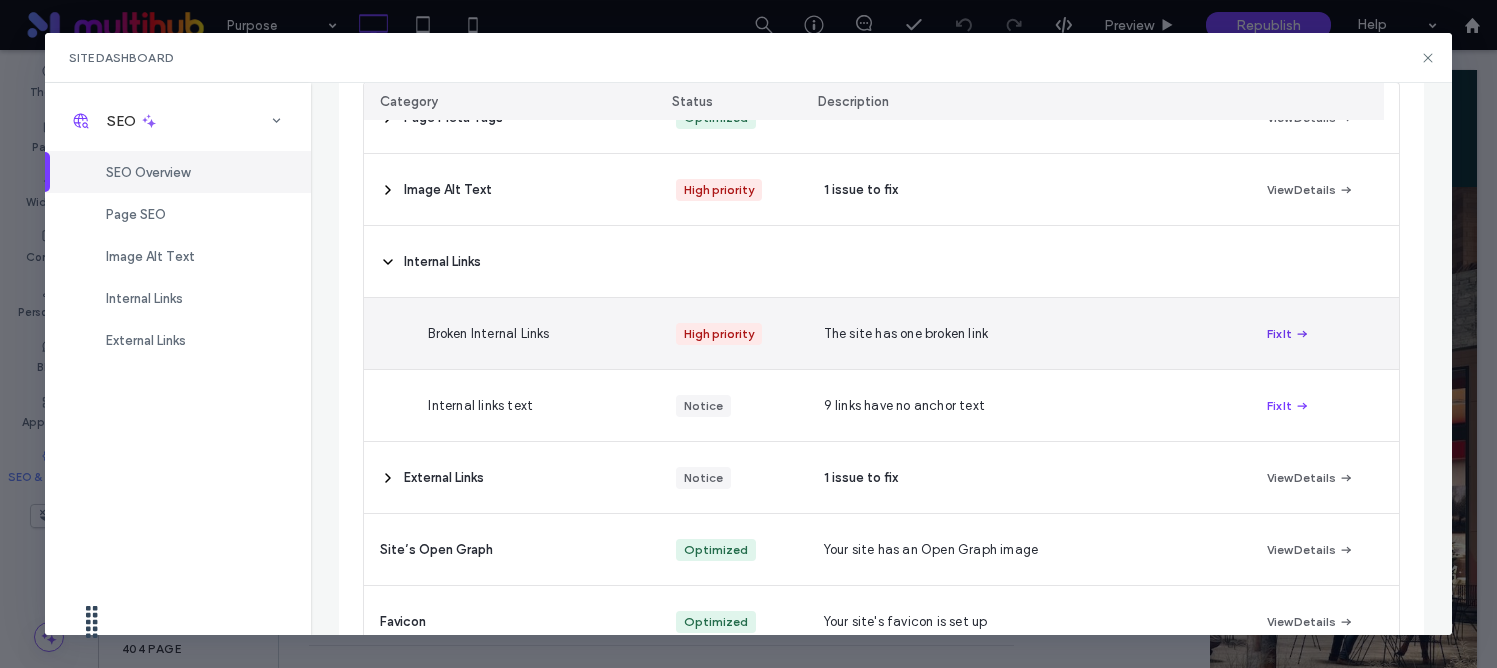 click on "Fix It" at bounding box center (1288, 334) 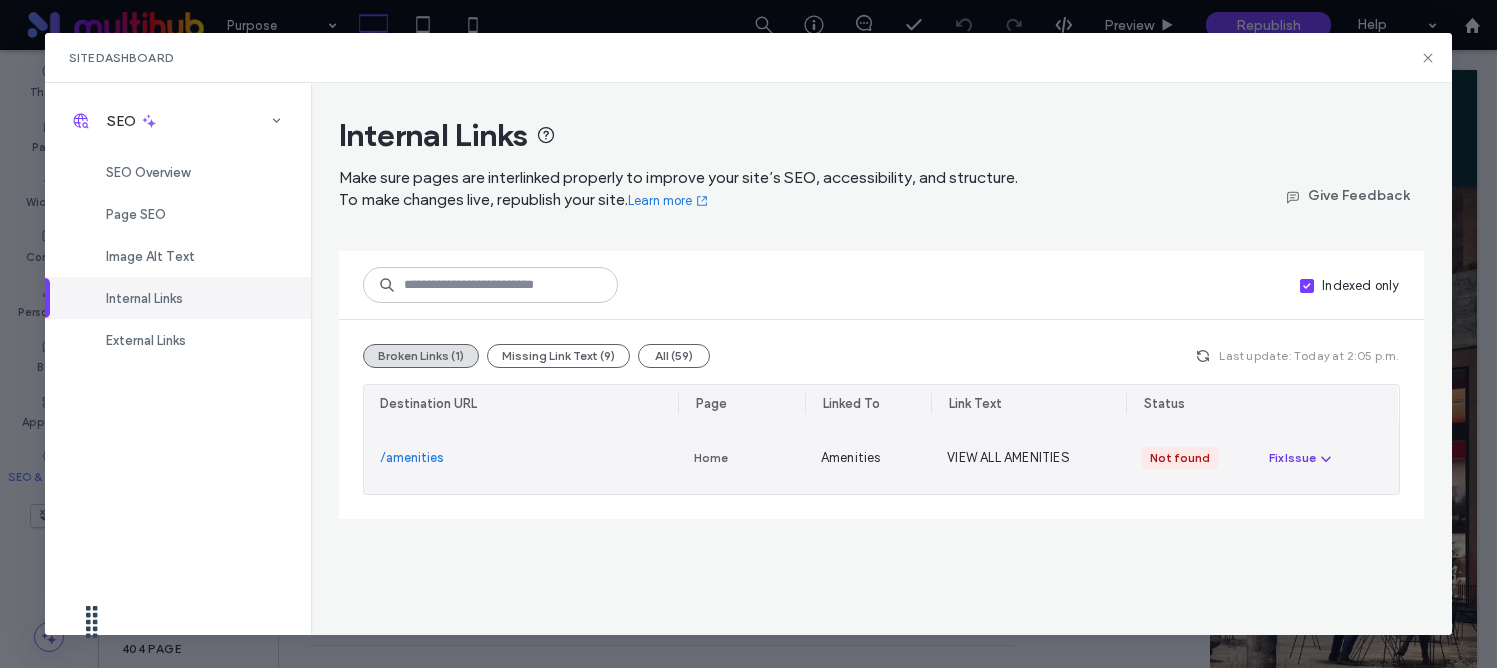 click on "Fix Issue" at bounding box center [1292, 458] 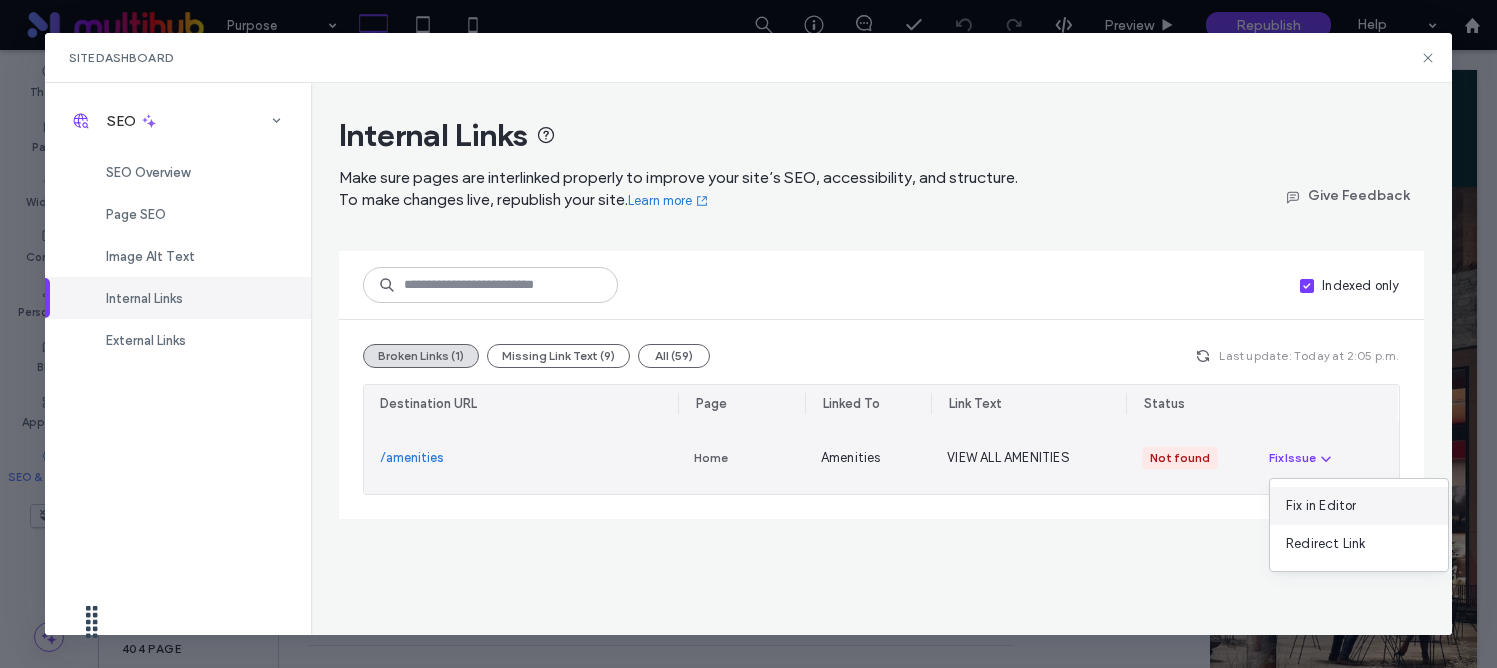 click on "Fix in Editor" at bounding box center (1321, 506) 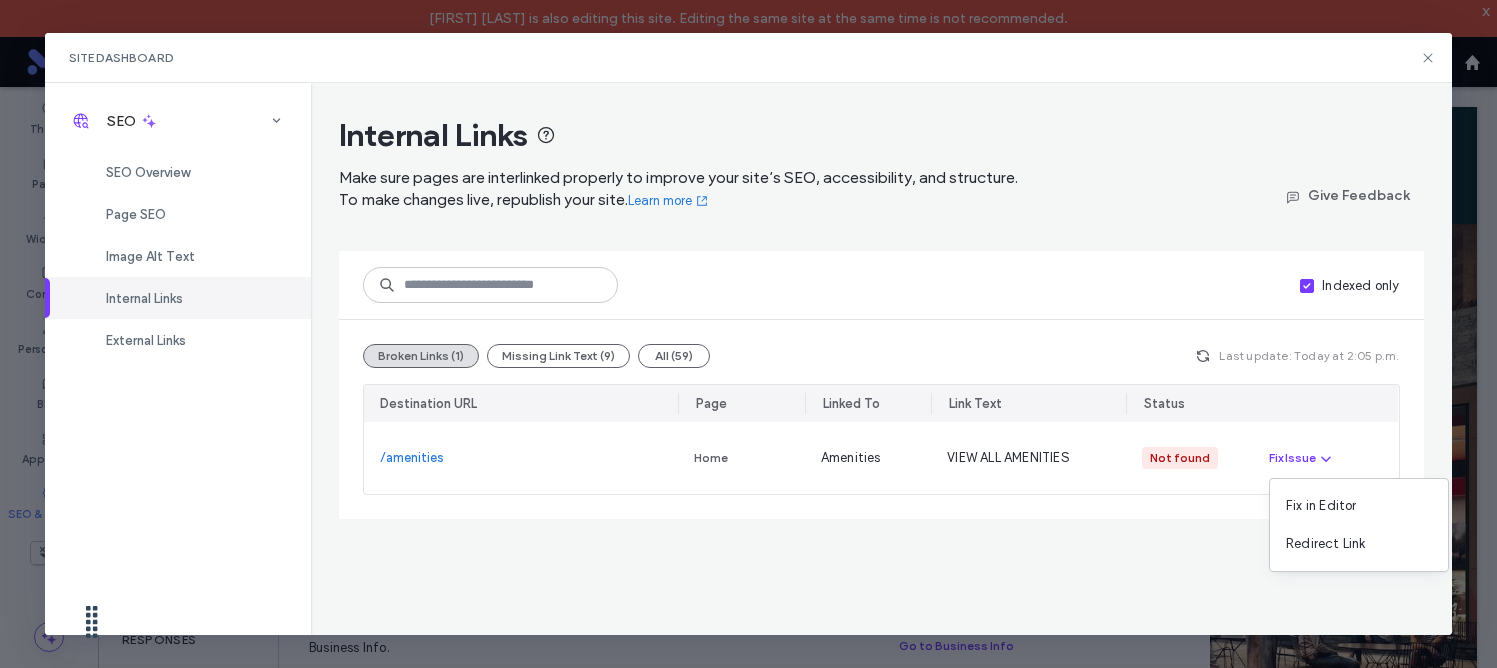 click 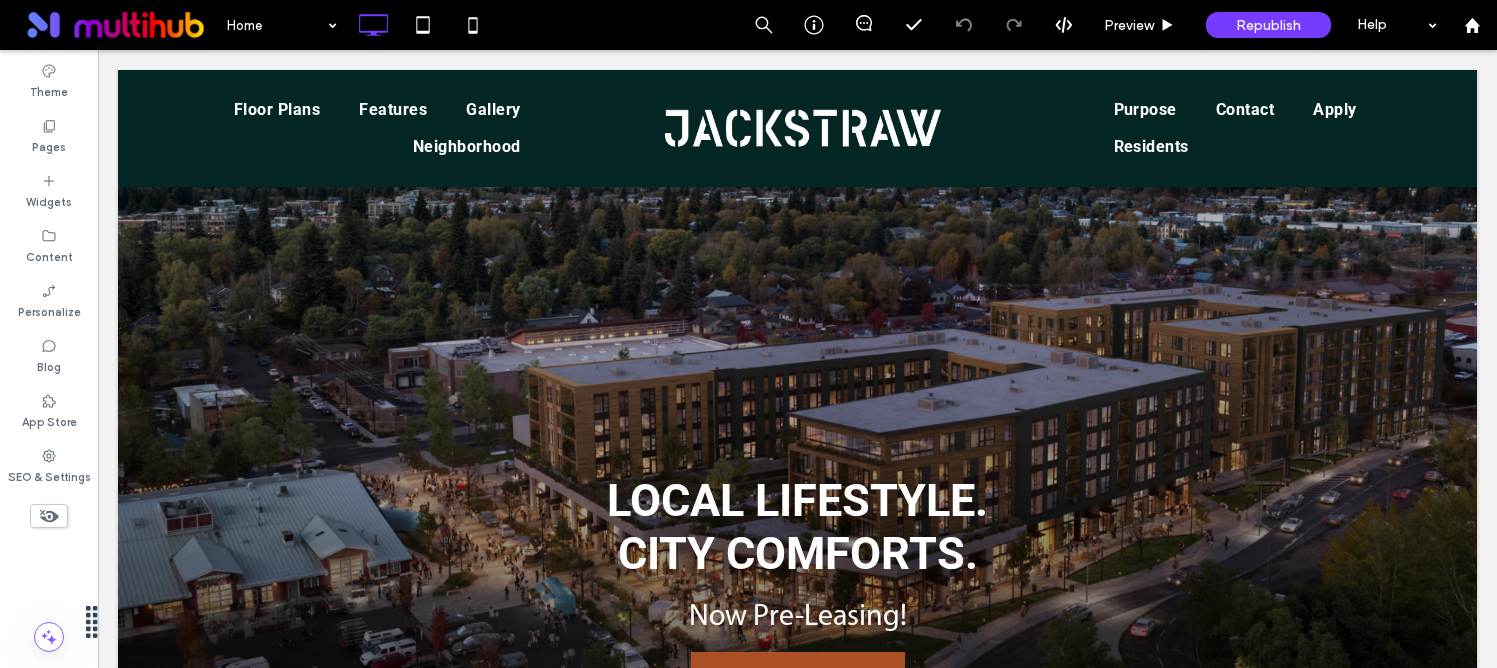scroll, scrollTop: 2547, scrollLeft: 0, axis: vertical 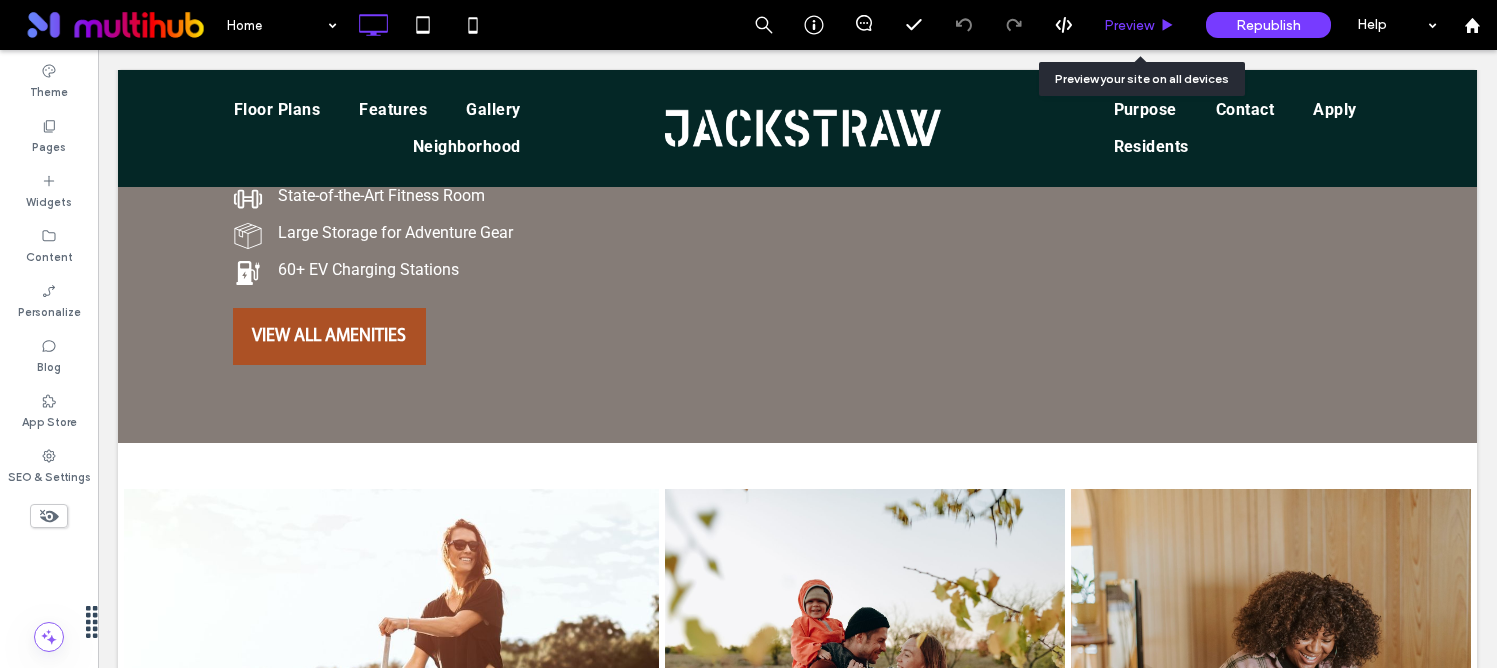 drag, startPoint x: 1111, startPoint y: 36, endPoint x: 974, endPoint y: 11, distance: 139.26234 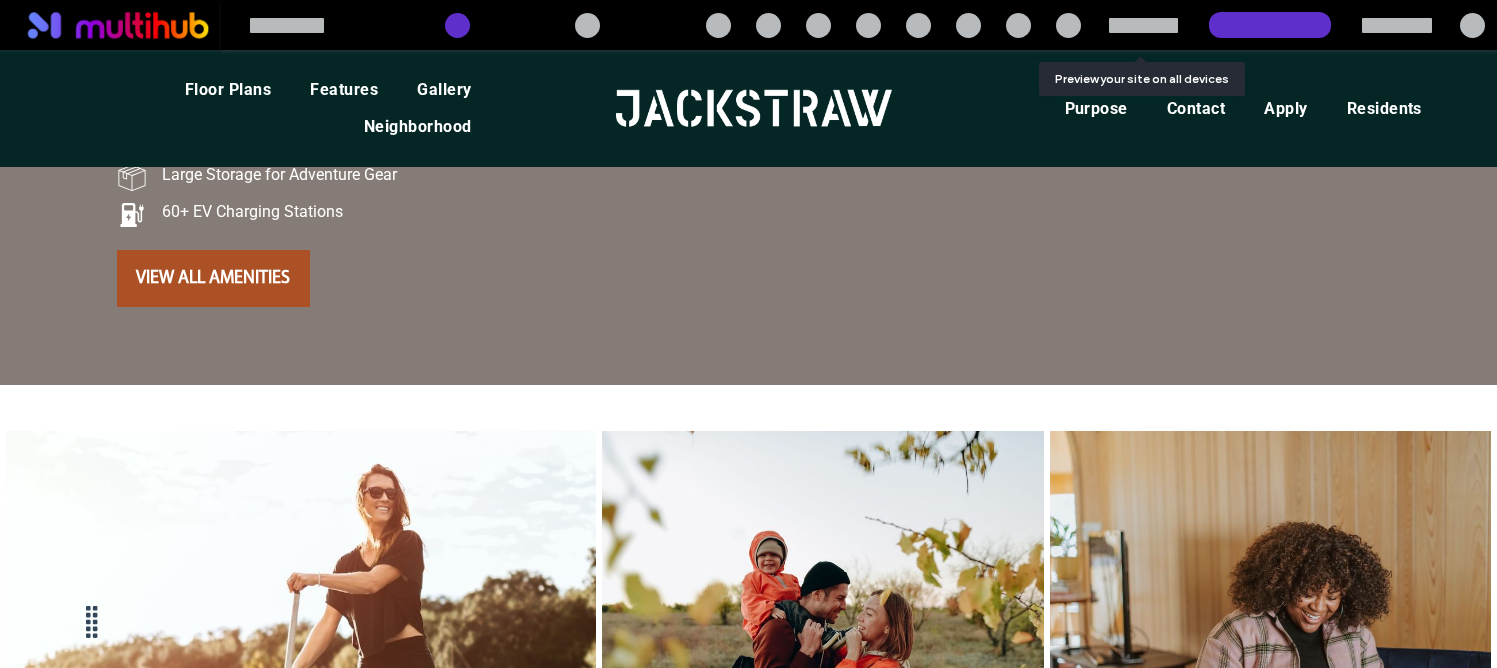 scroll, scrollTop: 2472, scrollLeft: 0, axis: vertical 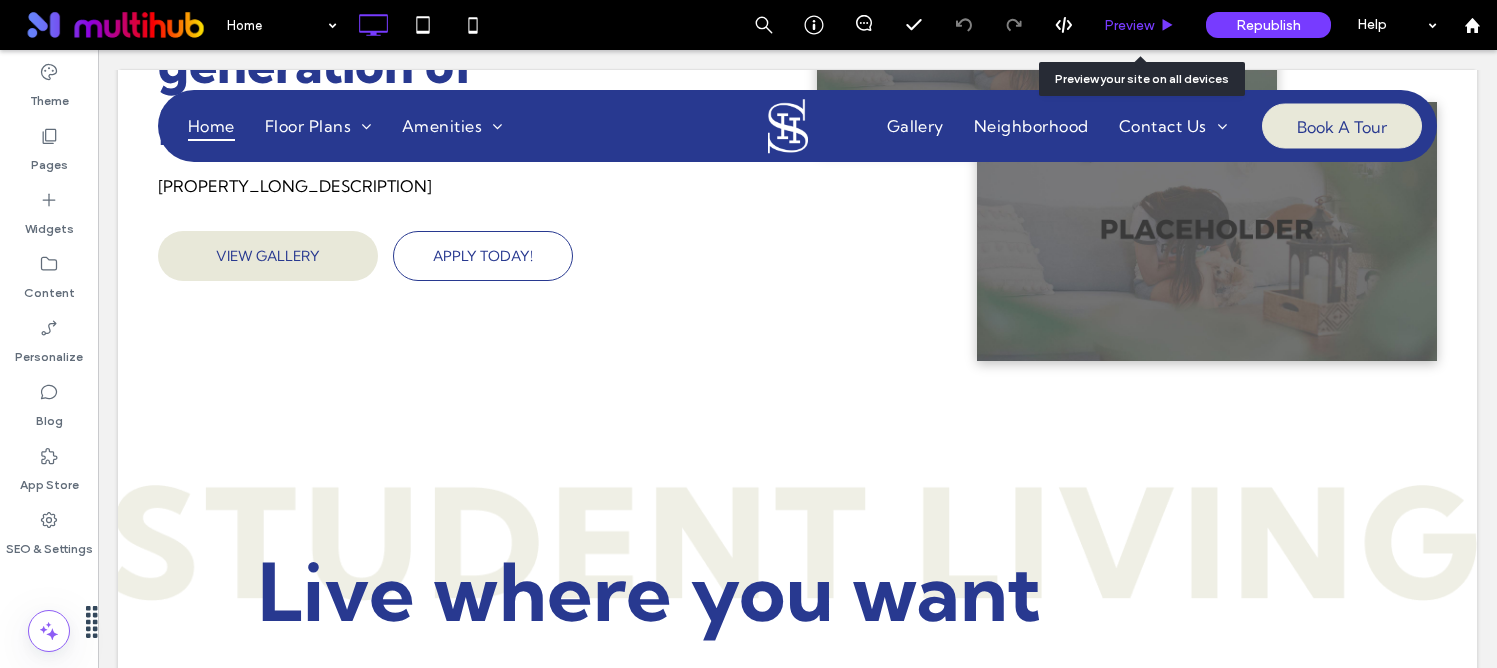 click on "Preview" at bounding box center [1129, 25] 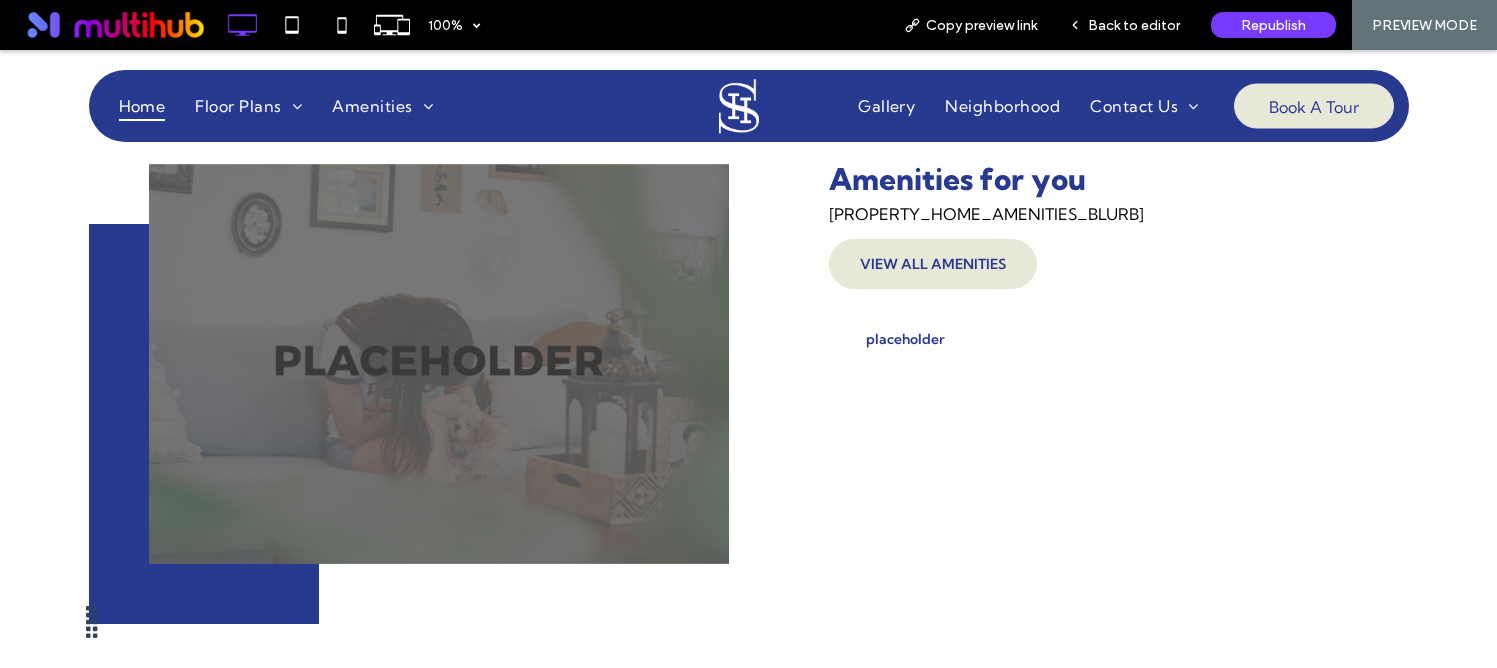scroll, scrollTop: 2566, scrollLeft: 0, axis: vertical 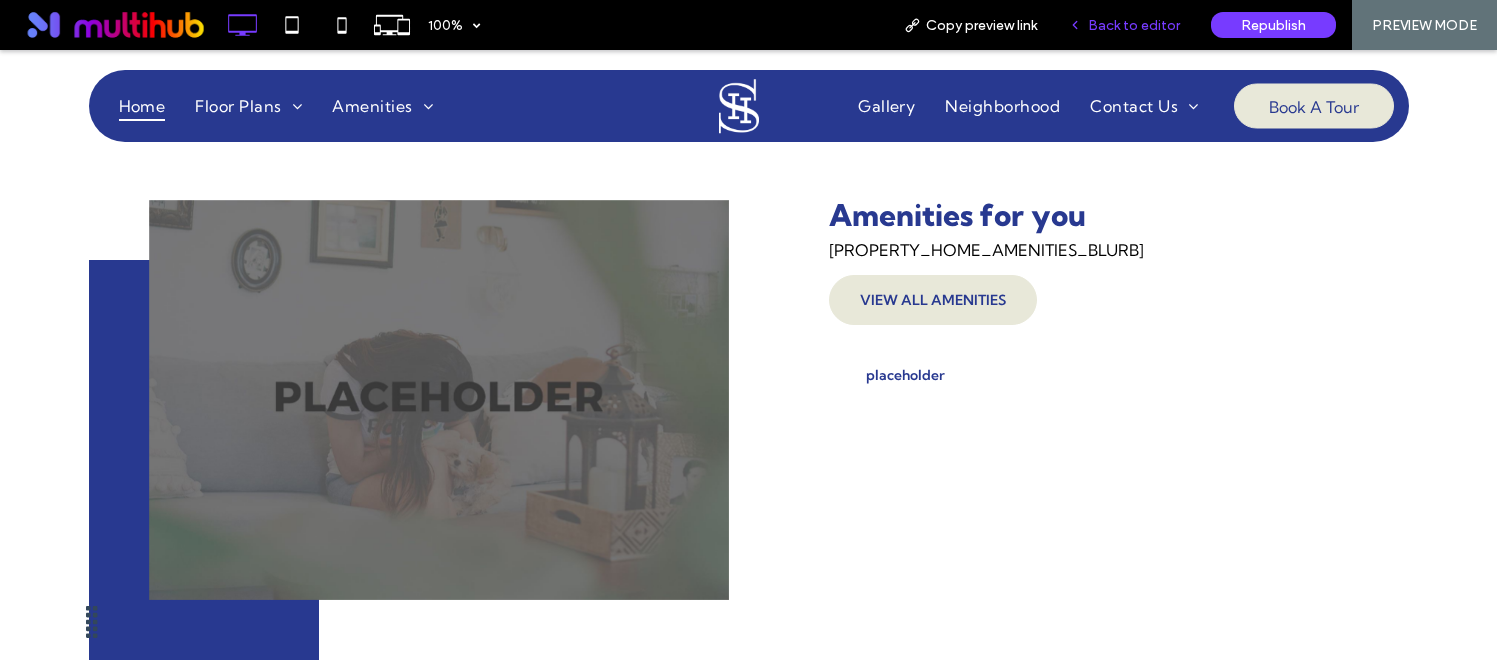 click on "Back to editor" at bounding box center [1124, 25] 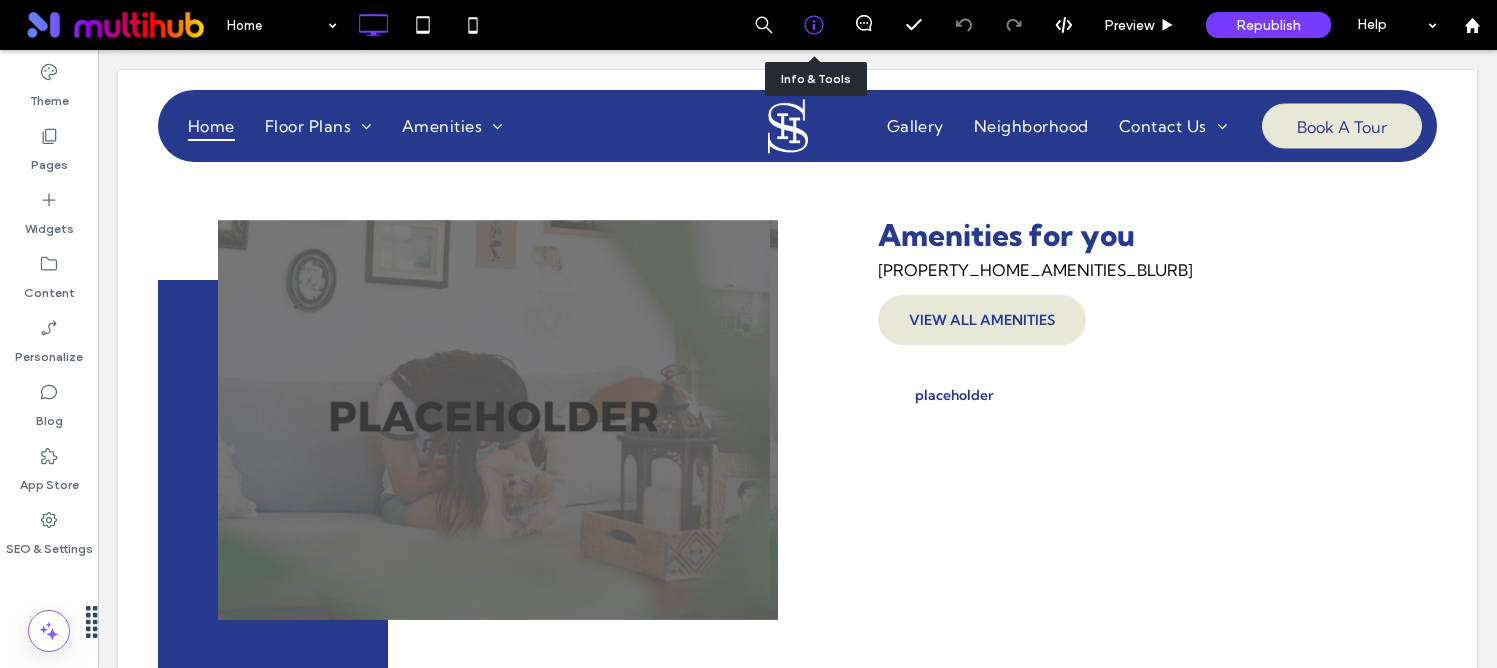 click 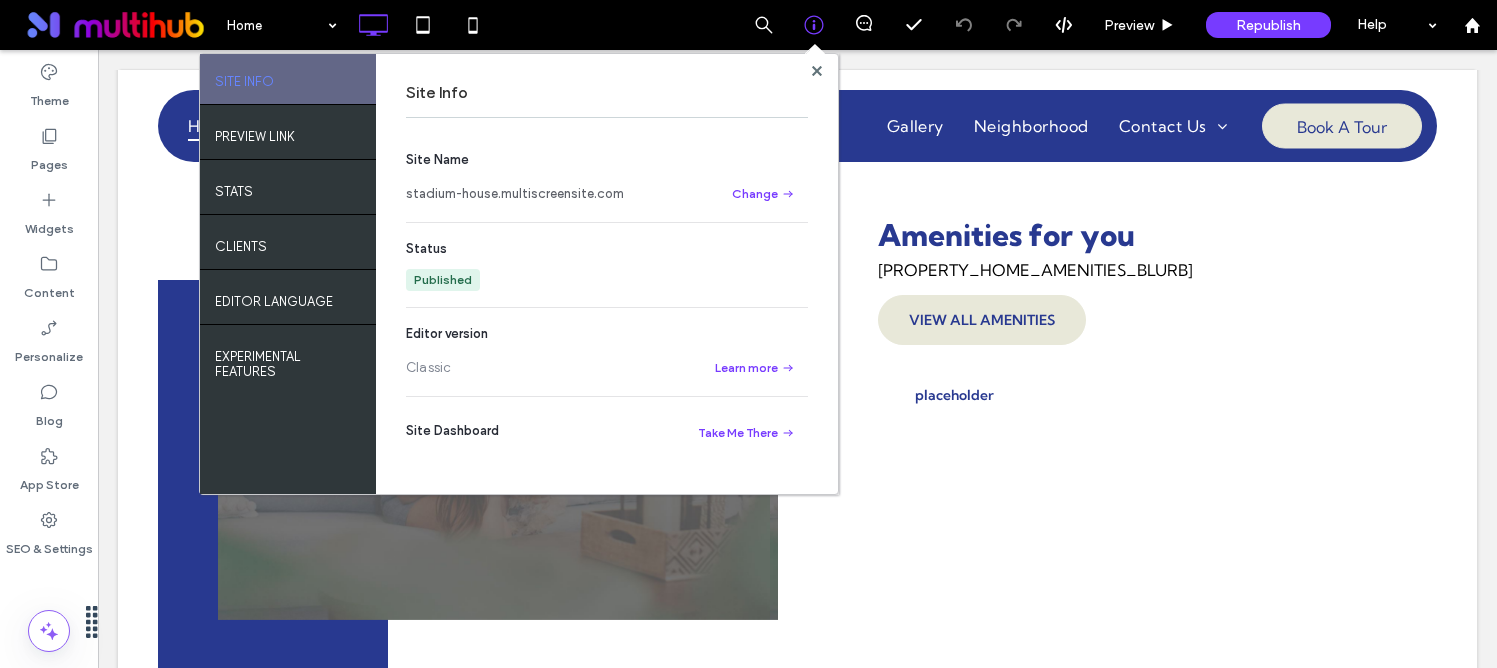 click on "stadium-house.multiscreensite.com" at bounding box center [515, 194] 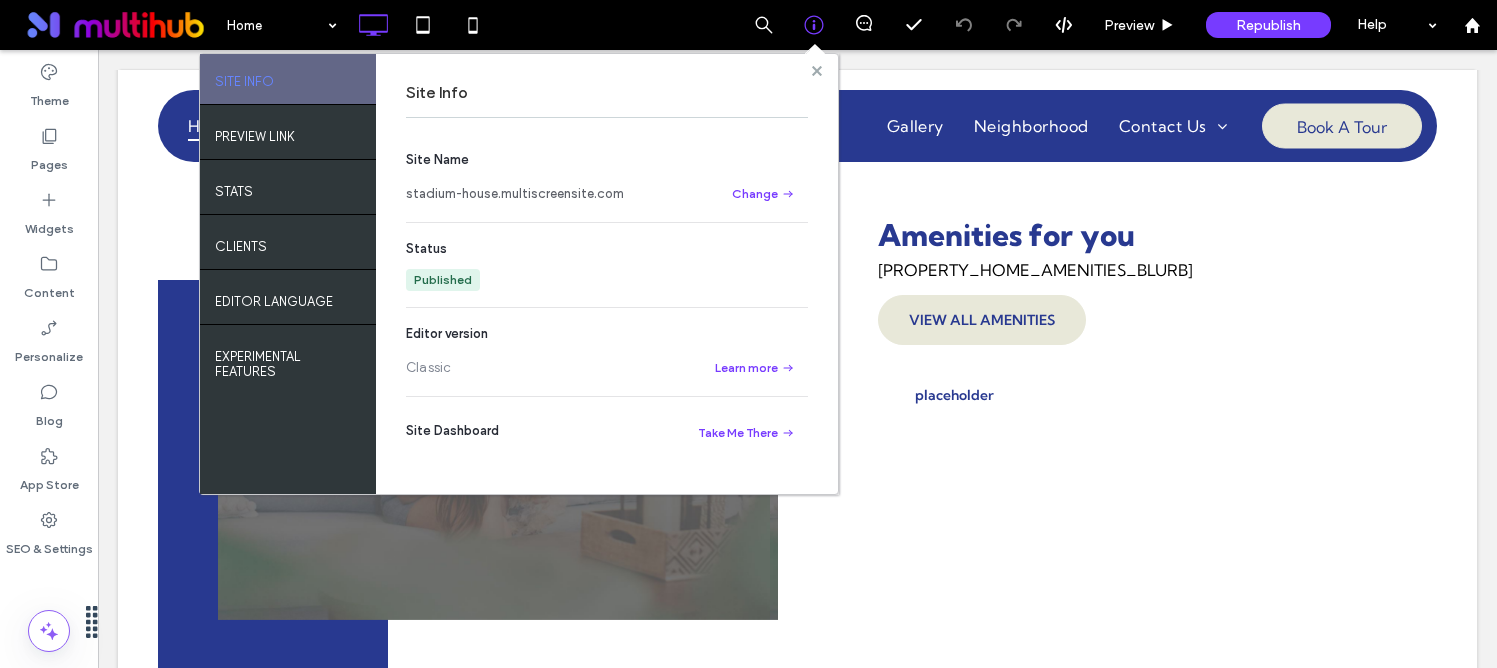 click 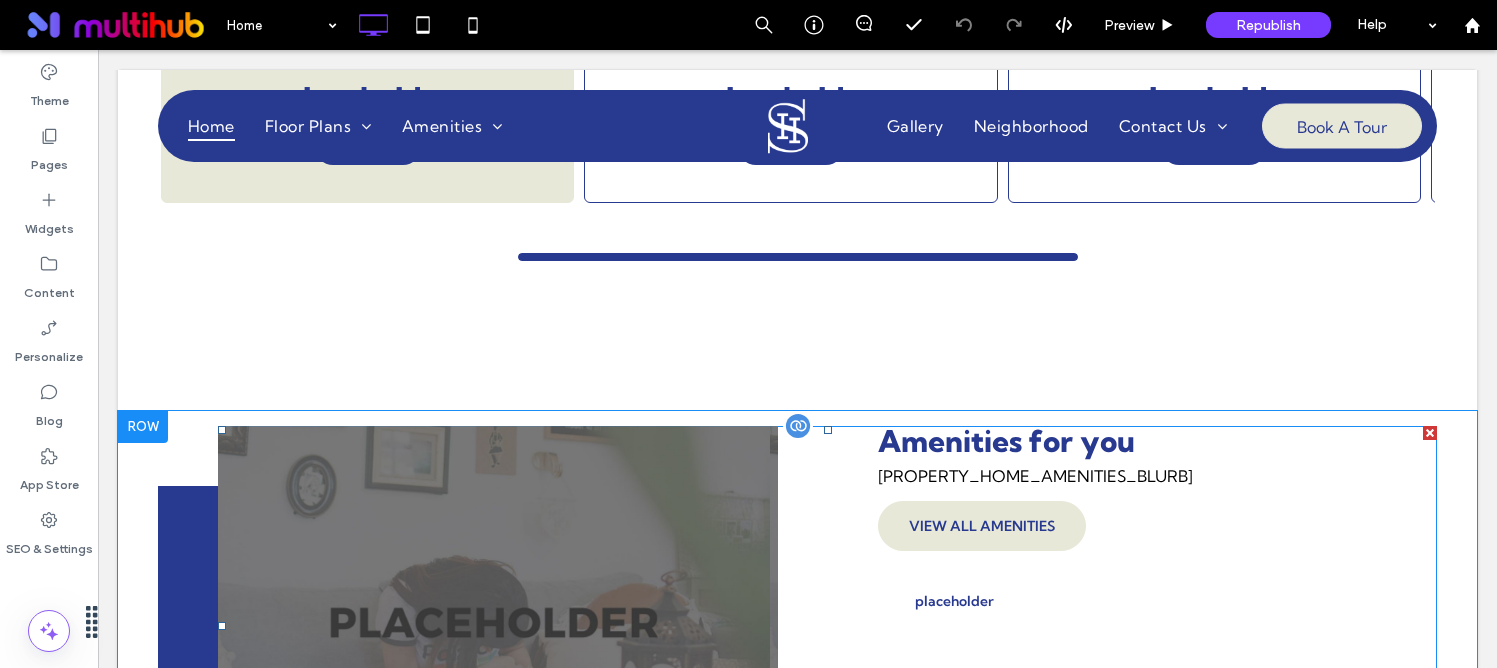 scroll, scrollTop: 2227, scrollLeft: 0, axis: vertical 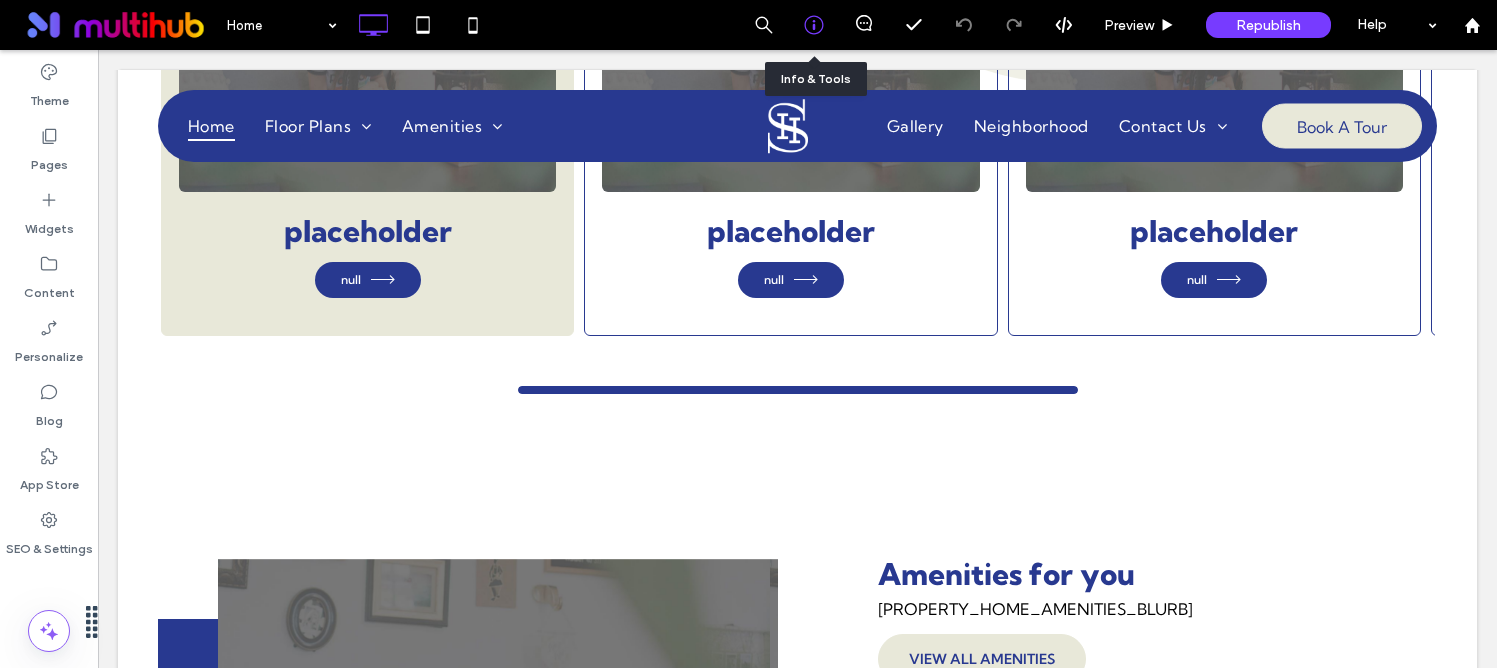 click 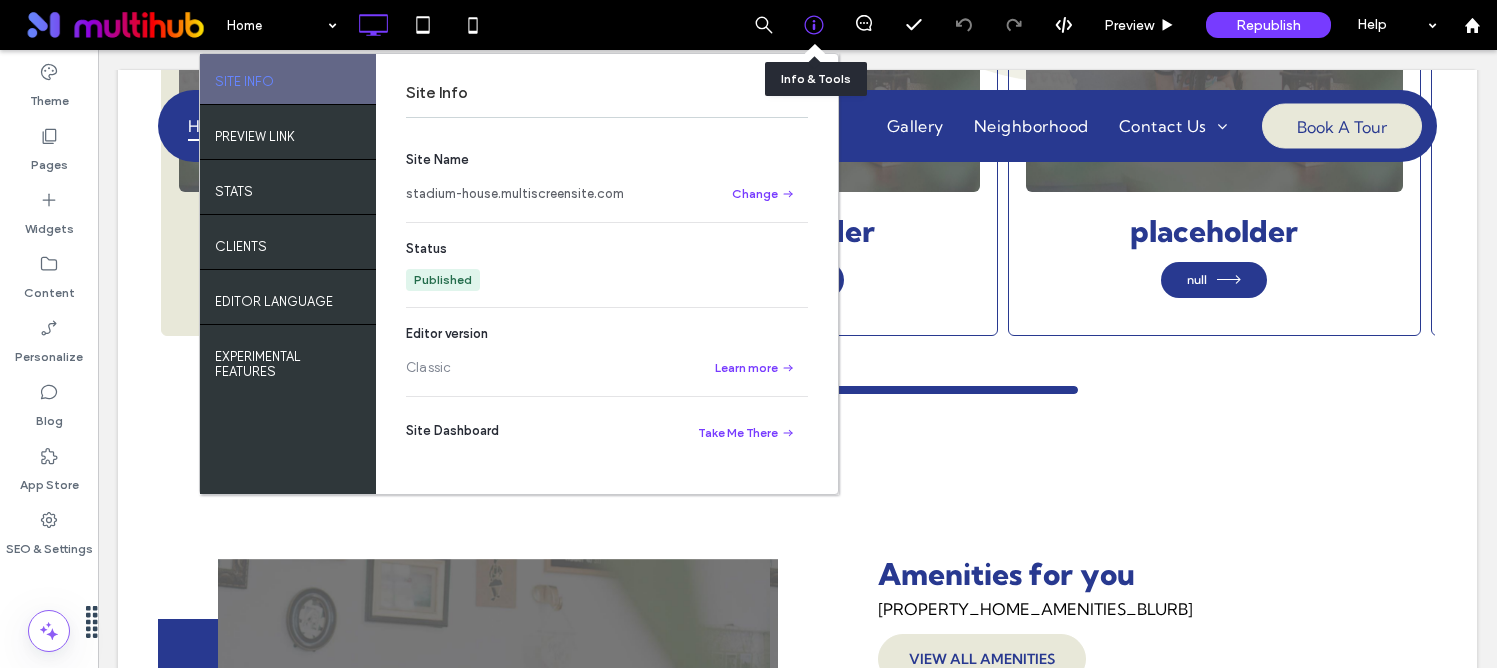 click 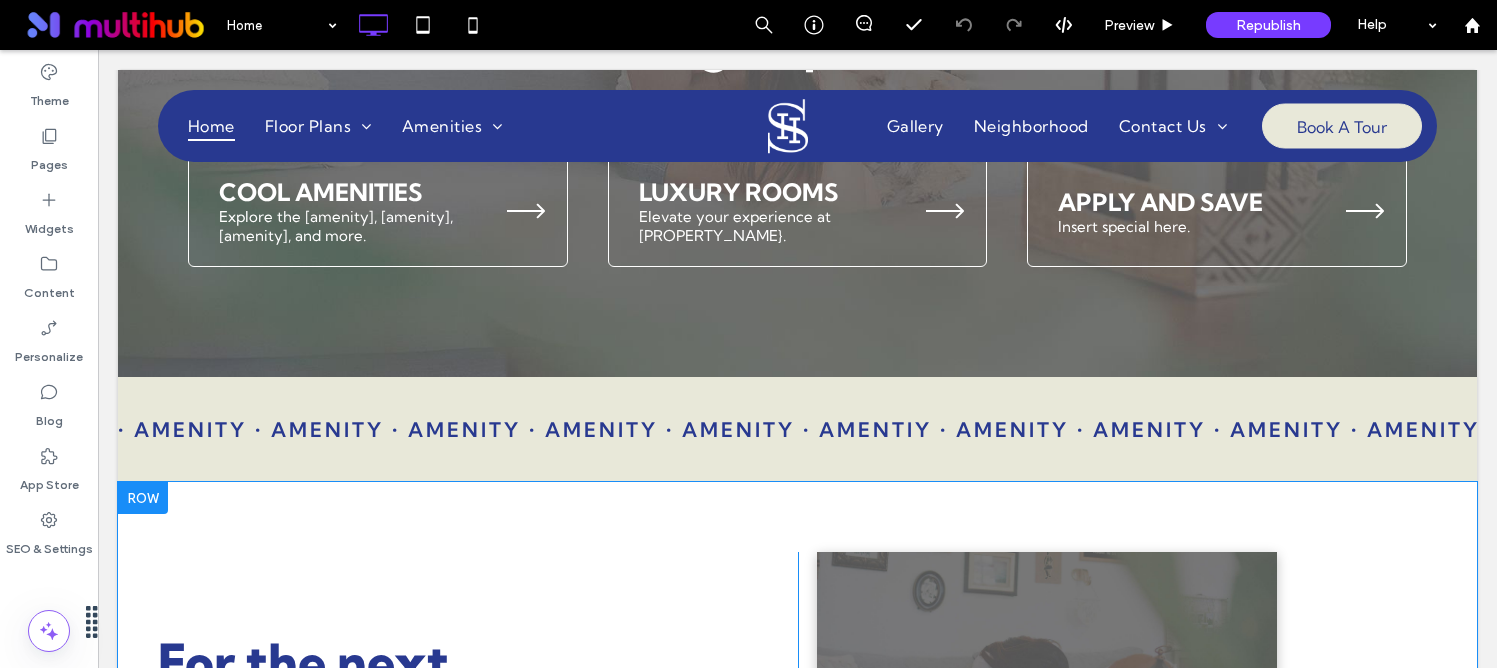 scroll, scrollTop: 925, scrollLeft: 0, axis: vertical 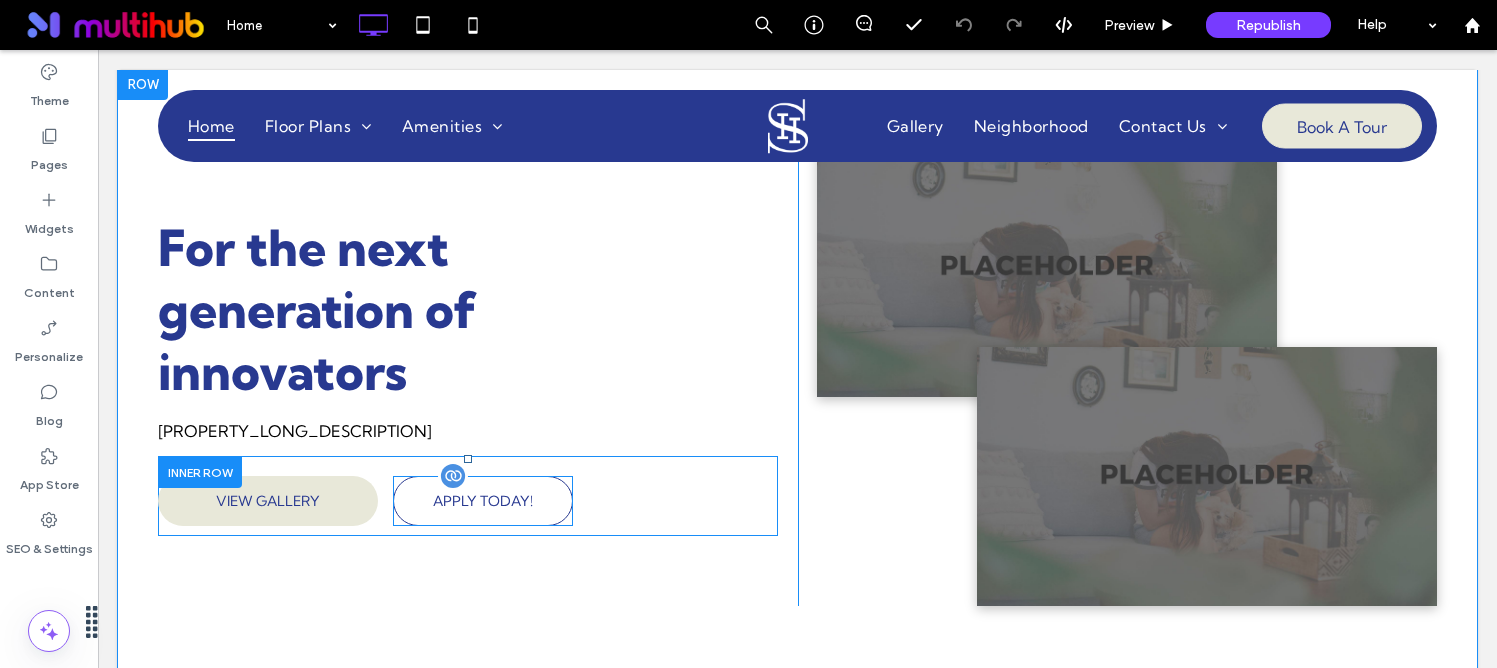 click at bounding box center (483, 501) 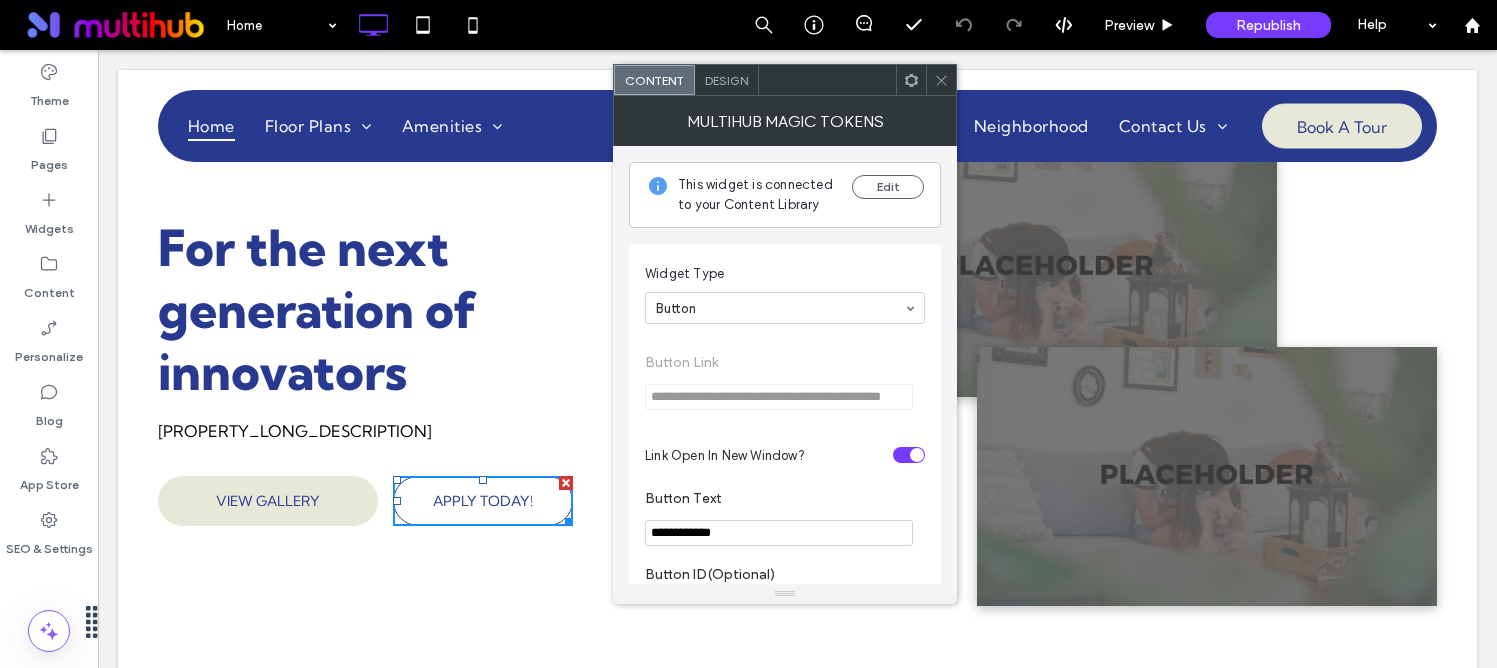 click 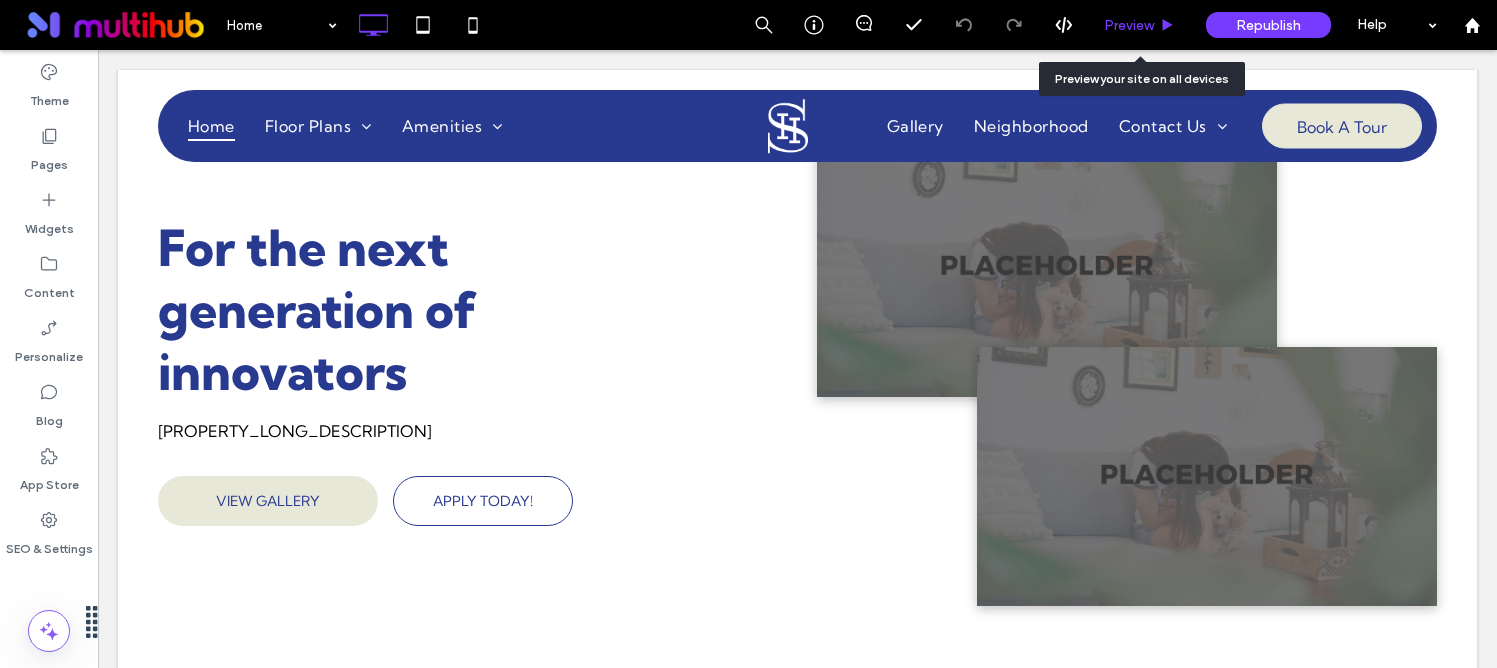 click on "Preview" at bounding box center (1140, 25) 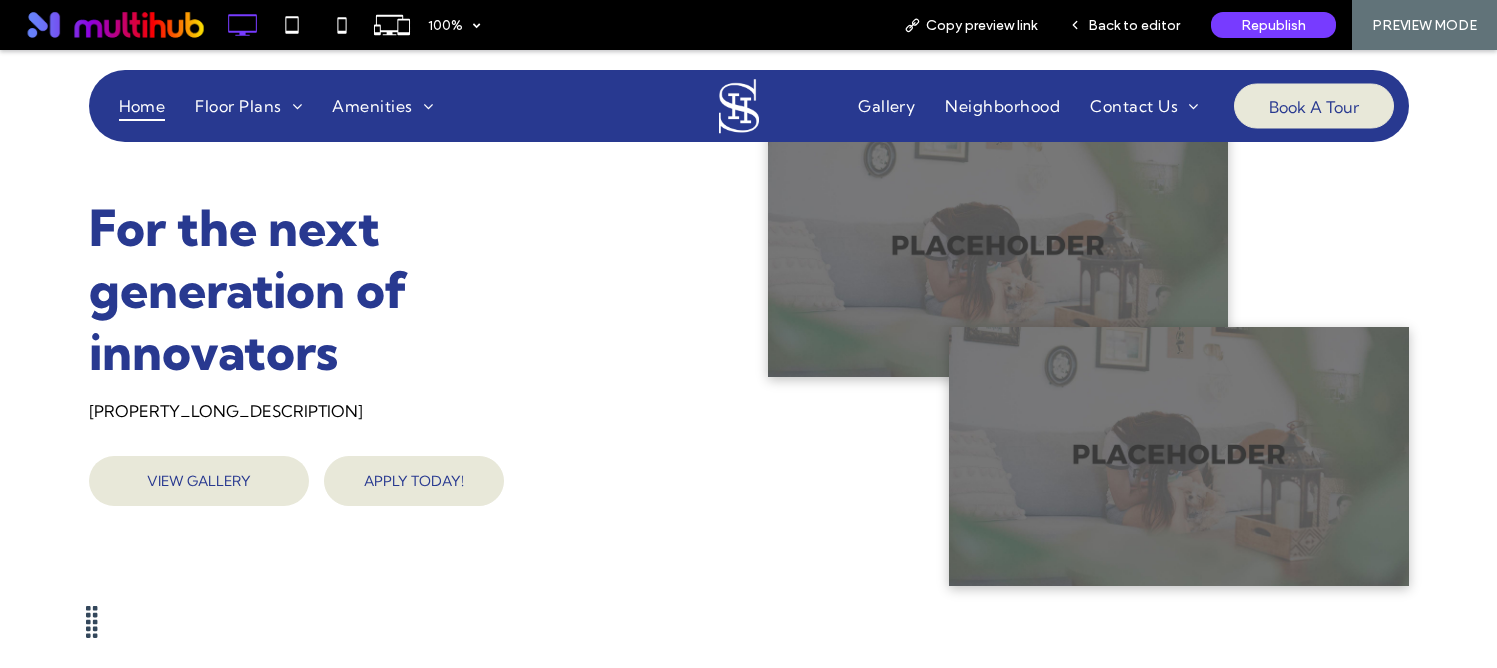 click on "APPLY TODAY!" at bounding box center (414, 481) 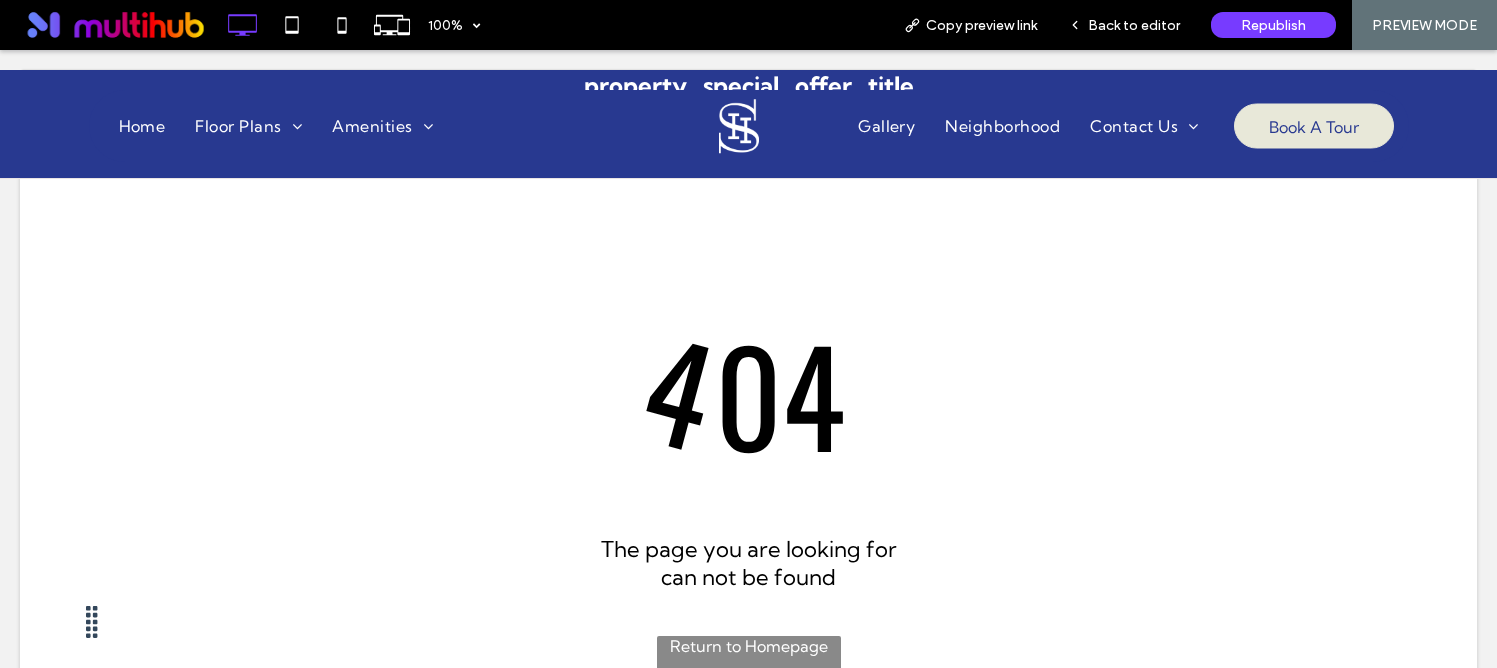scroll, scrollTop: 0, scrollLeft: 0, axis: both 